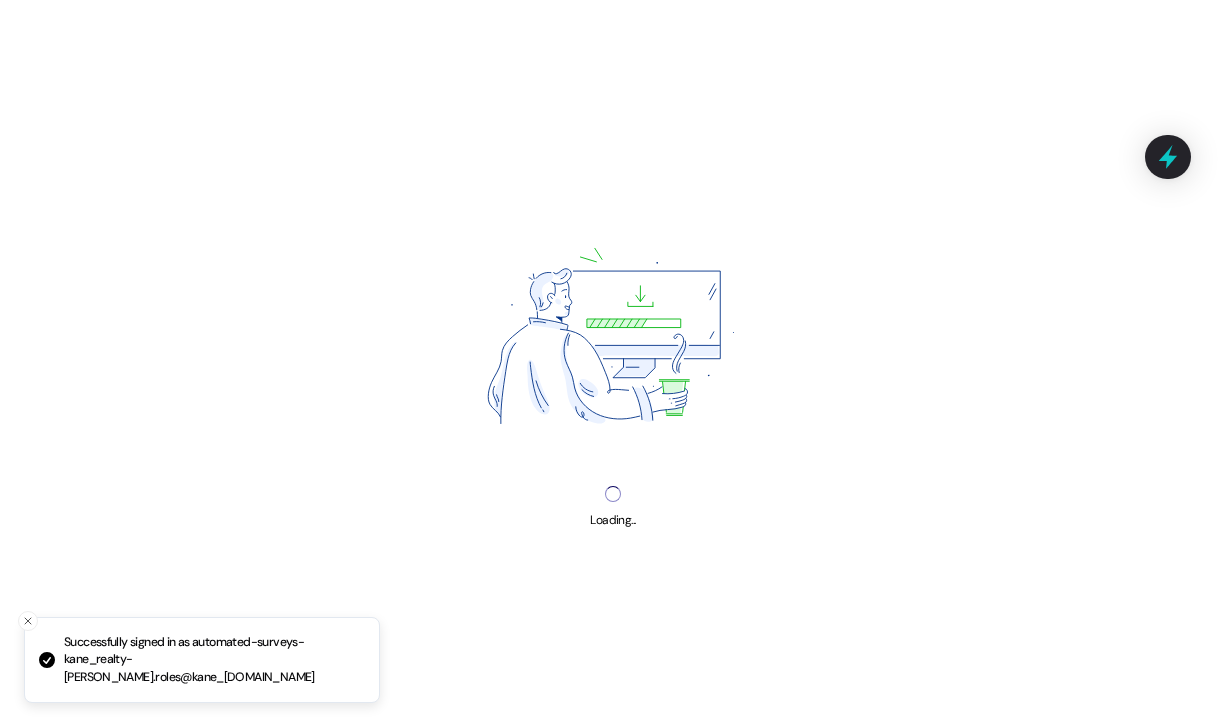 scroll, scrollTop: 0, scrollLeft: 0, axis: both 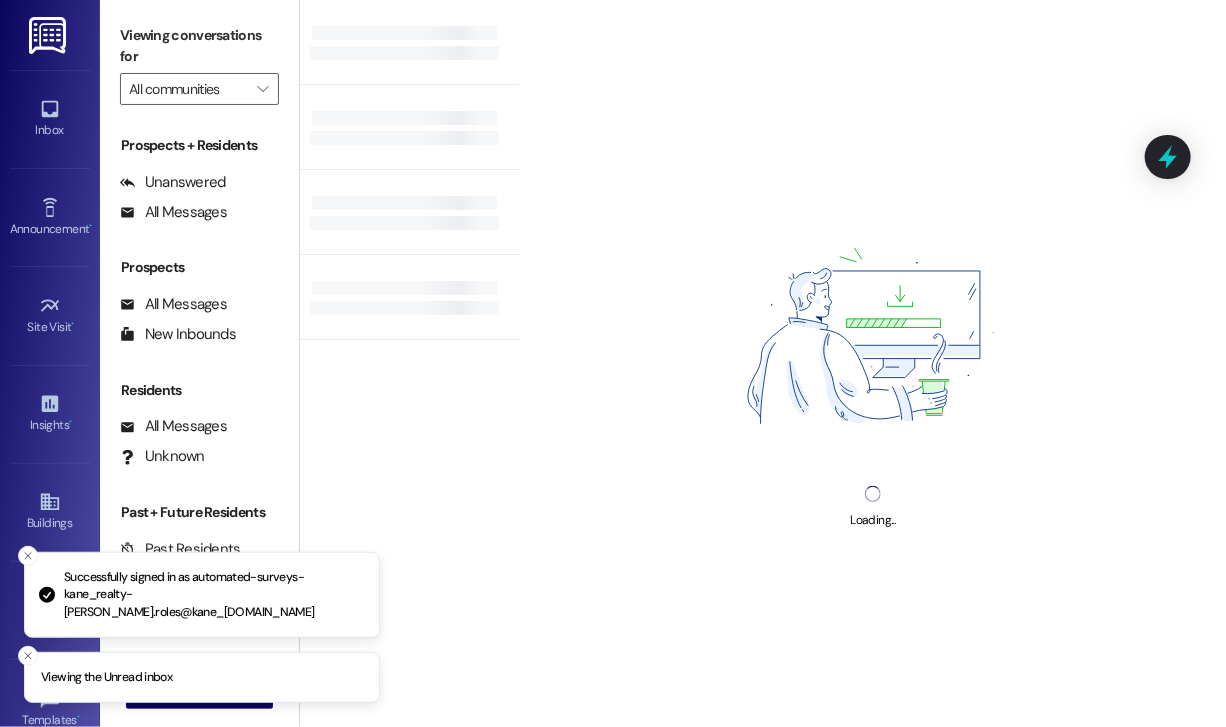type 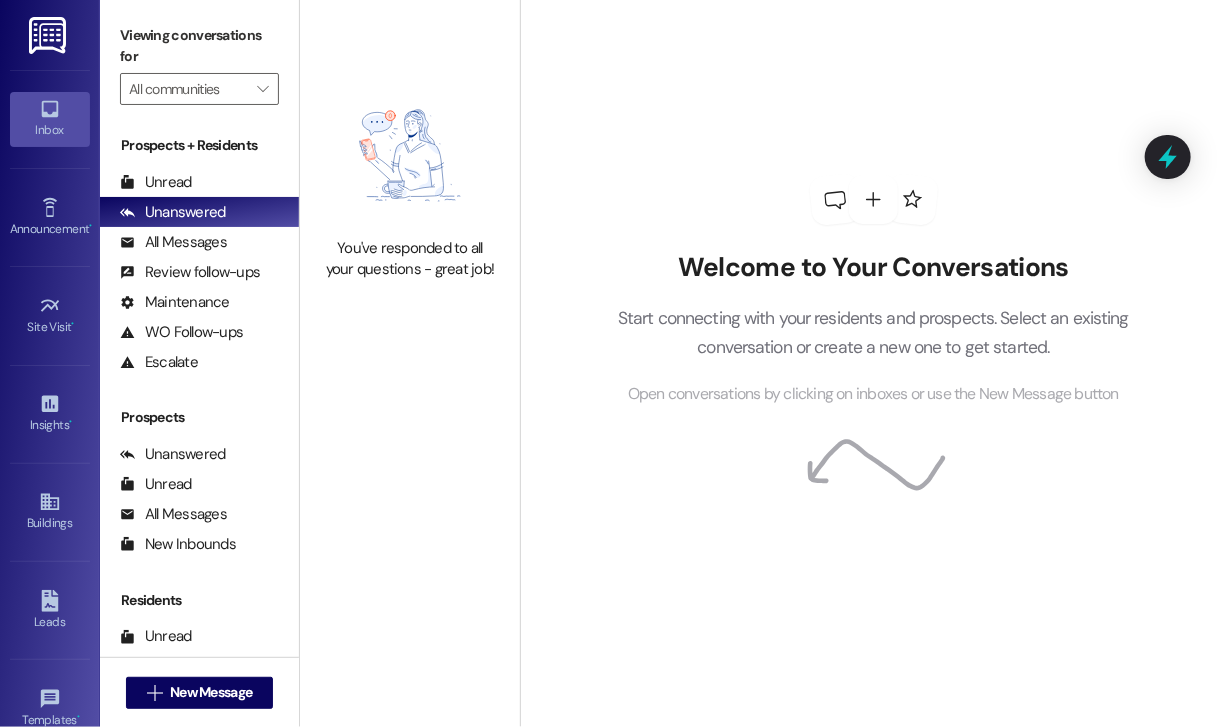 click on "Inbox" at bounding box center (50, 130) 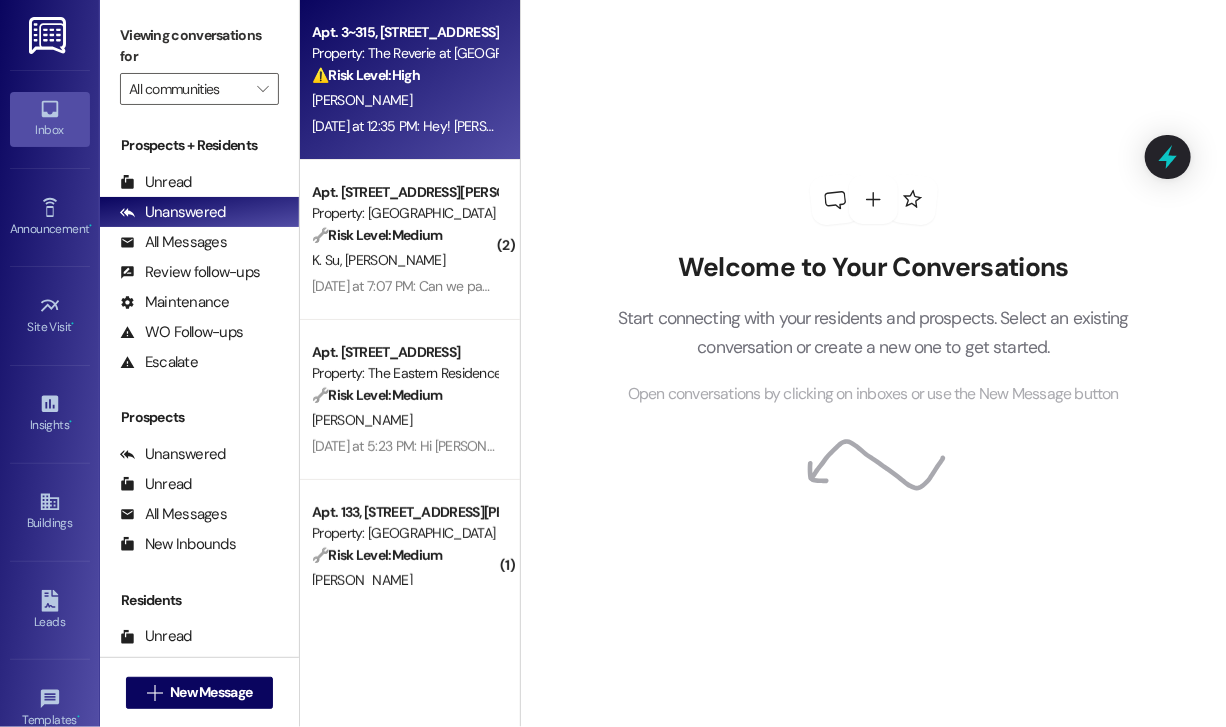 click on "[DATE] at 12:35 PM: Hey! [PERSON_NAME] and I aren't resigning for our current apartment due to possibly moving but if we stay in the area we'll be looking at 2 bedrooms! Do you have any suggestions?  [DATE] at 12:35 PM: Hey! [PERSON_NAME] and I aren't resigning for our current apartment due to possibly moving but if we stay in the area we'll be looking at 2 bedrooms! Do you have any suggestions?" at bounding box center [404, 126] 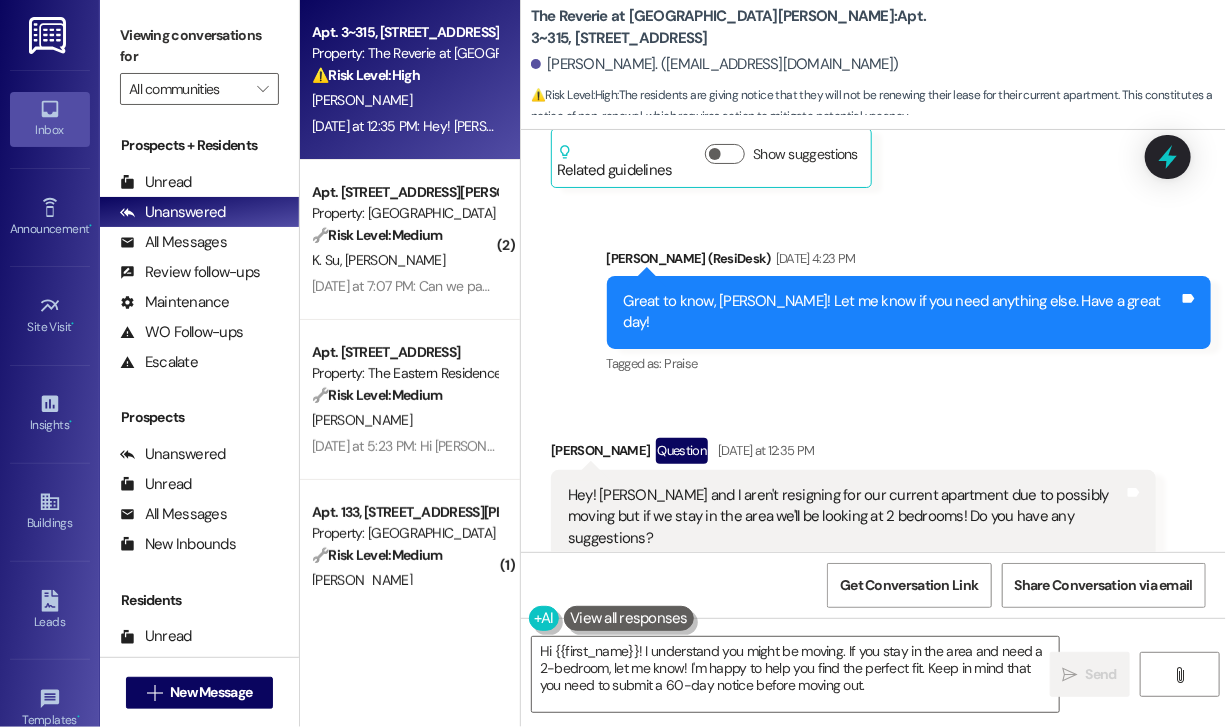 scroll, scrollTop: 3679, scrollLeft: 0, axis: vertical 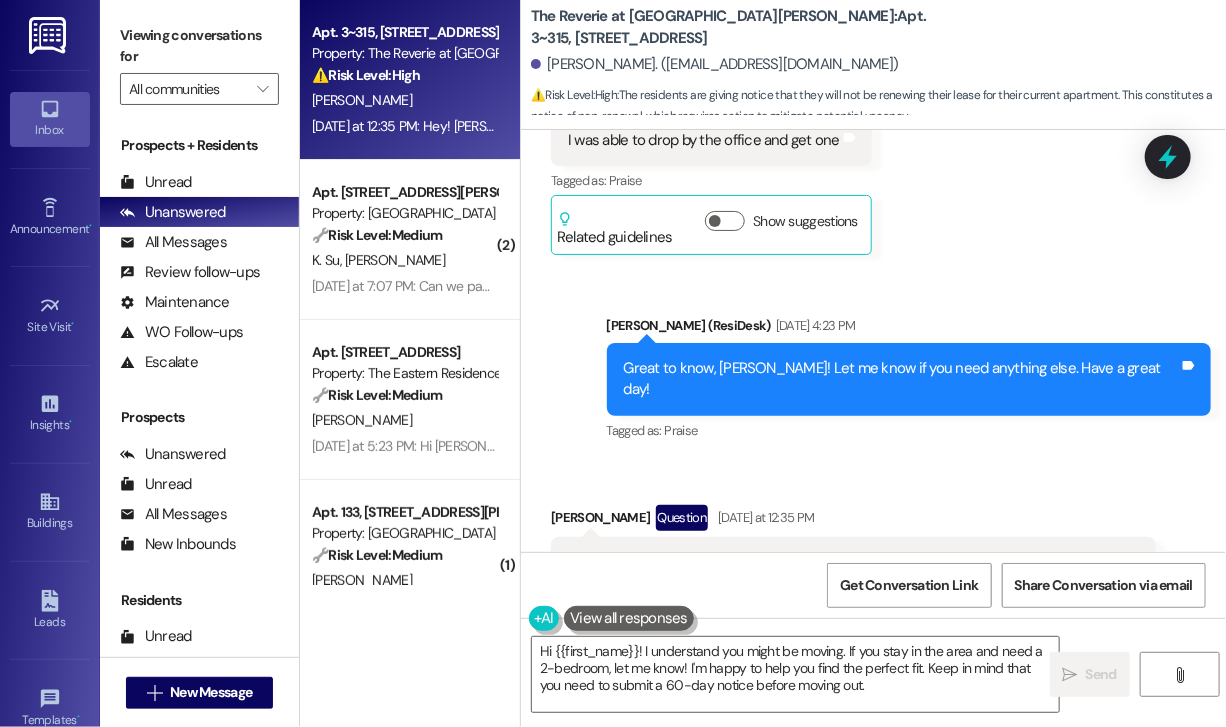click on "Received via SMS [PERSON_NAME] Question [DATE] at 12:35 PM Hey! [PERSON_NAME] and I aren't resigning for our current apartment due to possibly moving but if we stay in the area we'll be looking at 2 bedrooms! Do you have any suggestions?  Tags and notes Tagged as:   Lease renewal ,  Click to highlight conversations about Lease renewal Apartment entry Click to highlight conversations about Apartment entry  Related guidelines Hide Suggestions [PERSON_NAME] Realty - The Reverie at [GEOGRAPHIC_DATA][PERSON_NAME]: Guests can stay for up to 2 weeks and must follow all community policies and rules. Created  [DATE] Property level guideline  ( 74 % match) FAQs generated by ResiDesk AI How long can my guests stay? Guests can stay for no more than 2 weeks at a time. What rules do my guests need to follow? Guests are responsible for following all policies and rules of the community, just like residents. Do I need to register my guests with the management? Can my guest stay longer than 2 weeks if needed? Can the same guest return after 2 weeks?  (" at bounding box center (873, 743) 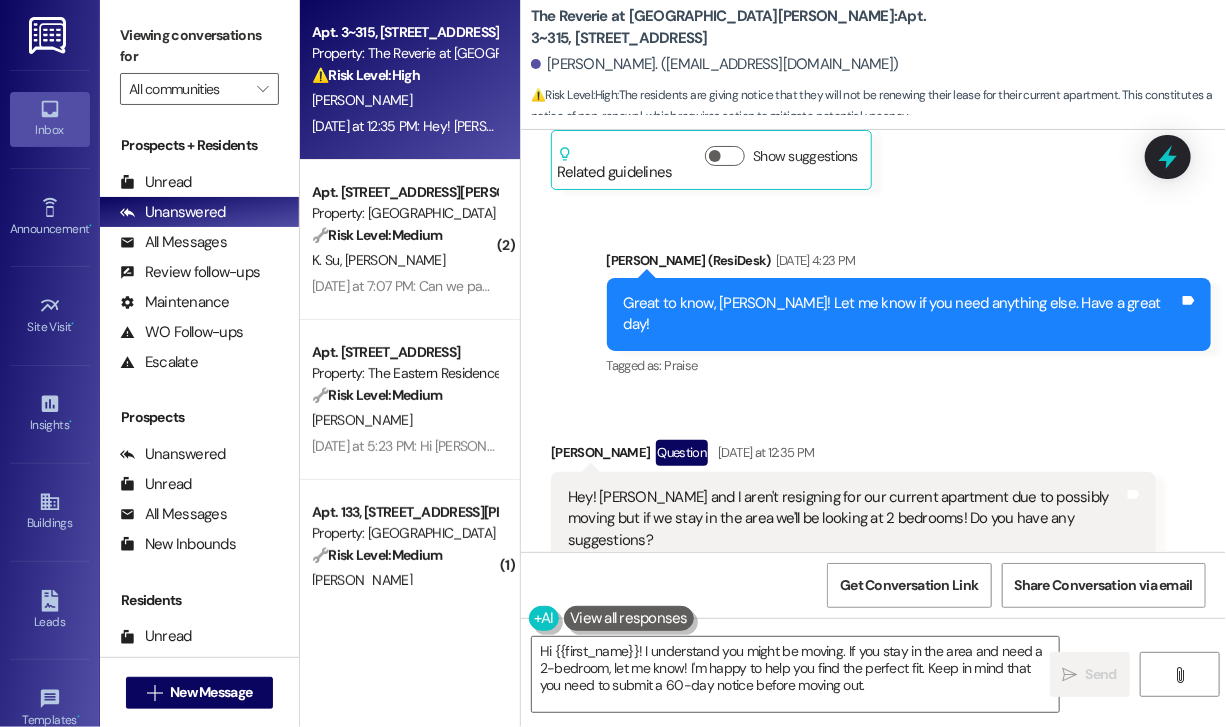 scroll, scrollTop: 3779, scrollLeft: 0, axis: vertical 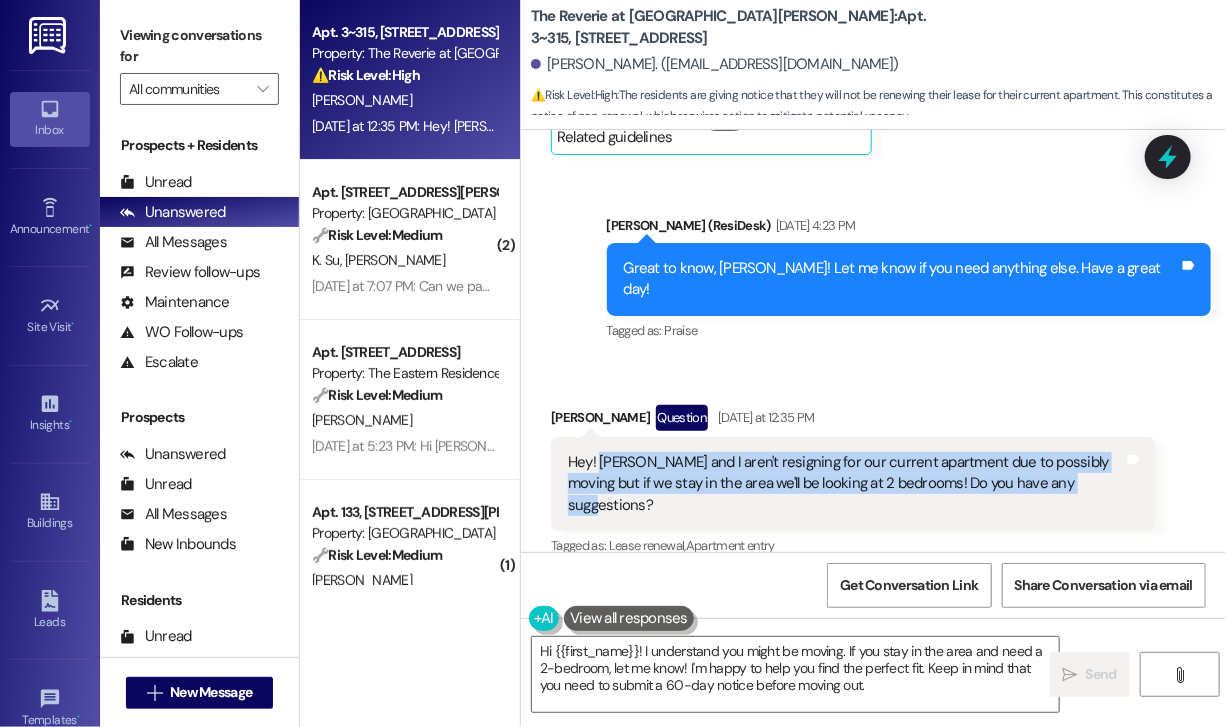 drag, startPoint x: 1077, startPoint y: 332, endPoint x: 603, endPoint y: 297, distance: 475.29044 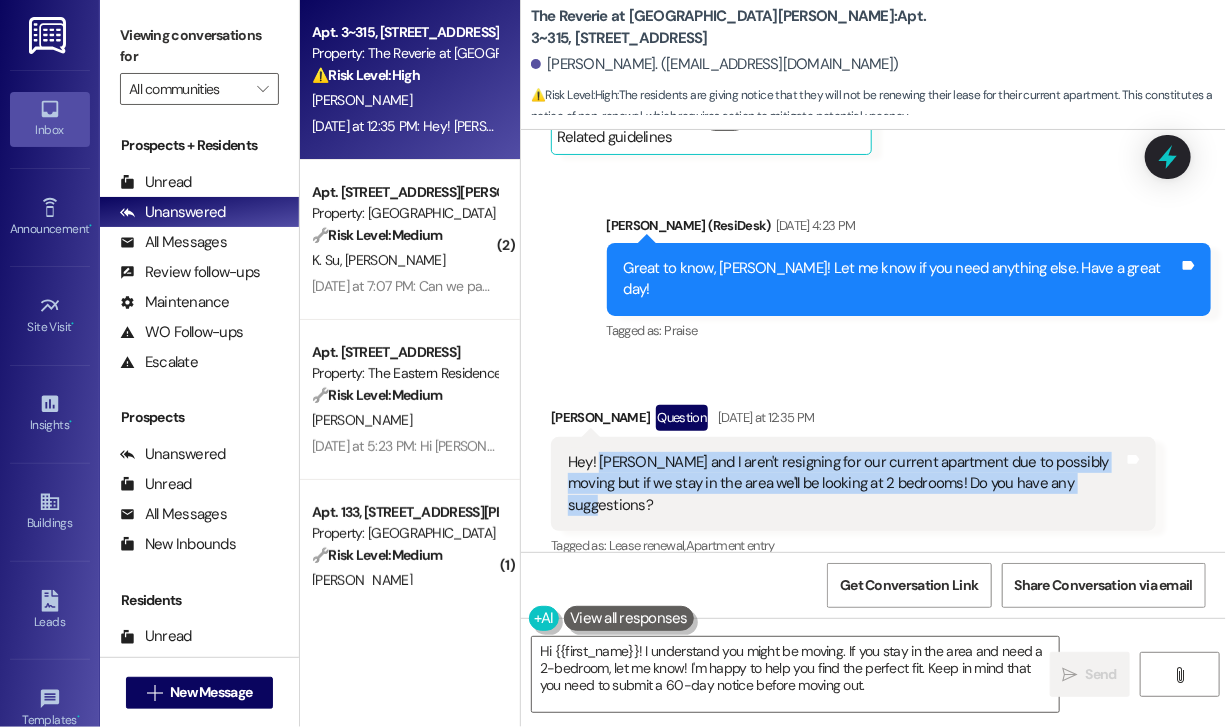 copy on "[PERSON_NAME] and I aren't resigning for our current apartment due to possibly moving but if we stay in the area we'll be looking at 2 bedrooms! Do you have any suggestions?" 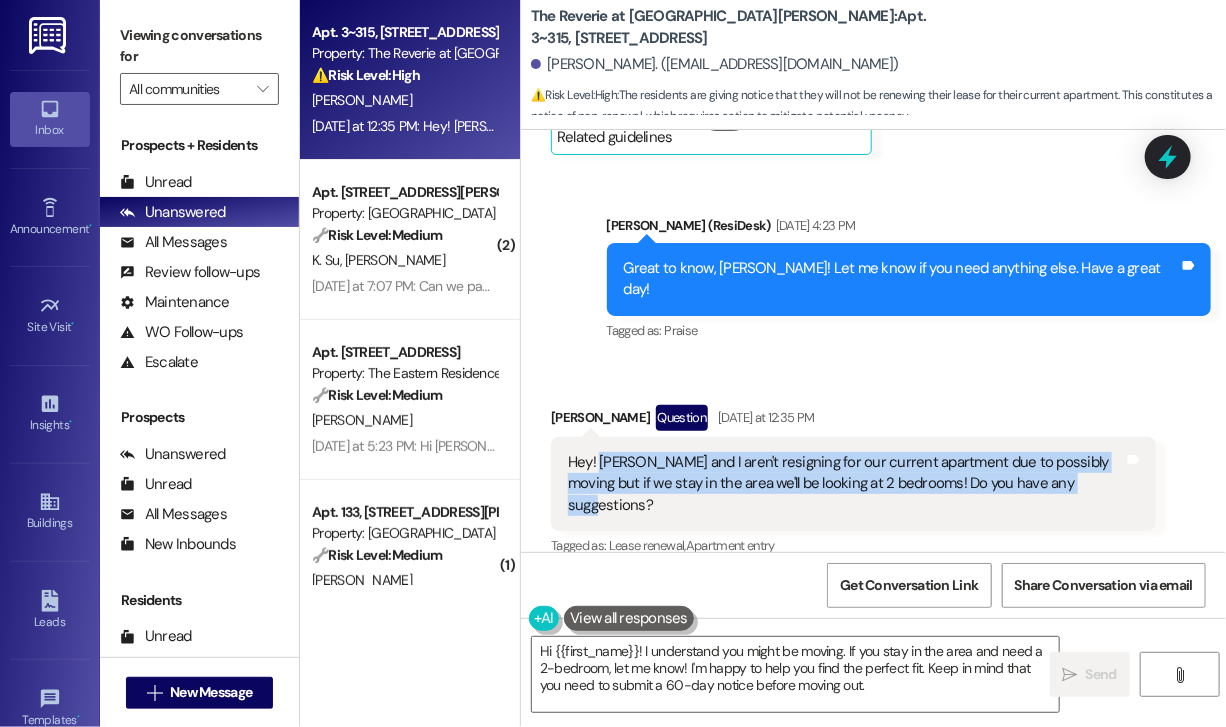 copy on "[PERSON_NAME] and I aren't resigning for our current apartment due to possibly moving but if we stay in the area we'll be looking at 2 bedrooms! Do you have any suggestions?" 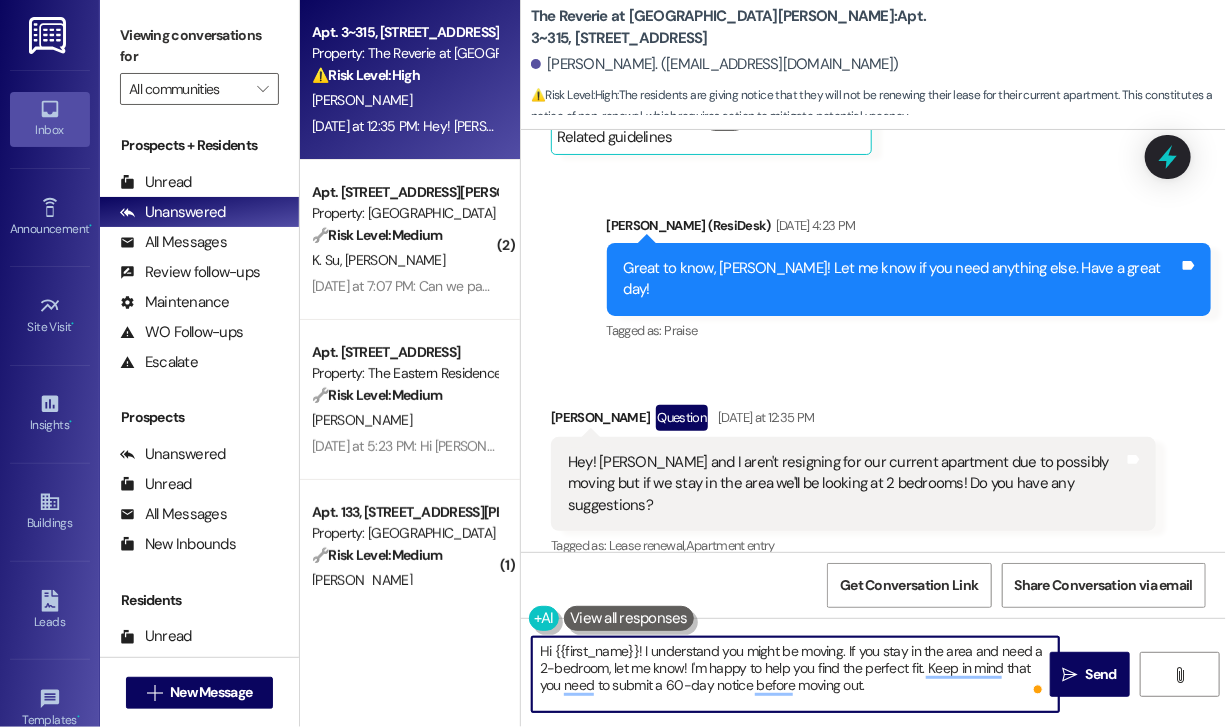 drag, startPoint x: 919, startPoint y: 693, endPoint x: 644, endPoint y: 646, distance: 278.98746 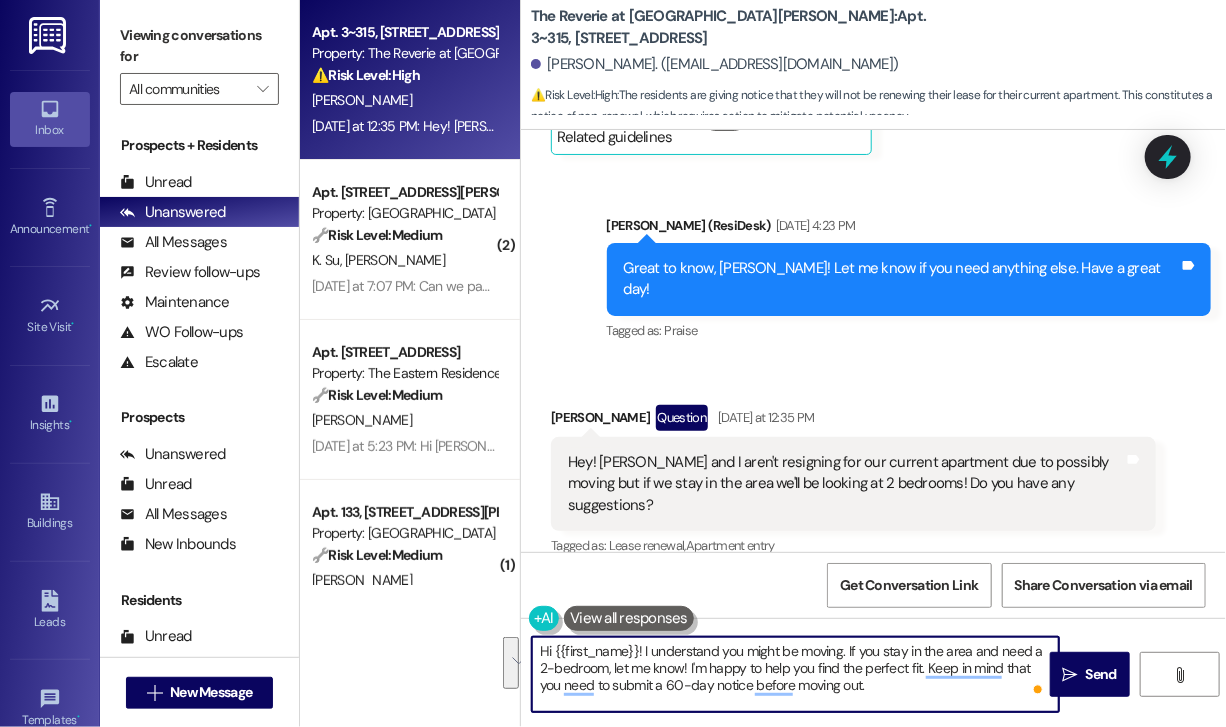 click on "Hi {{first_name}}! I understand you might be moving. If you stay in the area and need a 2-bedroom, let me know! I'm happy to help you find the perfect fit. Keep in mind that you need to submit a 60-day notice before moving out." at bounding box center [795, 674] 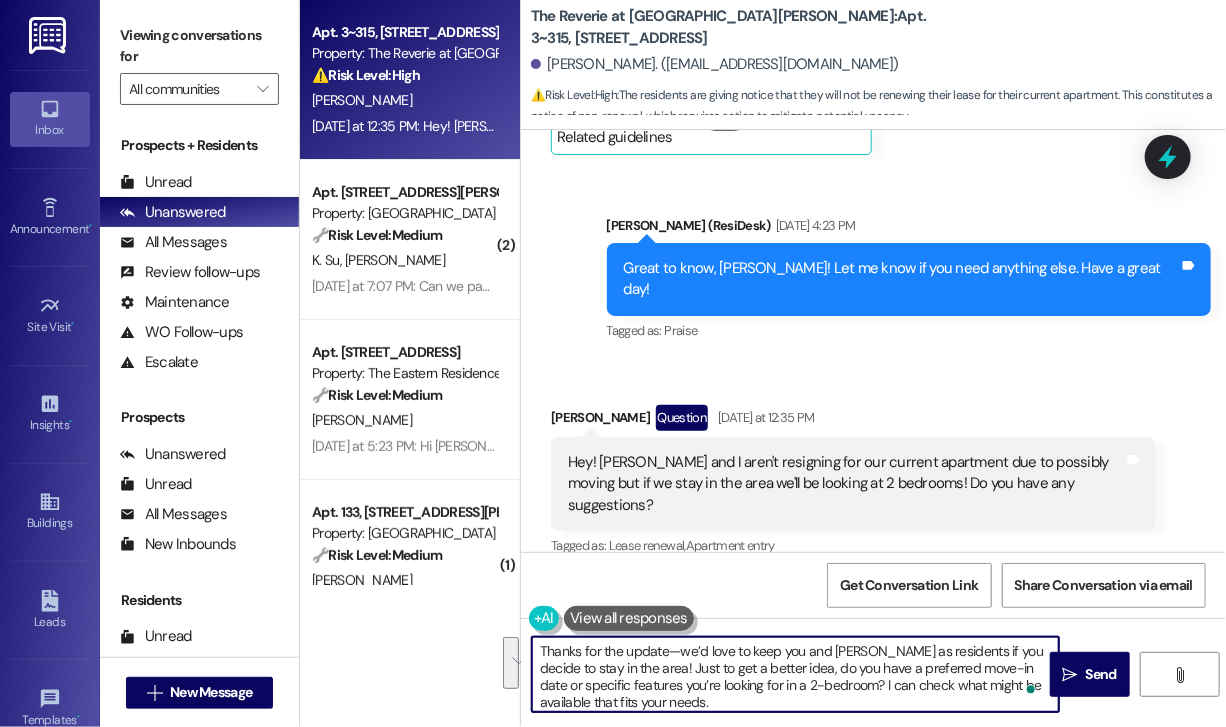 scroll, scrollTop: 152, scrollLeft: 0, axis: vertical 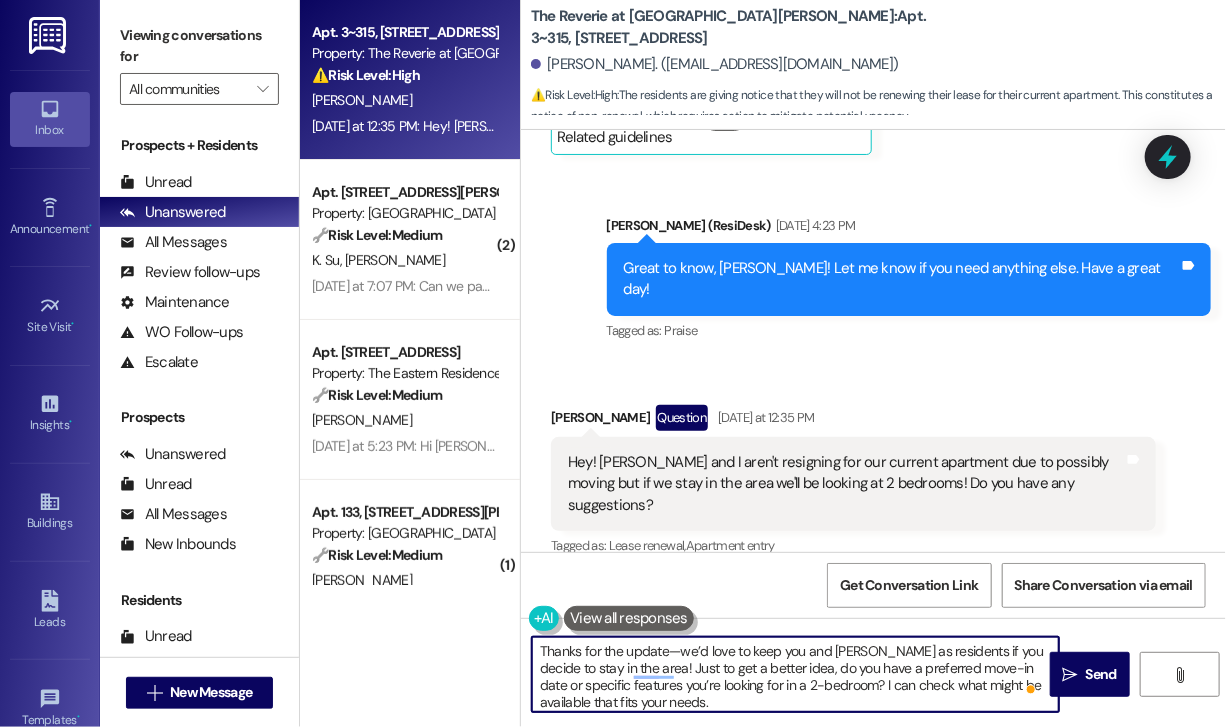 click on "Thanks for the update—we’d love to keep you and [PERSON_NAME] as residents if you decide to stay in the area! Just to get a better idea, do you have a preferred move-in date or specific features you’re looking for in a 2-bedroom? I can check what might be available that fits your needs." at bounding box center [795, 674] 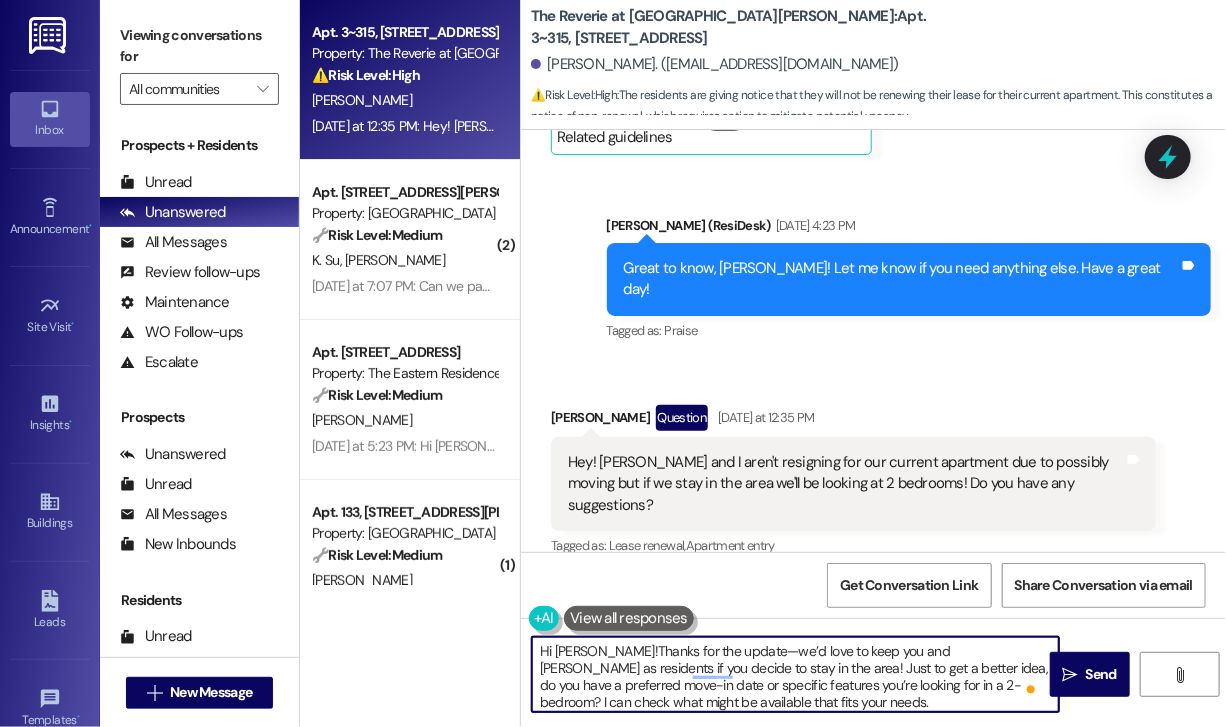 type on "Hi [PERSON_NAME]! Thanks for the update—we’d love to keep you and [PERSON_NAME] as residents if you decide to stay in the area! Just to get a better idea, do you have a preferred move-in date or specific features you’re looking for in a 2-bedroom? I can check what might be available that fits your needs." 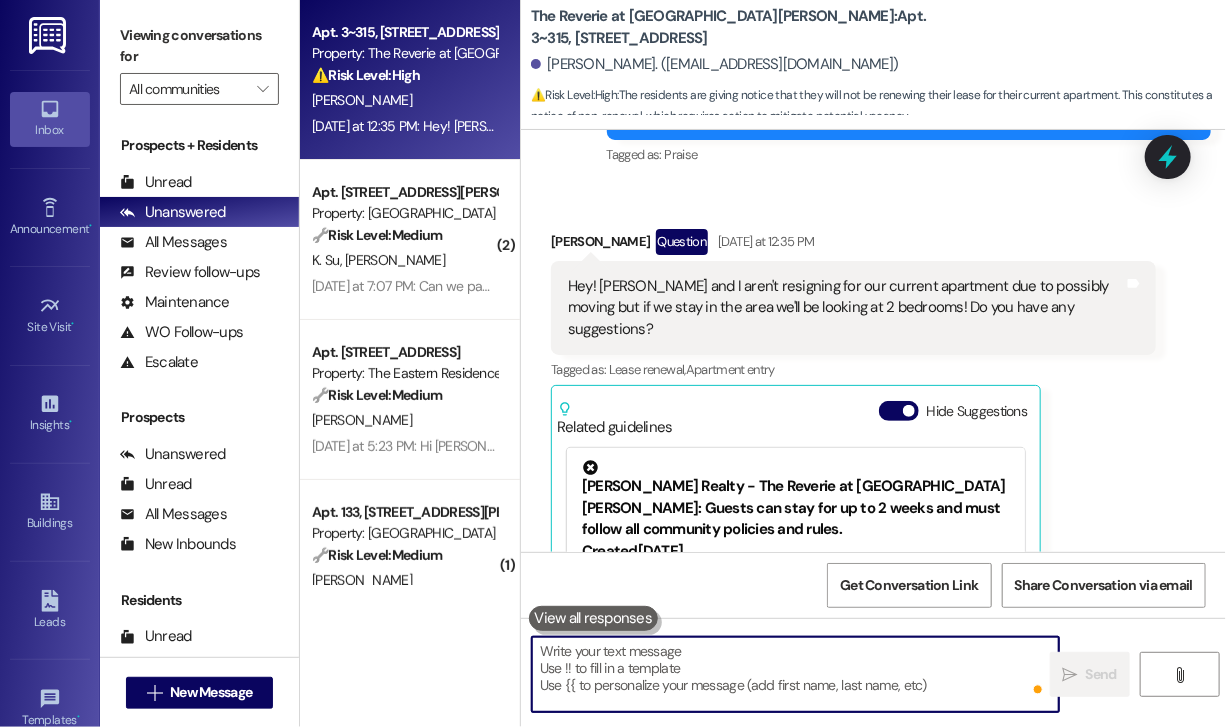 scroll, scrollTop: 3979, scrollLeft: 0, axis: vertical 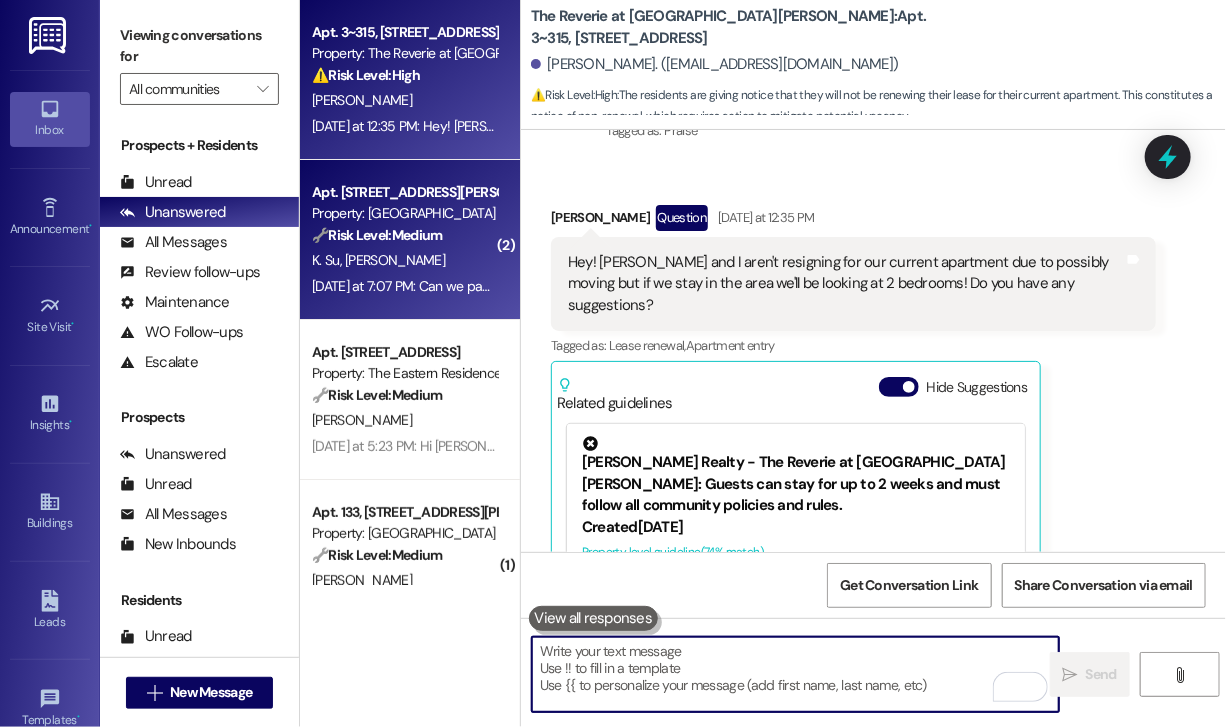 type 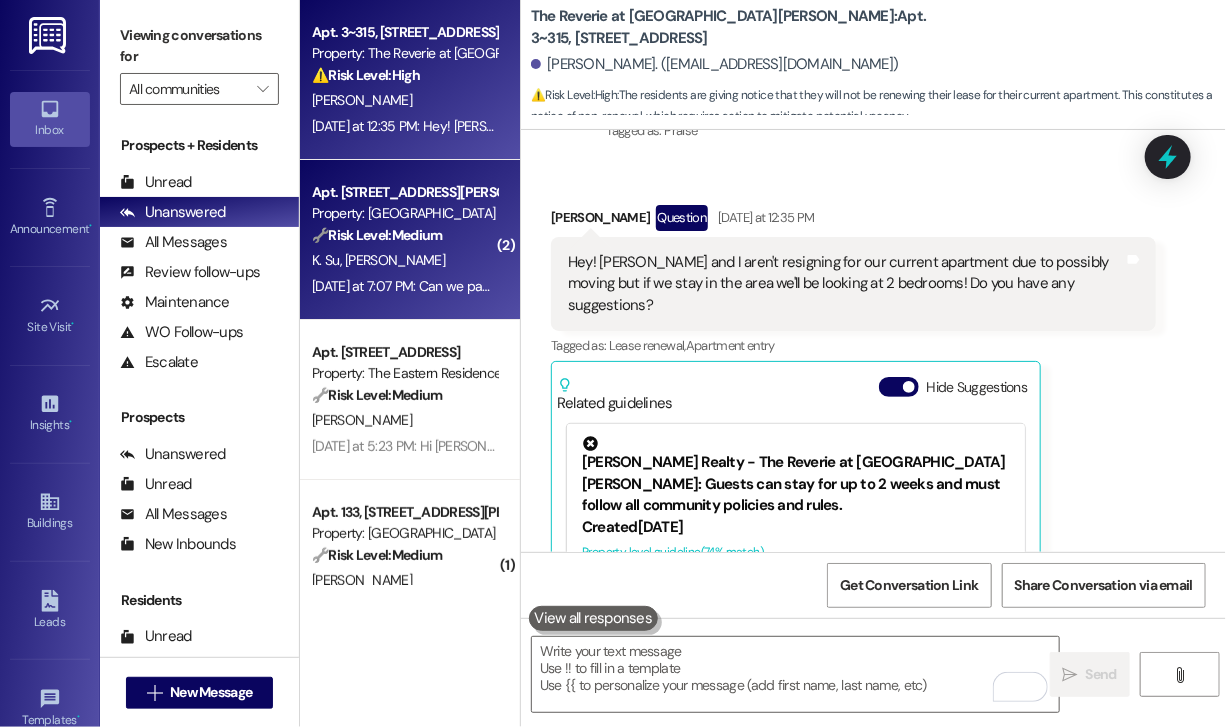 click on "K. Su [PERSON_NAME]" at bounding box center (404, 260) 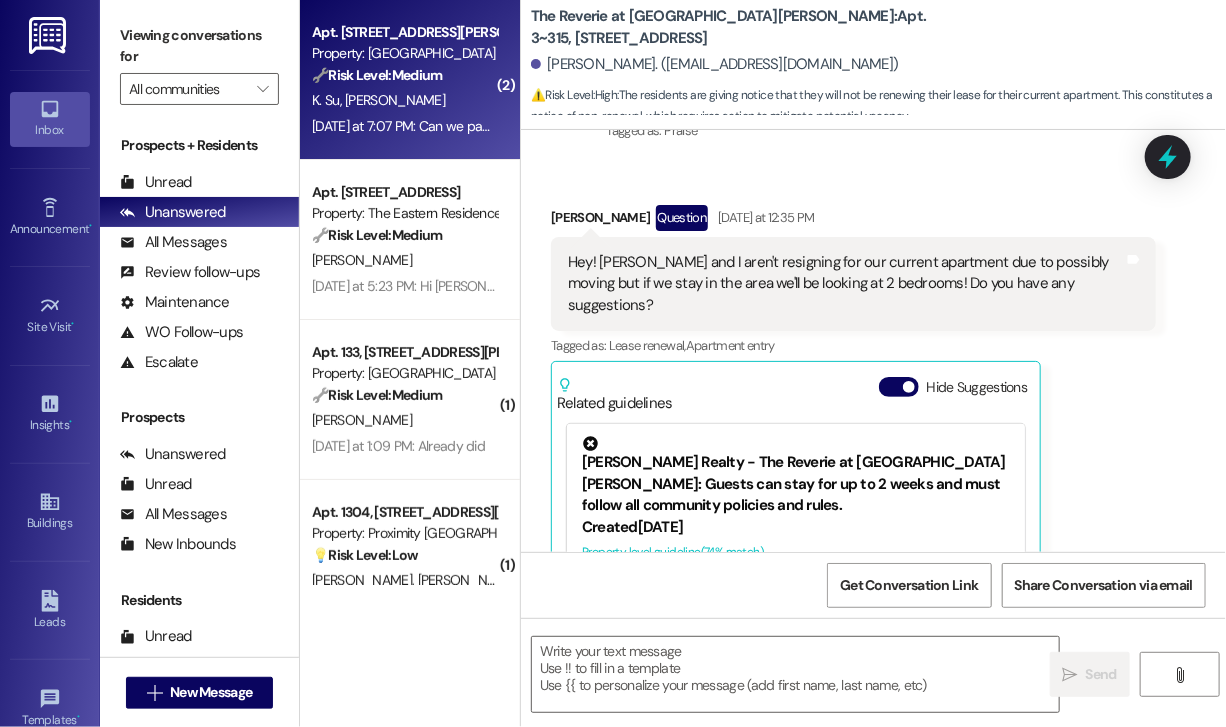 type on "Fetching suggested responses. Please feel free to read through the conversation in the meantime." 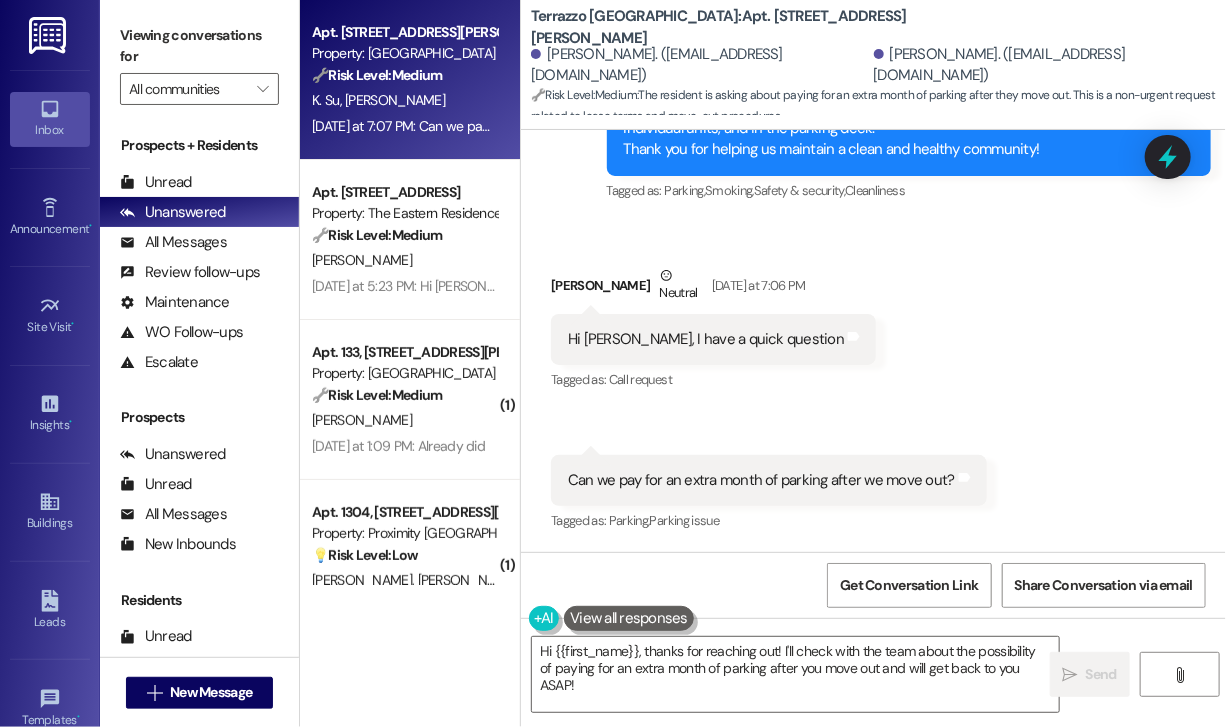 scroll, scrollTop: 2331, scrollLeft: 0, axis: vertical 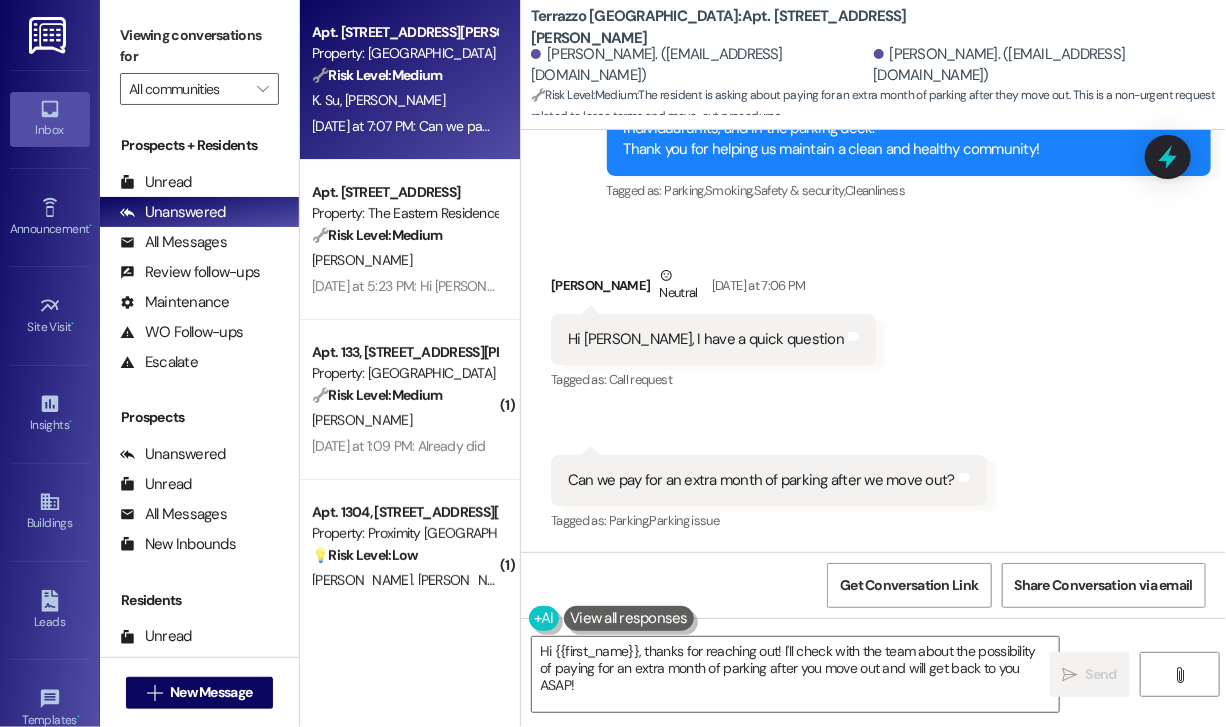click on "Can we pay for an extra month of parking after we move out?" at bounding box center [761, 480] 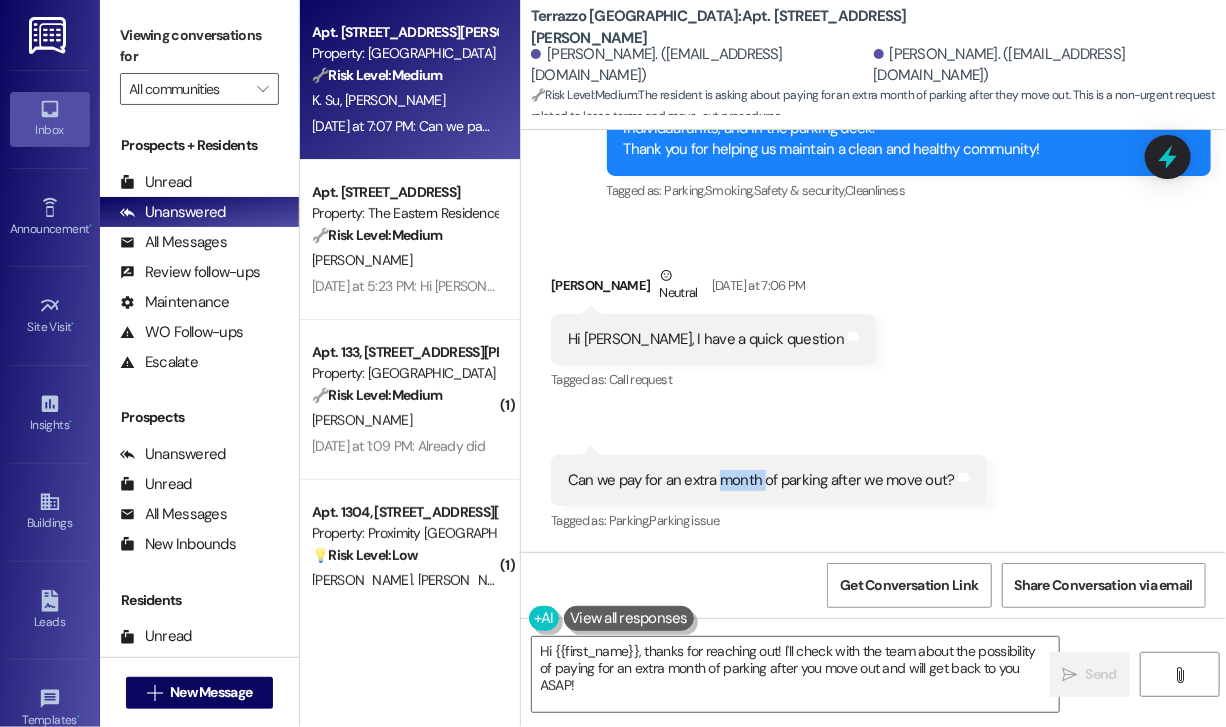 click on "Can we pay for an extra month of parking after we move out?" at bounding box center [761, 480] 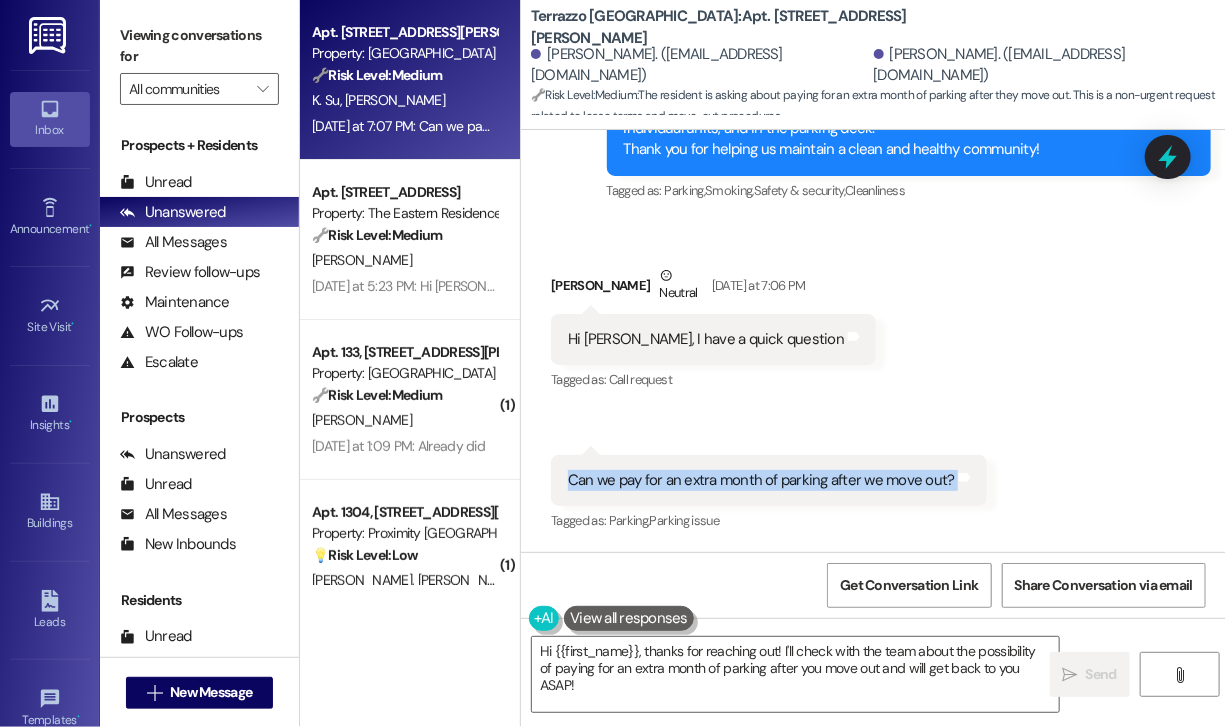 click on "Can we pay for an extra month of parking after we move out?" at bounding box center (761, 480) 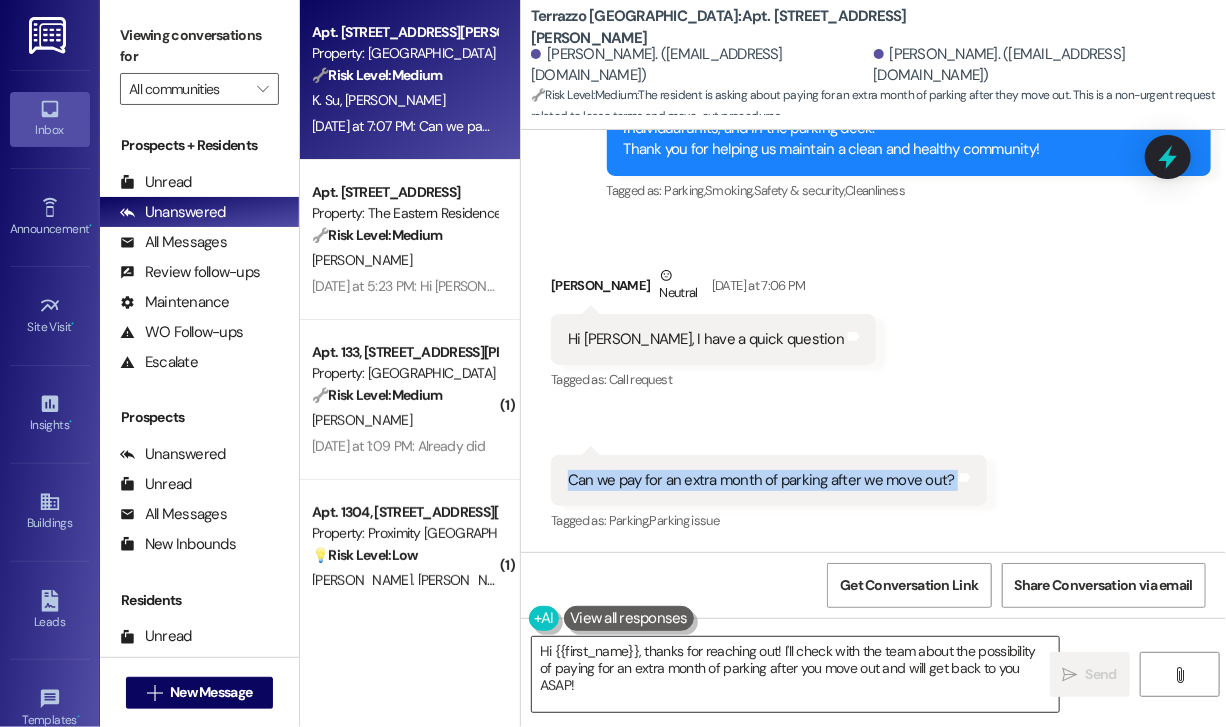 click on "Hi {{first_name}}, thanks for reaching out! I'll check with the team about the possibility of paying for an extra month of parking after you move out and will get back to you ASAP!" at bounding box center (795, 674) 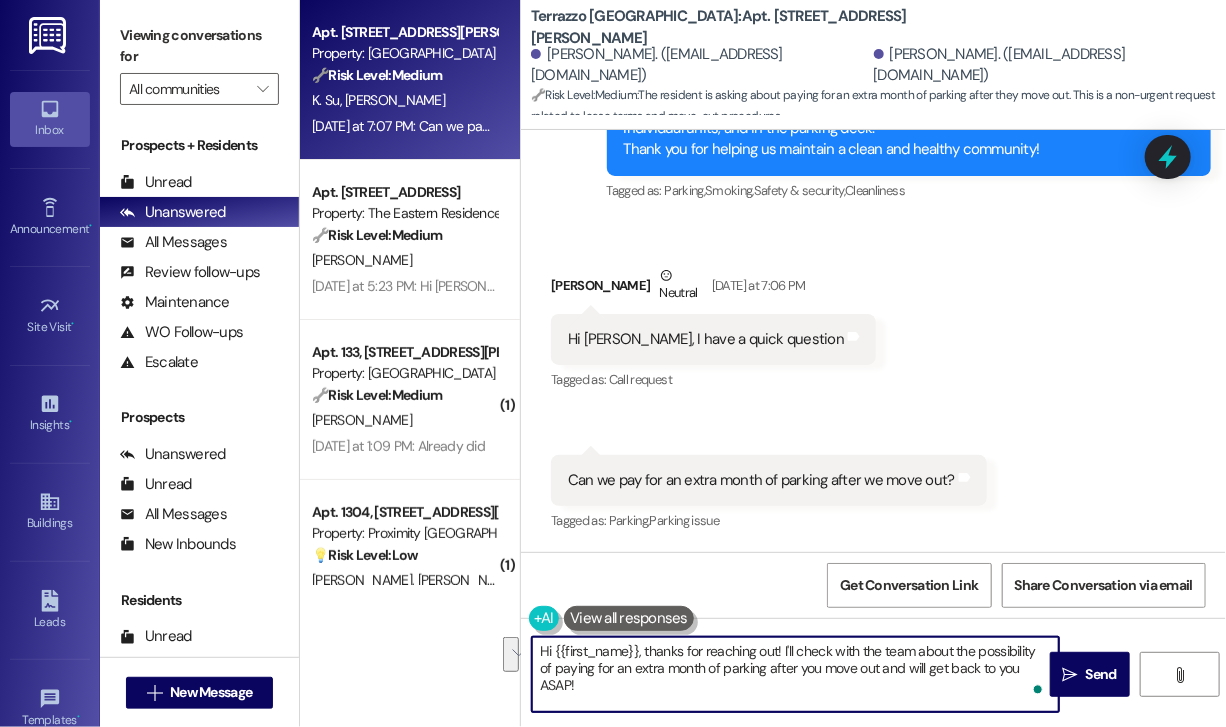 drag, startPoint x: 635, startPoint y: 652, endPoint x: 1032, endPoint y: 718, distance: 402.44876 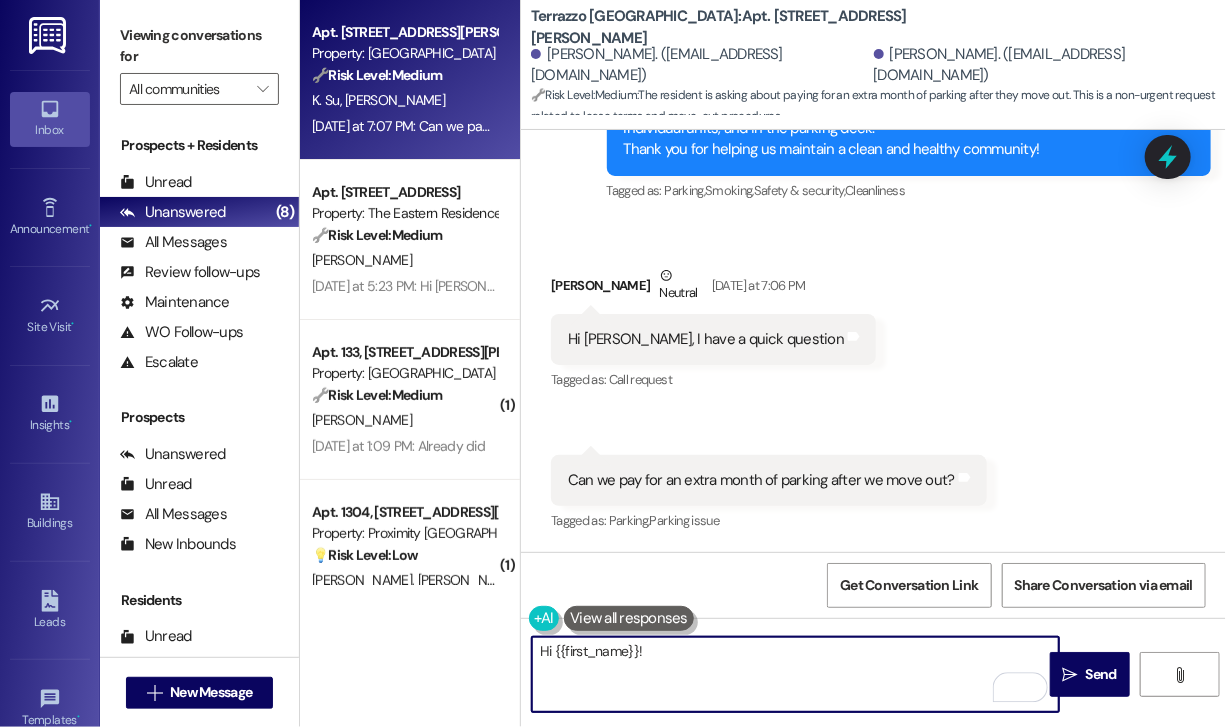 paste on "Thanks for reaching out! Just to clarify—are you looking to extend parking access for one month beyond your official move-out date? And would this be for the same parking spot you’re currently using? Let me know so I can check with the team on what’s possible." 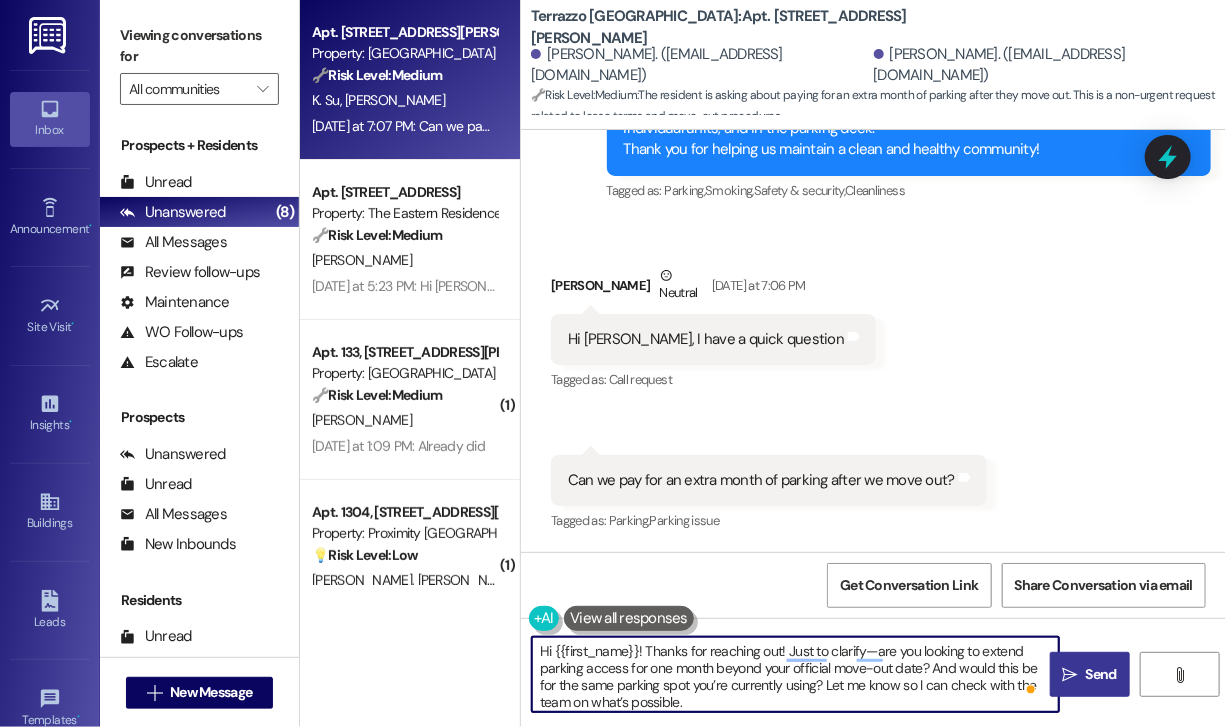 type on "Hi {{first_name}}! Thanks for reaching out! Just to clarify—are you looking to extend parking access for one month beyond your official move-out date? And would this be for the same parking spot you’re currently using? Let me know so I can check with the team on what’s possible." 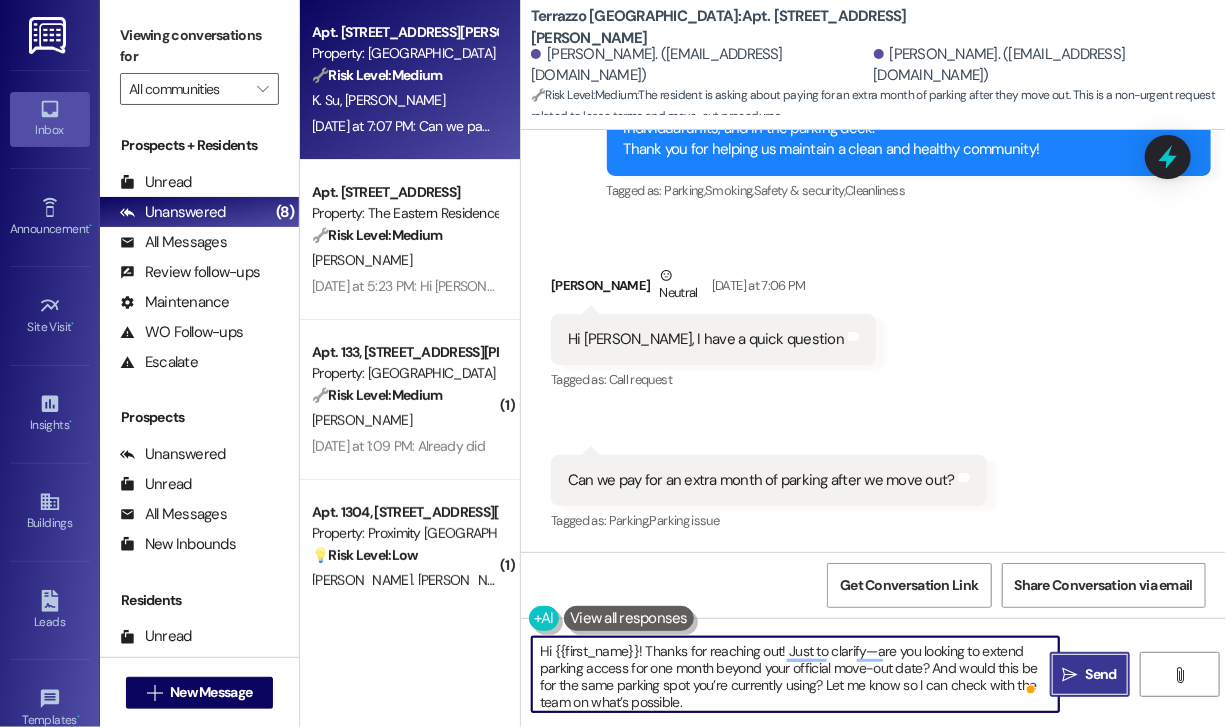 click on "Send" at bounding box center [1101, 674] 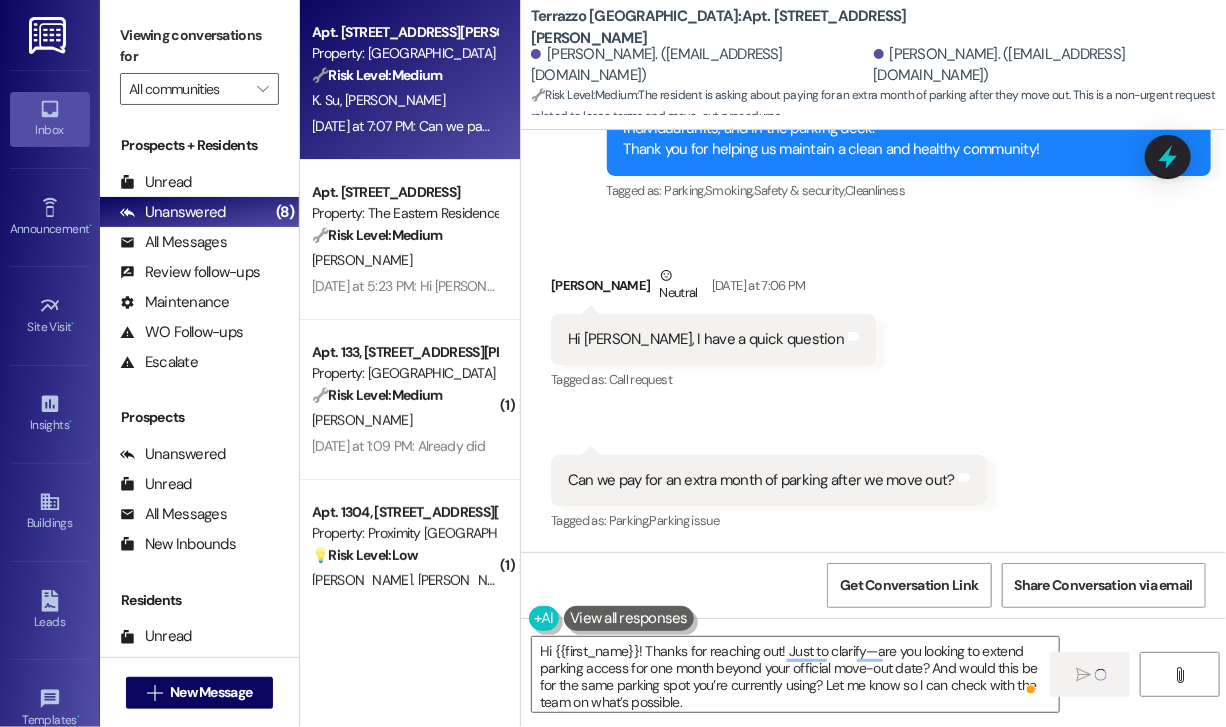 type 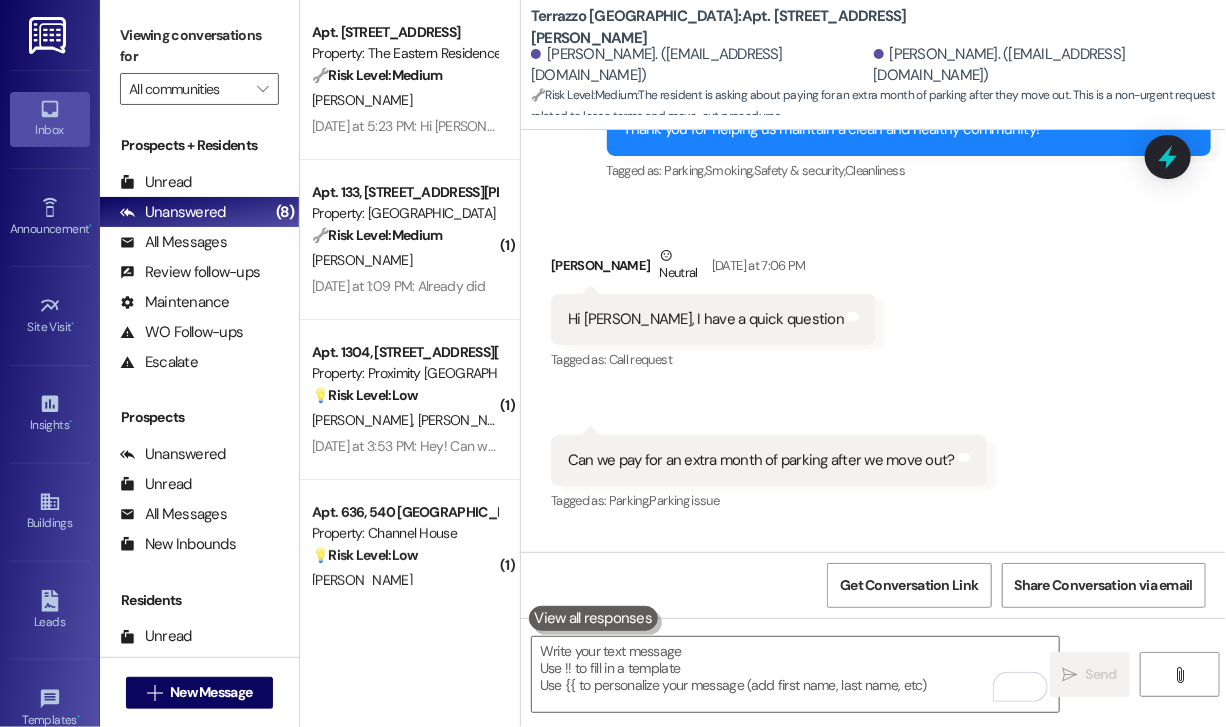 scroll, scrollTop: 2534, scrollLeft: 0, axis: vertical 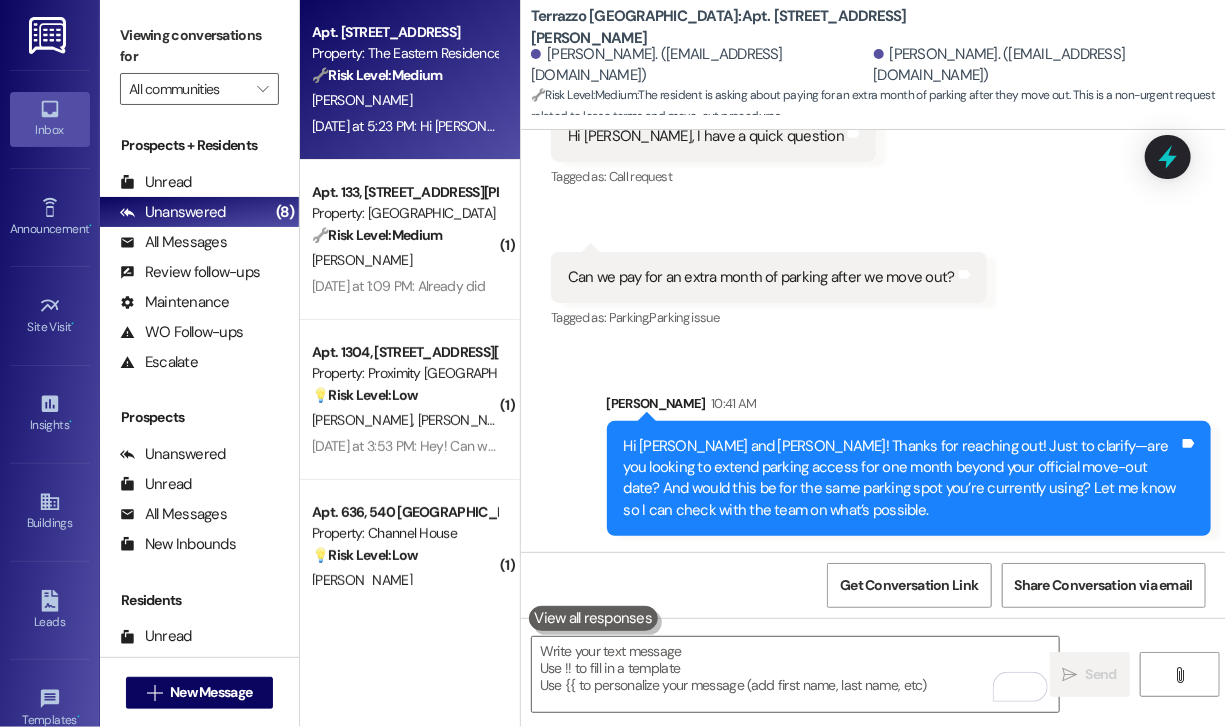 click on "[DATE] at 5:23 PM: Hi [PERSON_NAME], sorry for the delay. I'm worried that the AC will break again since the sensor was the issue when it broke [DATE] and also earlier in June. I had to keep my blinds closed the whole week of the heat wave and keep it at 73 to try and not overwork the unit. Is there a plan to fix the sensor?  [DATE] at 5:23 PM: Hi [PERSON_NAME], sorry for the delay. I'm worried that the AC will break again since the sensor was the issue when it broke [DATE] and also earlier in June. I had to keep my blinds closed the whole week of the heat wave and keep it at 73 to try and not overwork the unit. Is there a plan to fix the sensor?" at bounding box center [404, 126] 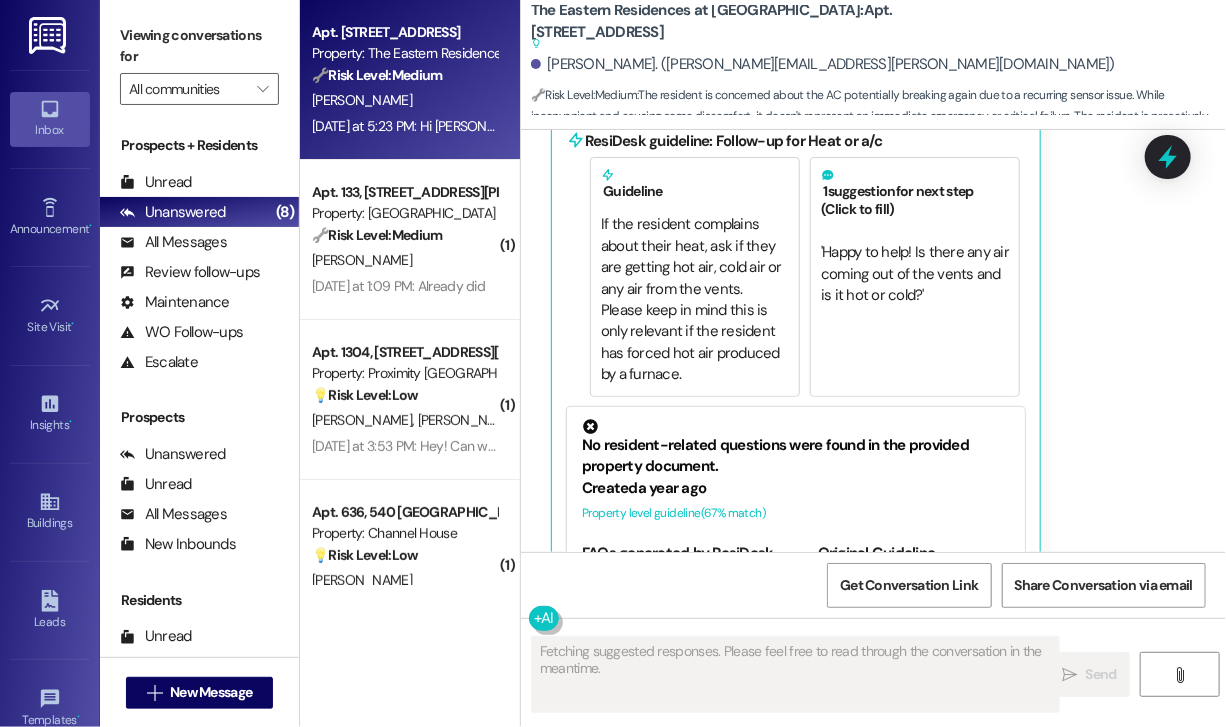scroll, scrollTop: 2269, scrollLeft: 0, axis: vertical 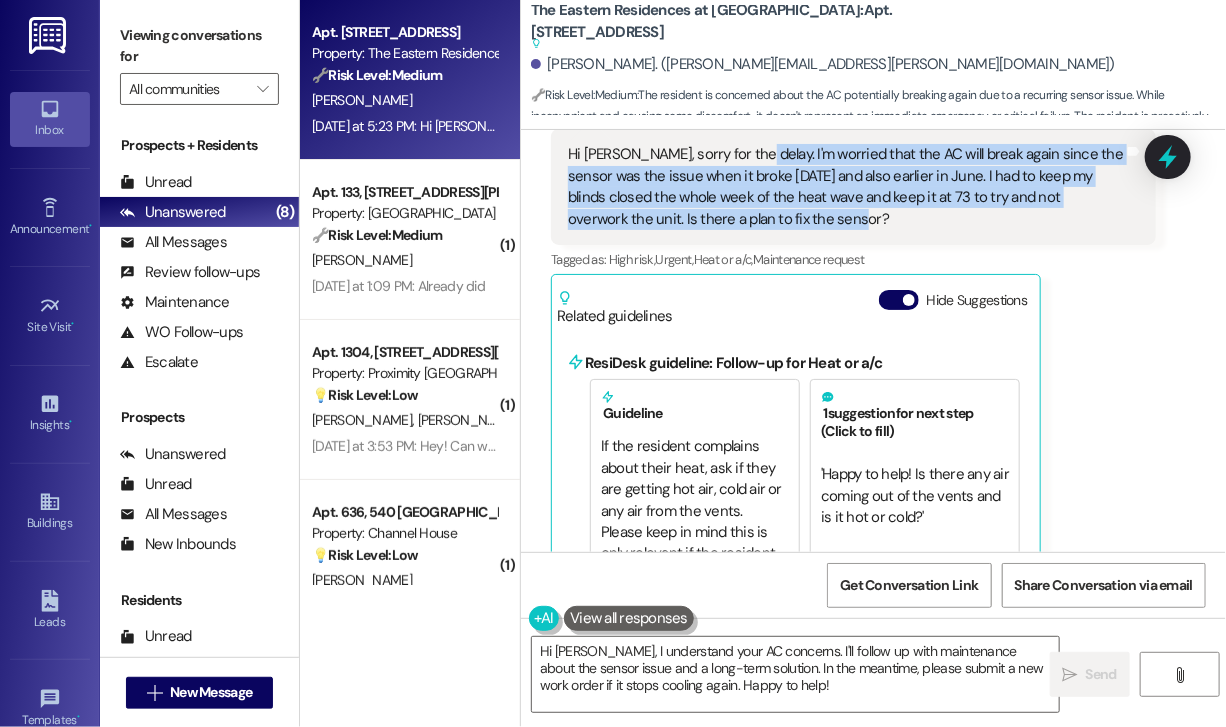 drag, startPoint x: 829, startPoint y: 240, endPoint x: 758, endPoint y: 224, distance: 72.780495 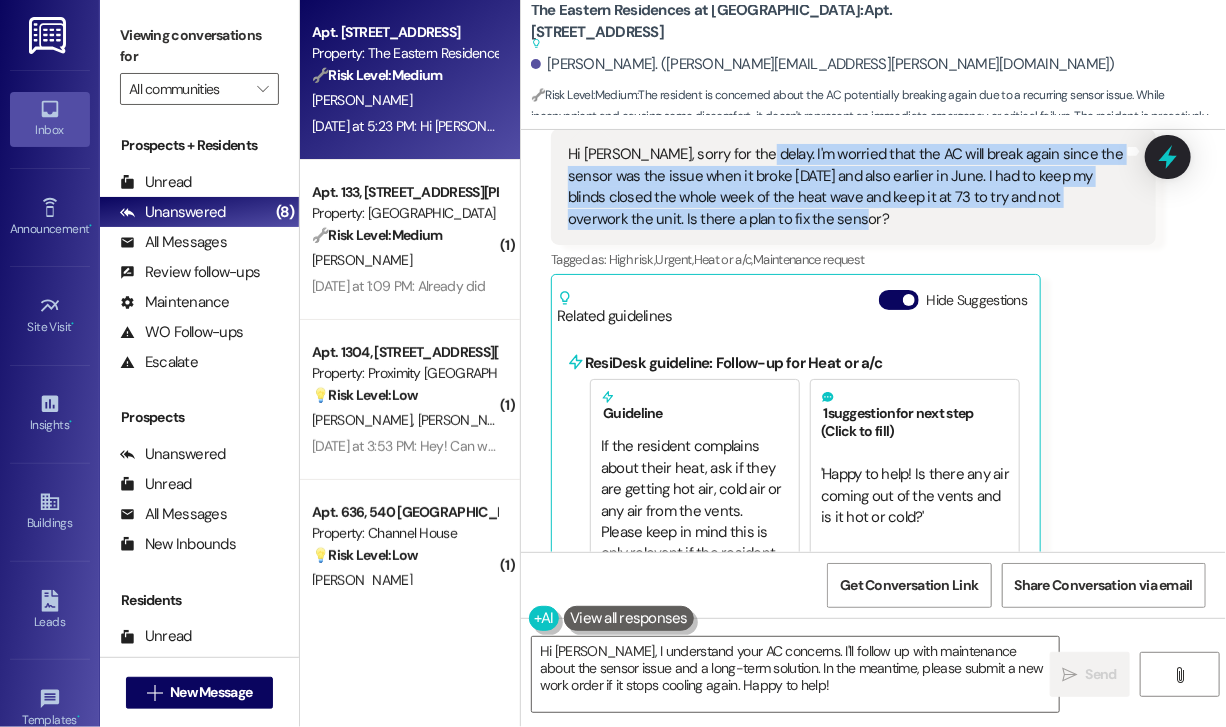 copy on "I'm worried that the AC will break again since the sensor was the issue when it broke [DATE] and also earlier in June. I had to keep my blinds closed the whole week of the heat wave and keep it at 73 to try and not overwork the unit. Is there a plan to fix the sensor?" 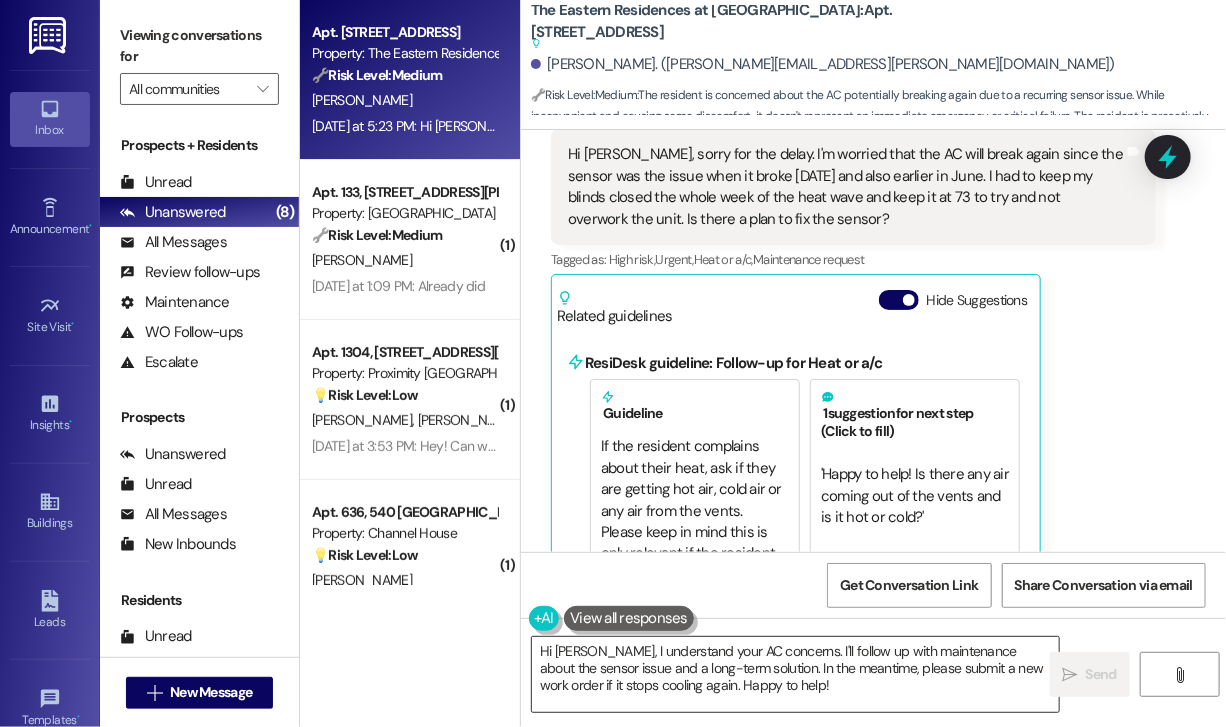 click on "Hi [PERSON_NAME], I understand your AC concerns. I'll follow up with maintenance about the sensor issue and a long-term solution. In the meantime, please submit a new work order if it stops cooling again. Happy to help!" at bounding box center (795, 674) 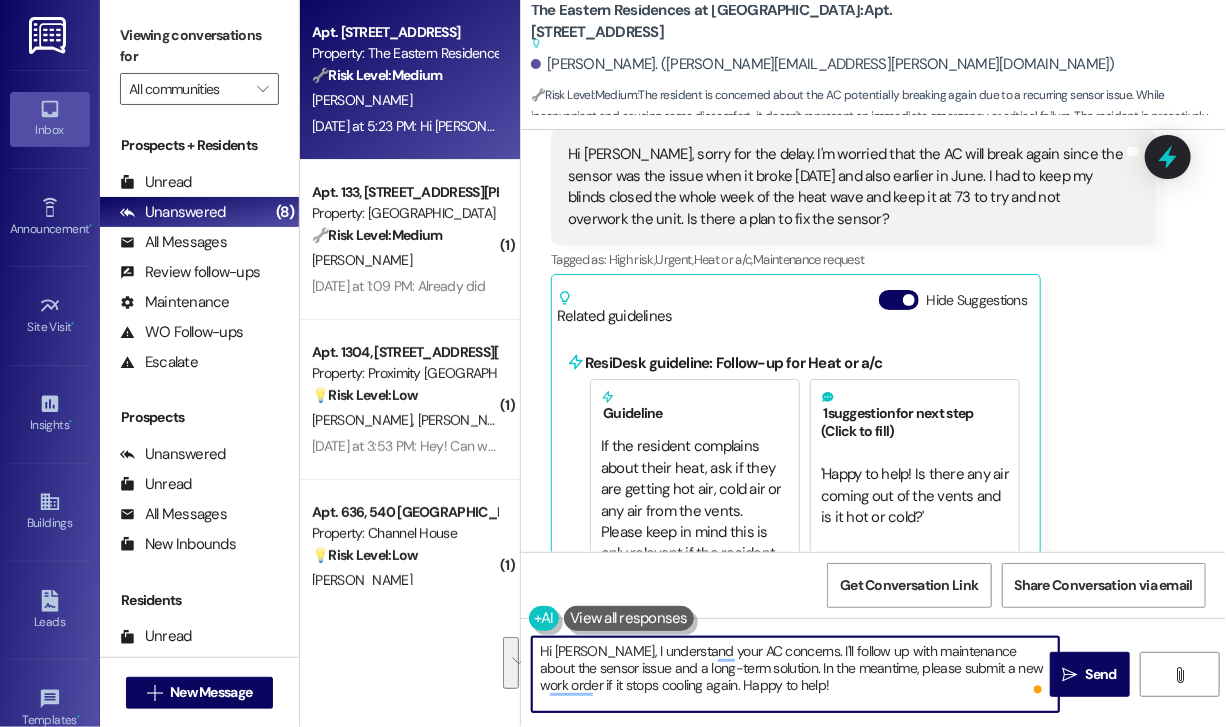 drag, startPoint x: 817, startPoint y: 686, endPoint x: 607, endPoint y: 651, distance: 212.89668 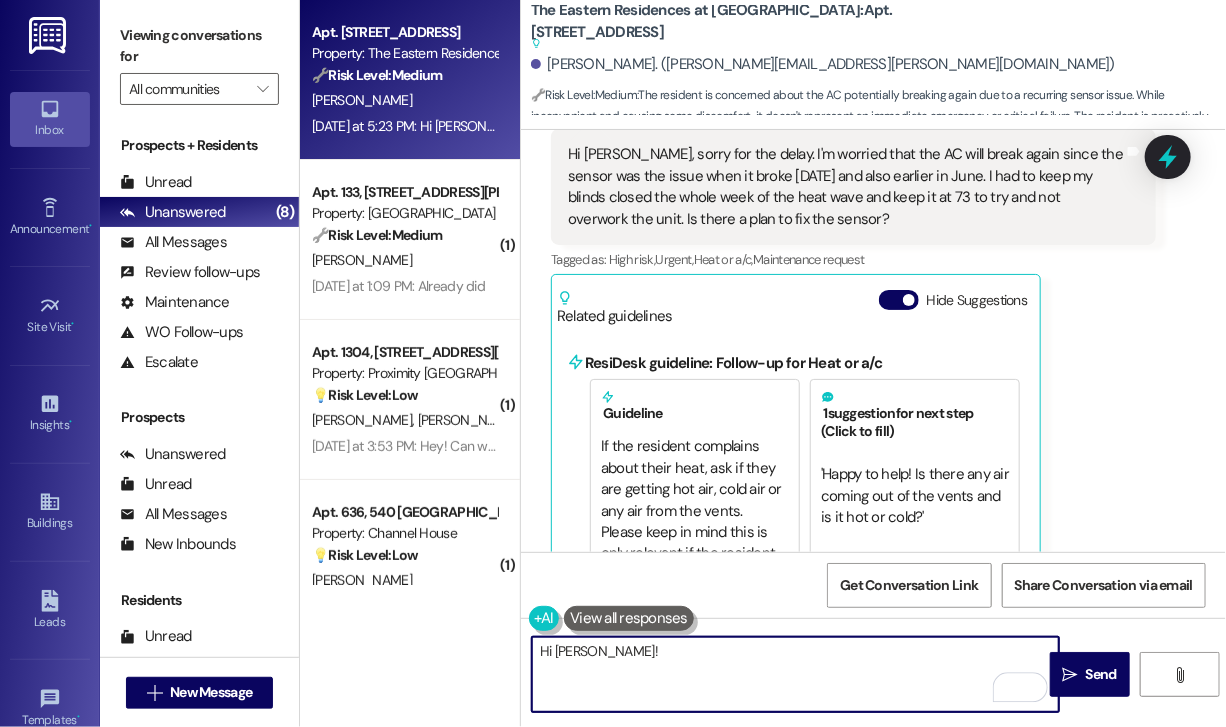 paste on "Thanks for reaching out—I completely understand your concern, especially with the heat lately. Do you know if the technician mentioned anything about the sensor during their last visit? If it wasn’t addressed or there’s still an issue, I can go ahead and submit a new work order for you. Just let me know!" 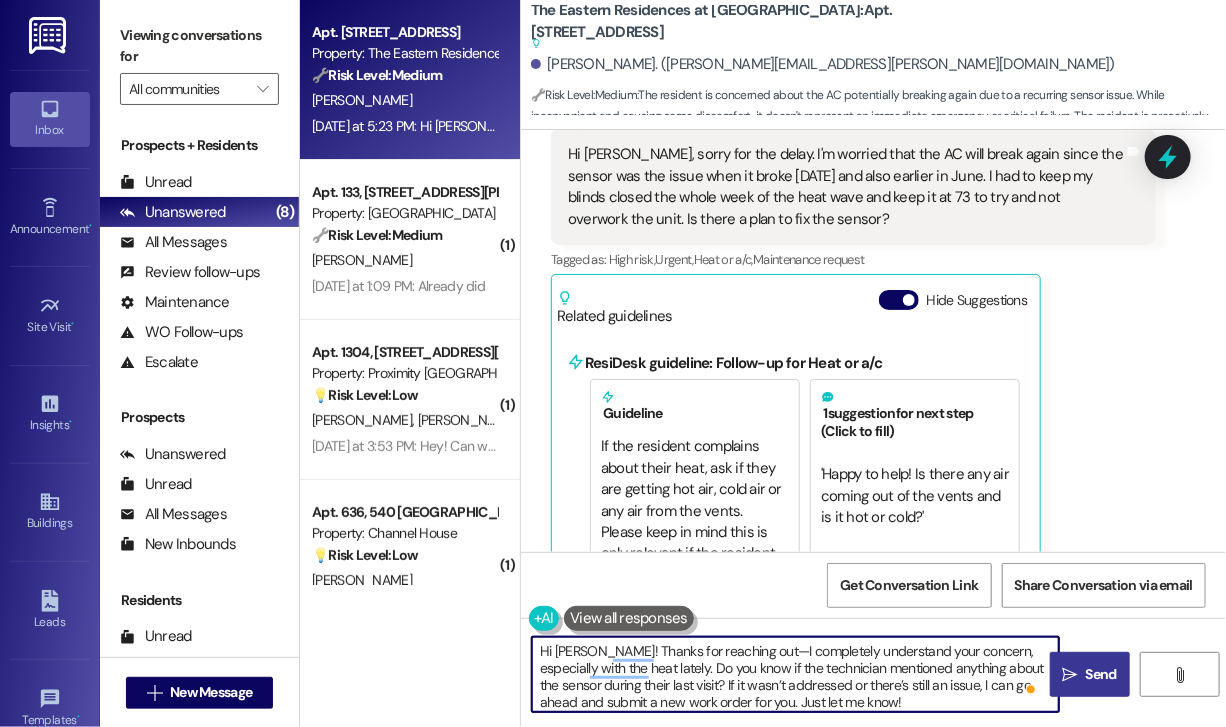 type on "Hi [PERSON_NAME]! Thanks for reaching out—I completely understand your concern, especially with the heat lately. Do you know if the technician mentioned anything about the sensor during their last visit? If it wasn’t addressed or there’s still an issue, I can go ahead and submit a new work order for you. Just let me know!" 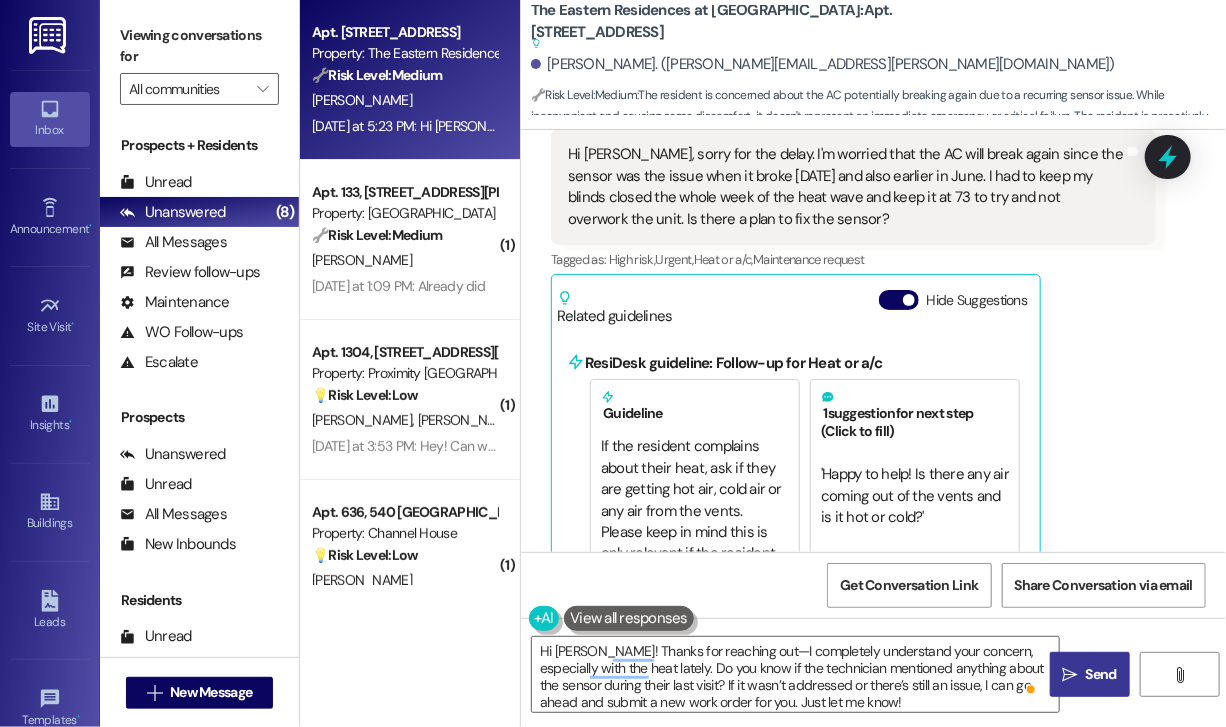 click on "Send" at bounding box center (1101, 674) 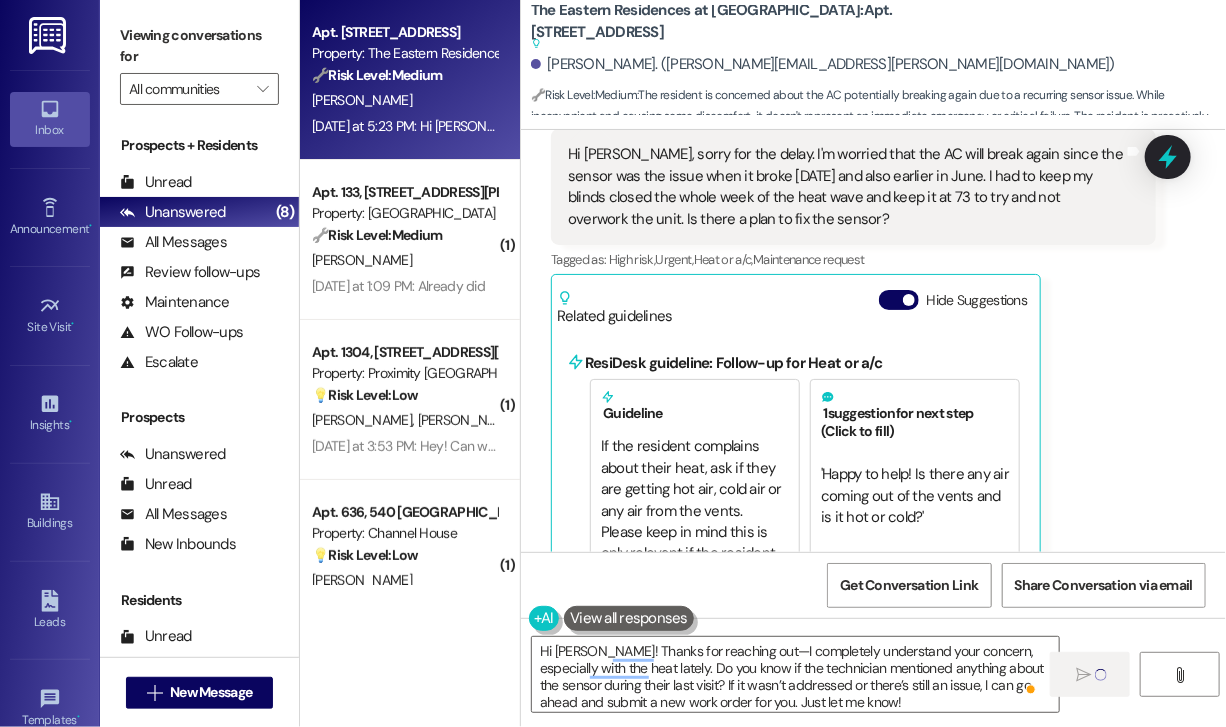 type 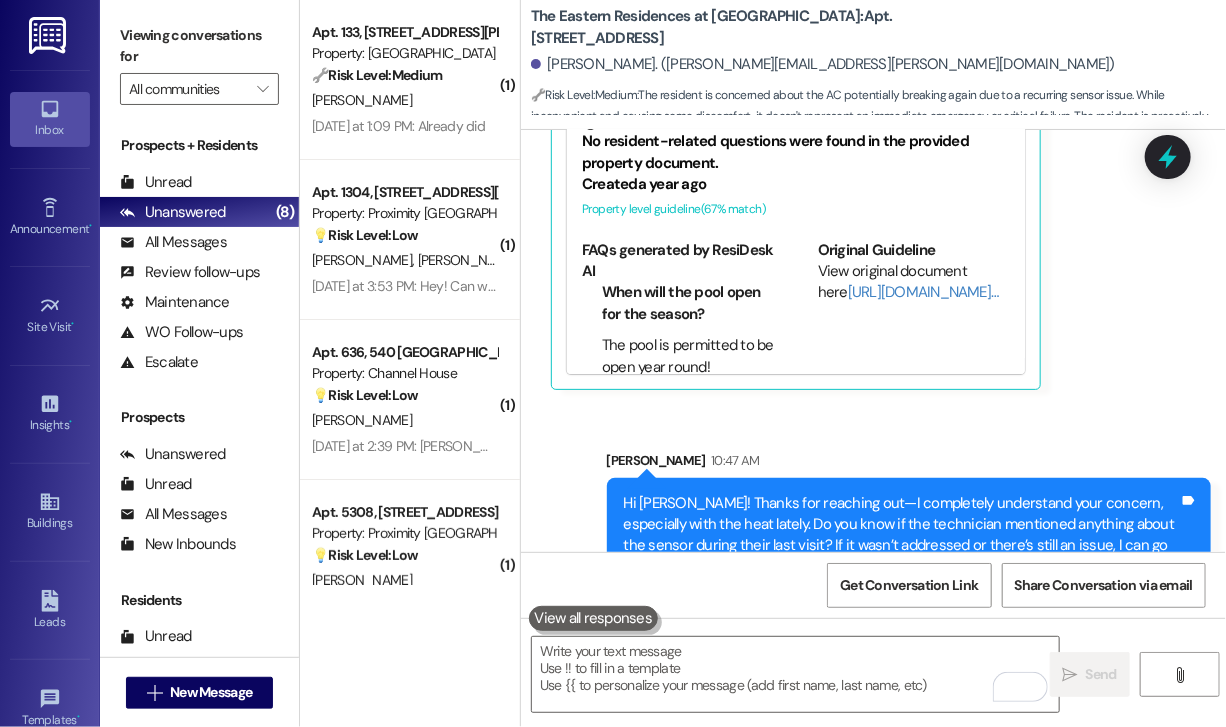 scroll, scrollTop: 2581, scrollLeft: 0, axis: vertical 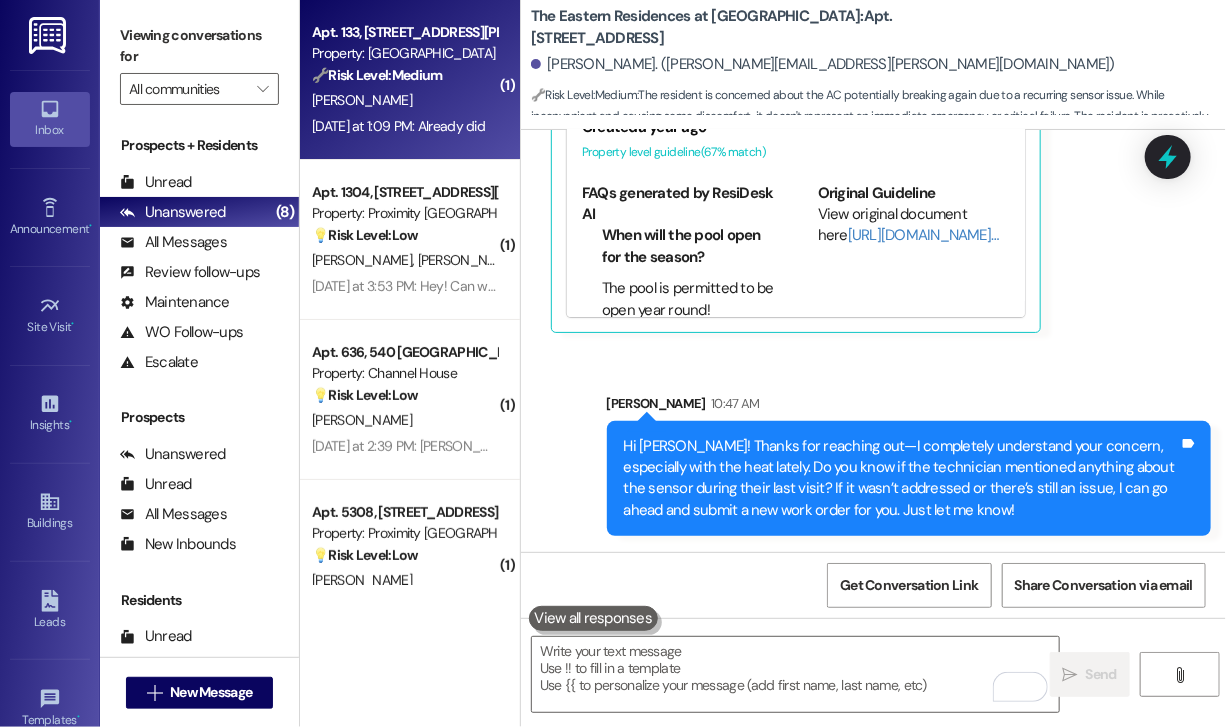 click on "🔧  Risk Level:  Medium The resident confirmed they already renewed their lease. This is a routine update following a renewal offer." at bounding box center [404, 75] 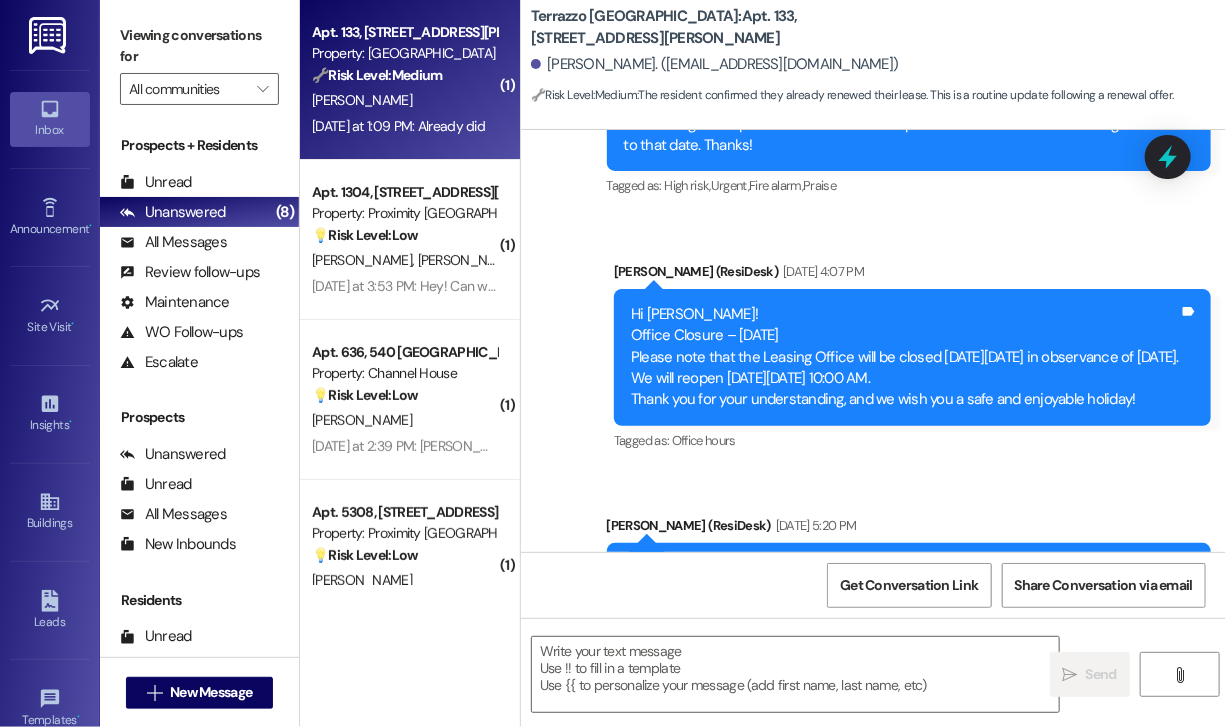 scroll, scrollTop: 2569, scrollLeft: 0, axis: vertical 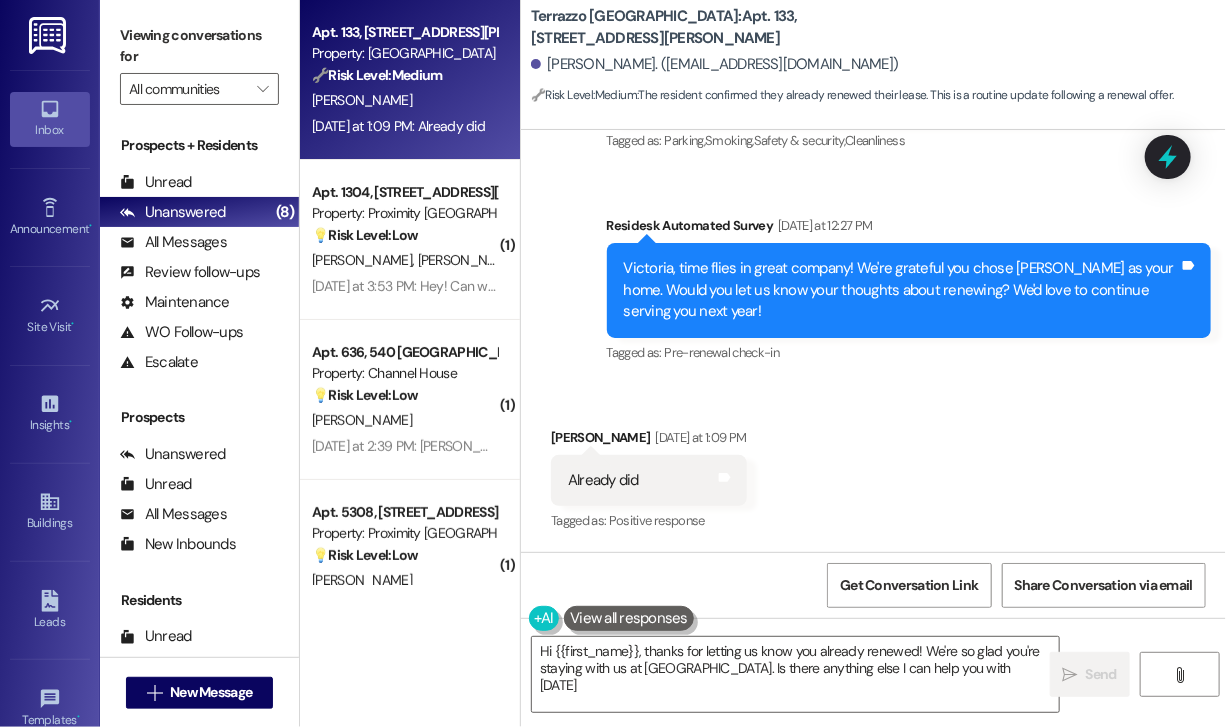 type on "Hi {{first_name}}, thanks for letting us know you already renewed! We're so glad you're staying with us at [GEOGRAPHIC_DATA]. Is there anything else I can help you with [DATE]?" 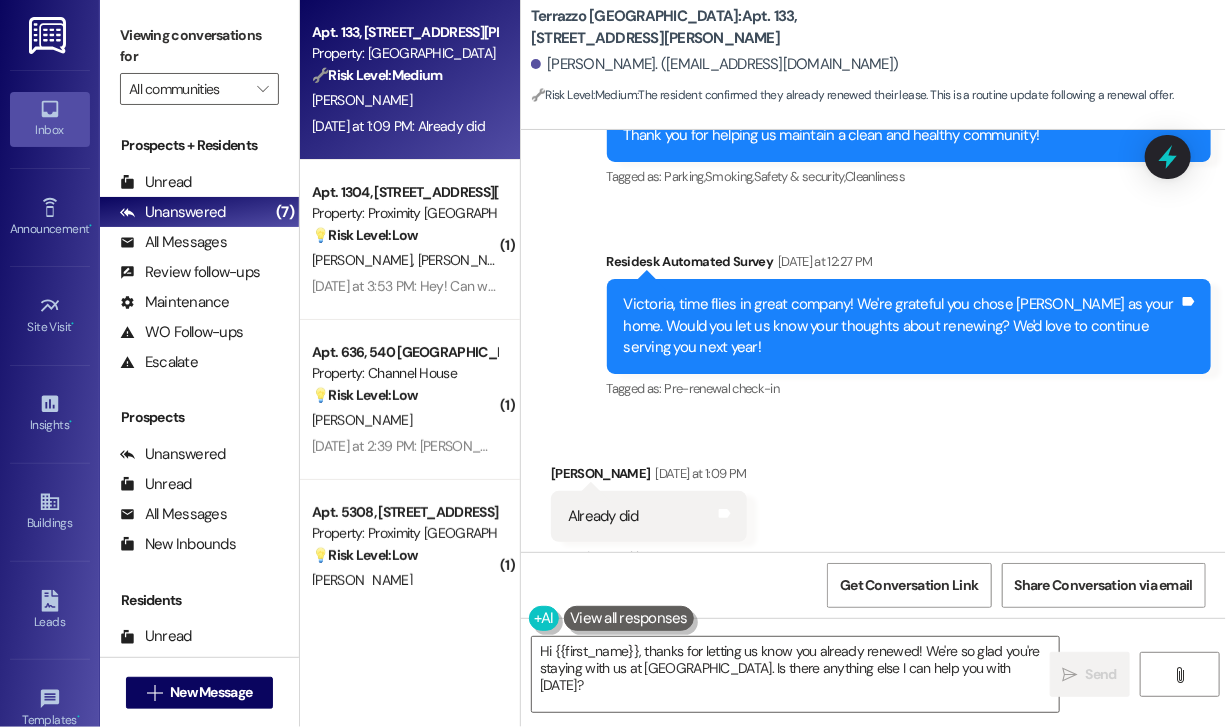 scroll, scrollTop: 2570, scrollLeft: 0, axis: vertical 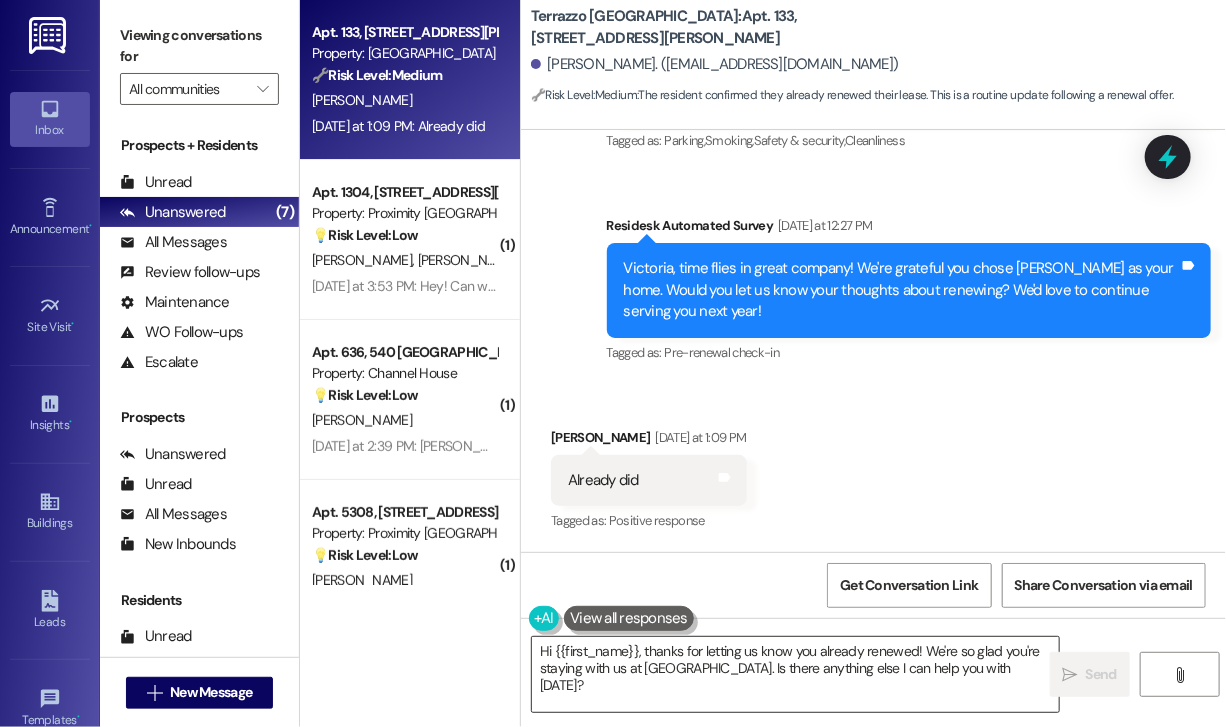 click on "Hi {{first_name}}, thanks for letting us know you already renewed! We're so glad you're staying with us at [GEOGRAPHIC_DATA]. Is there anything else I can help you with [DATE]?" at bounding box center (795, 674) 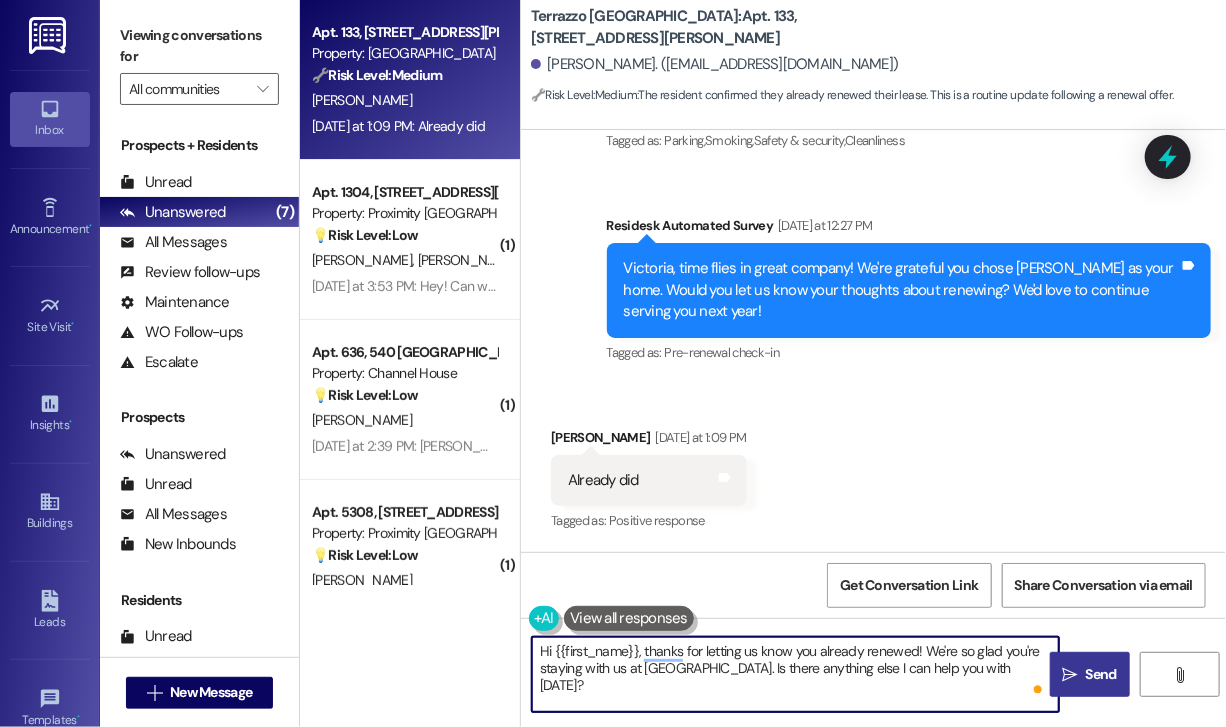 click on "Send" at bounding box center [1101, 674] 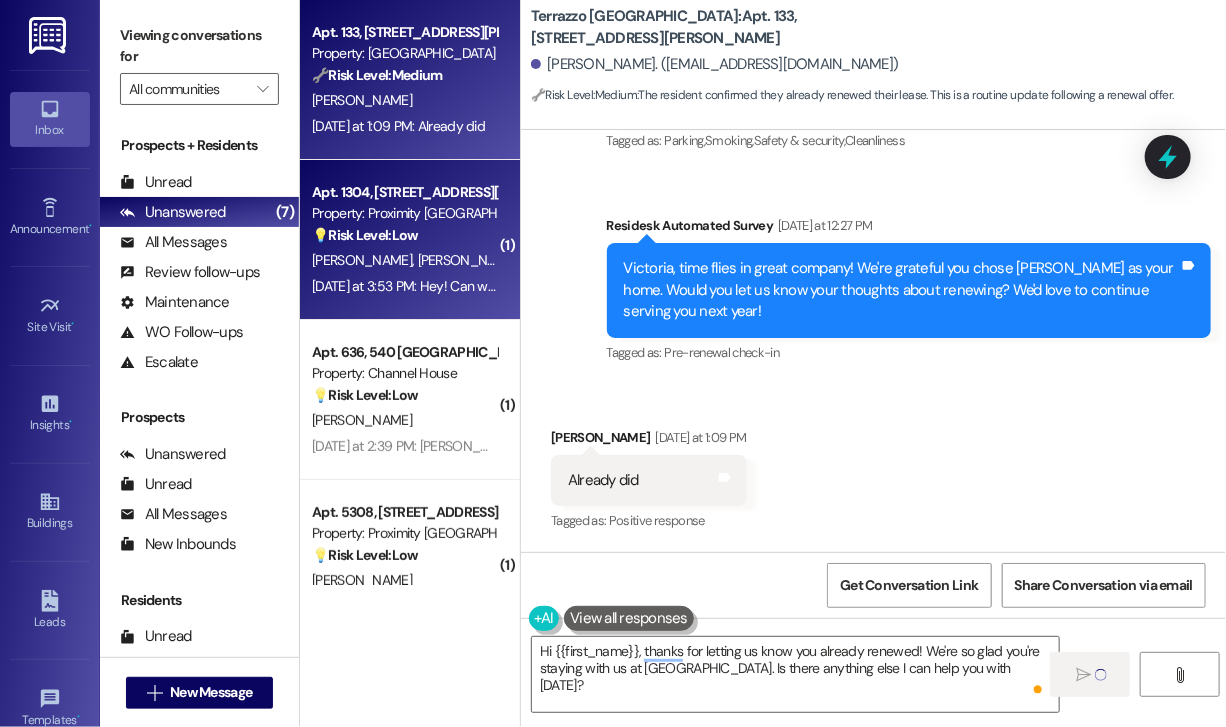 click on "[DATE] at 3:53 PM: Hey! Can we get on the schedule to get our new filter for the fridge ?  [DATE] at 3:53 PM: Hey! Can we get on the schedule to get our new filter for the fridge ?" at bounding box center [565, 286] 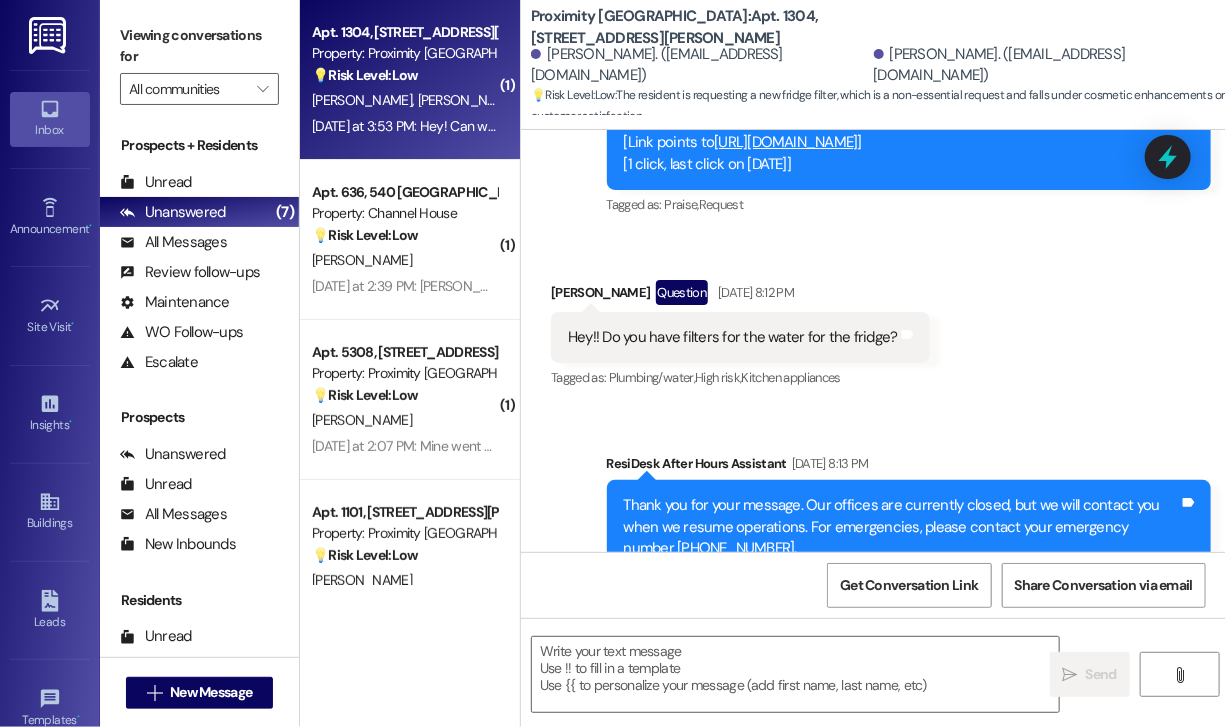 scroll, scrollTop: 4474, scrollLeft: 0, axis: vertical 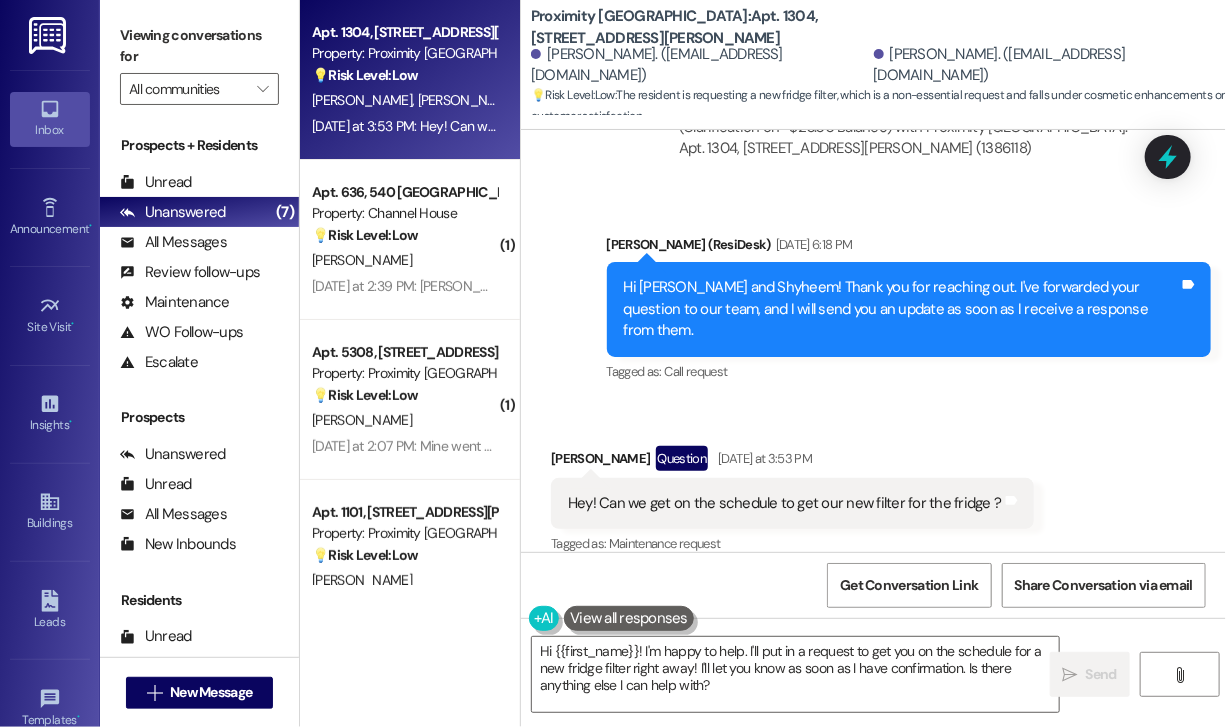 click on "Tagged as:   Call request Click to highlight conversations about Call request" at bounding box center [909, 371] 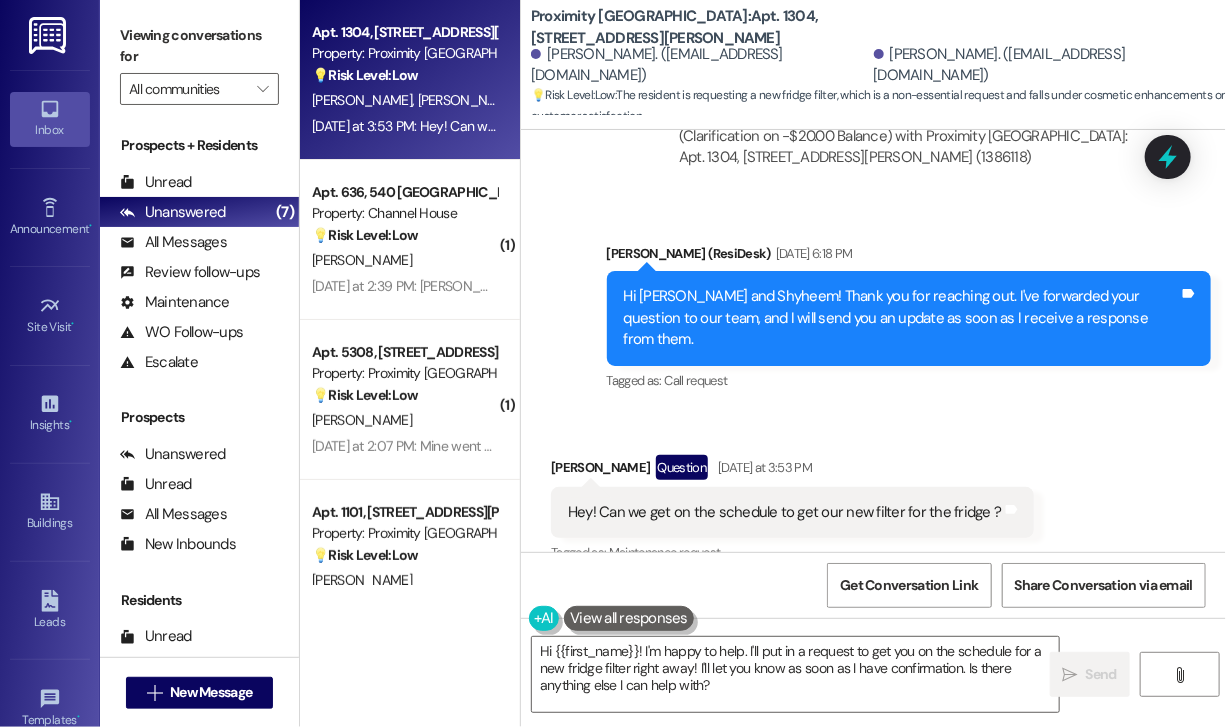scroll, scrollTop: 4474, scrollLeft: 0, axis: vertical 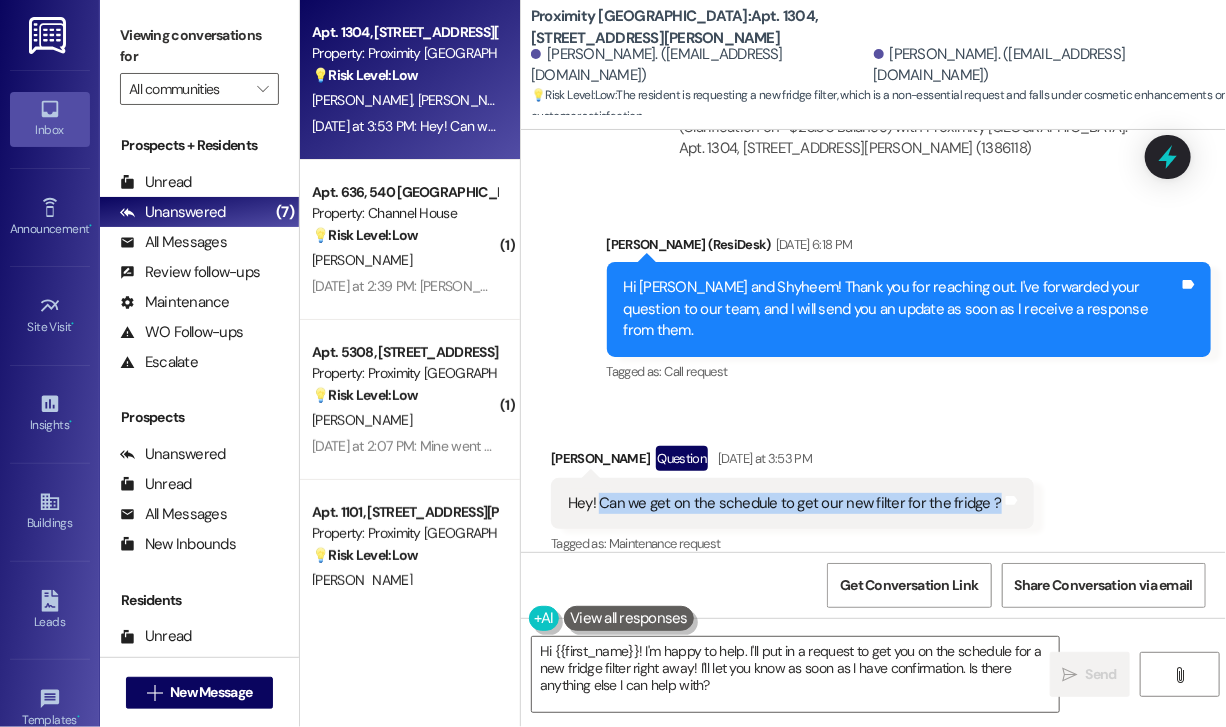 drag, startPoint x: 602, startPoint y: 482, endPoint x: 989, endPoint y: 498, distance: 387.3306 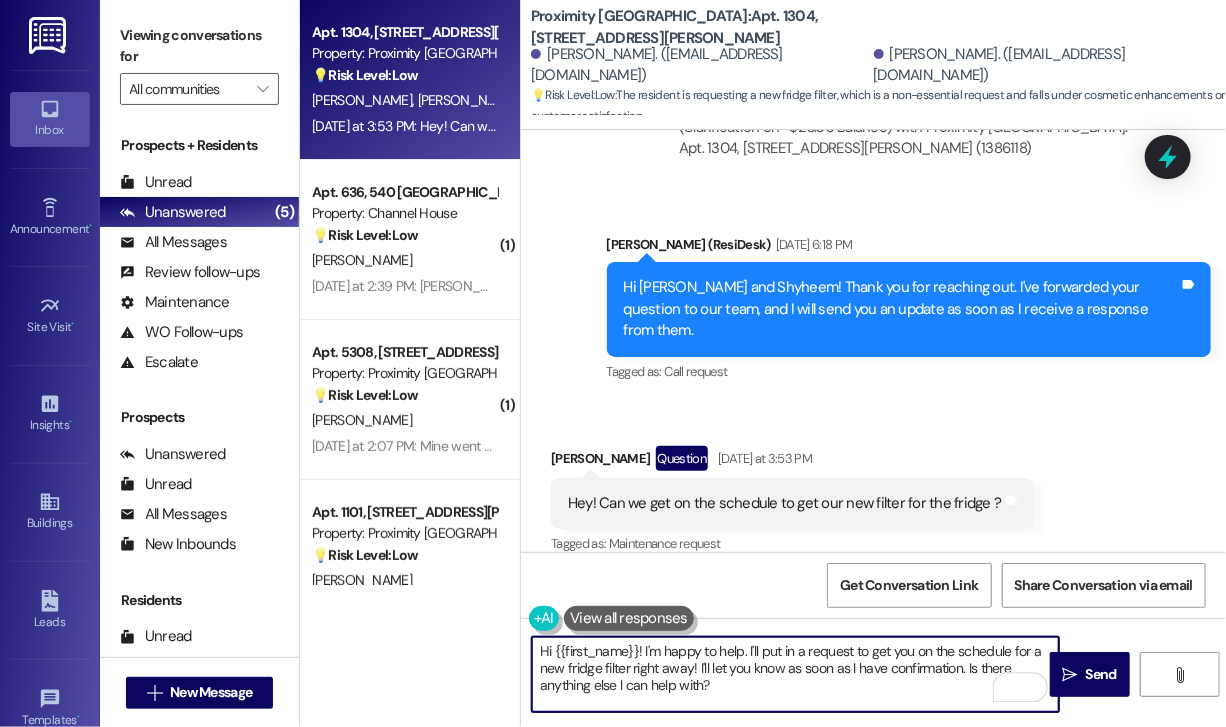 drag, startPoint x: 788, startPoint y: 683, endPoint x: 645, endPoint y: 645, distance: 147.96283 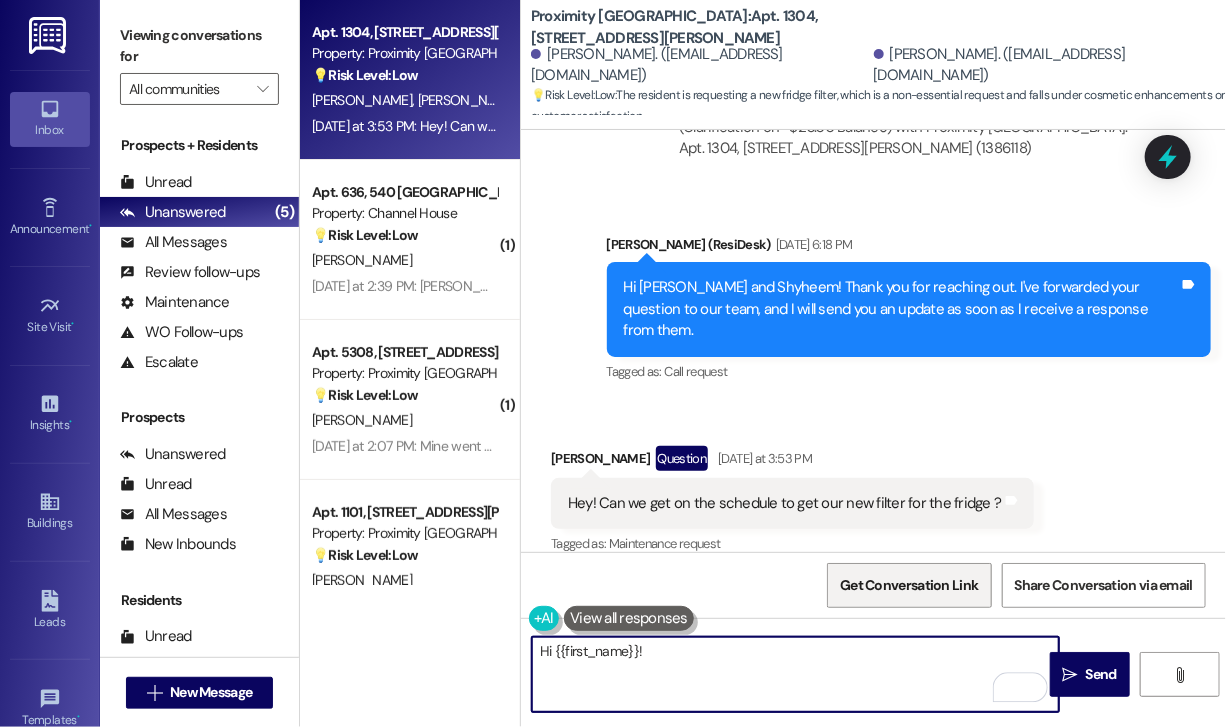 paste on "Thanks for reaching out! Just to confirm—are you referring to a water or air filter for your refrigerator? And has it already been replaced in the past, or would this be the first time? I’ll check with the team to get you scheduled." 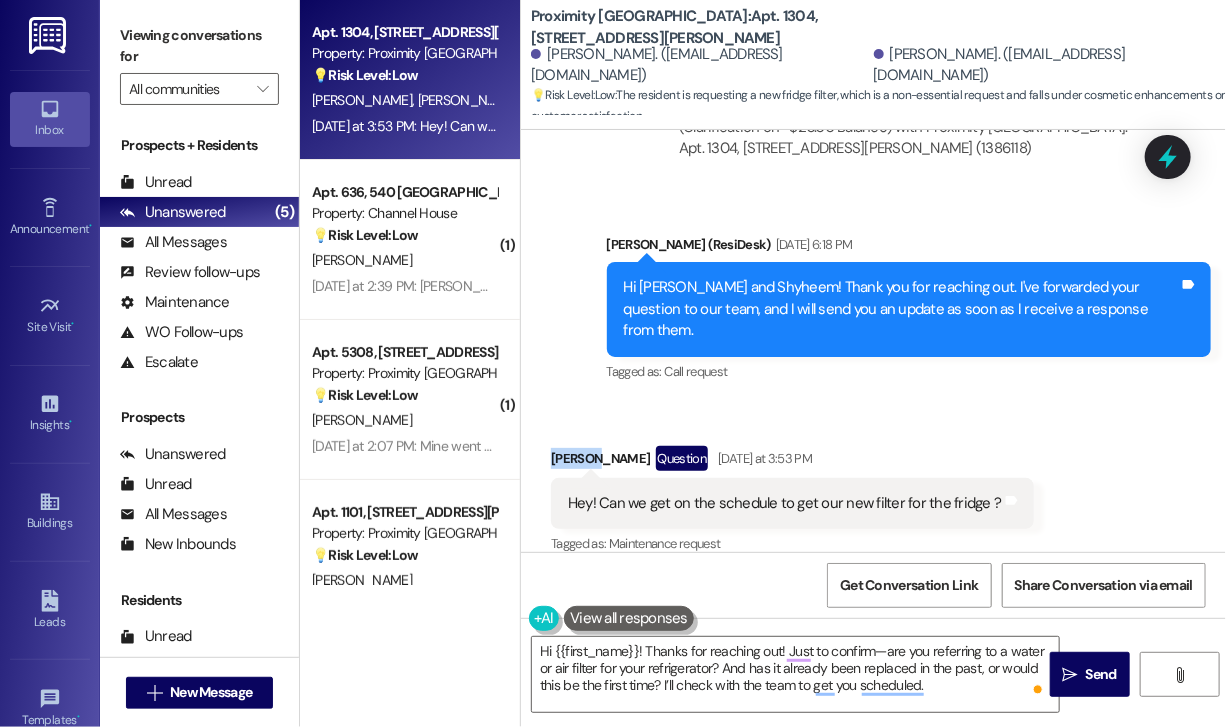 drag, startPoint x: 596, startPoint y: 432, endPoint x: 552, endPoint y: 427, distance: 44.28318 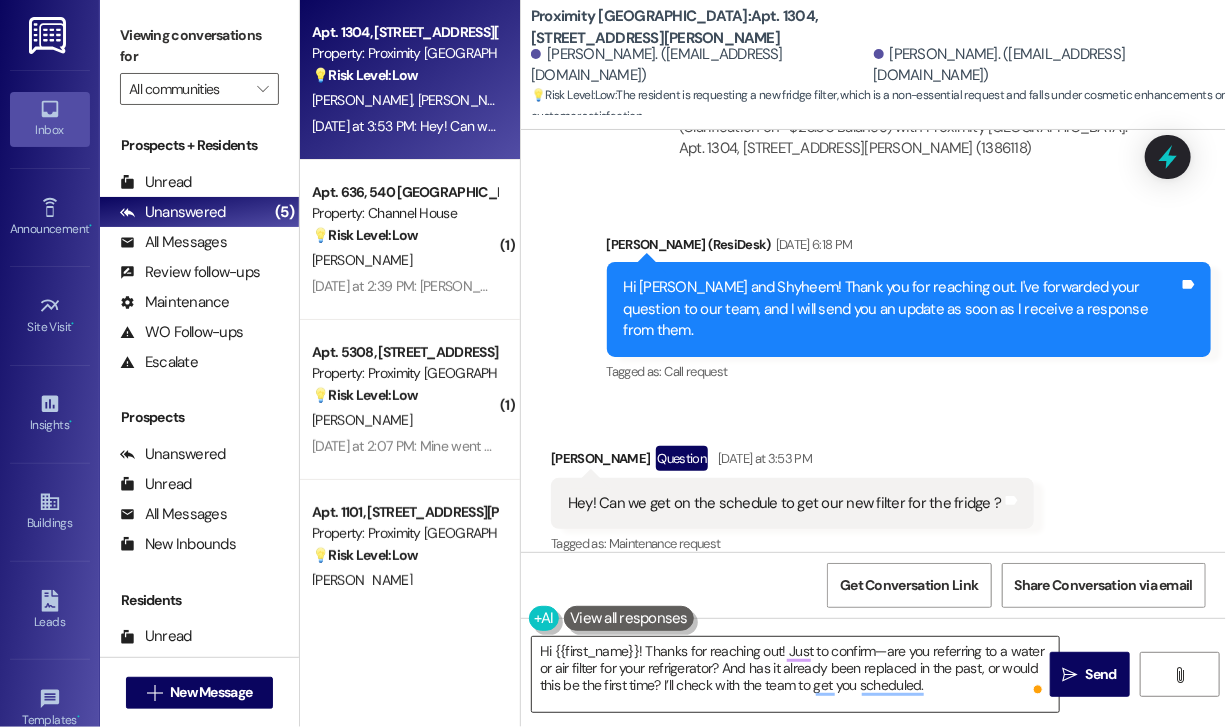 click on "Hi {{first_name}}! Thanks for reaching out! Just to confirm—are you referring to a water or air filter for your refrigerator? And has it already been replaced in the past, or would this be the first time? I’ll check with the team to get you scheduled." at bounding box center [795, 674] 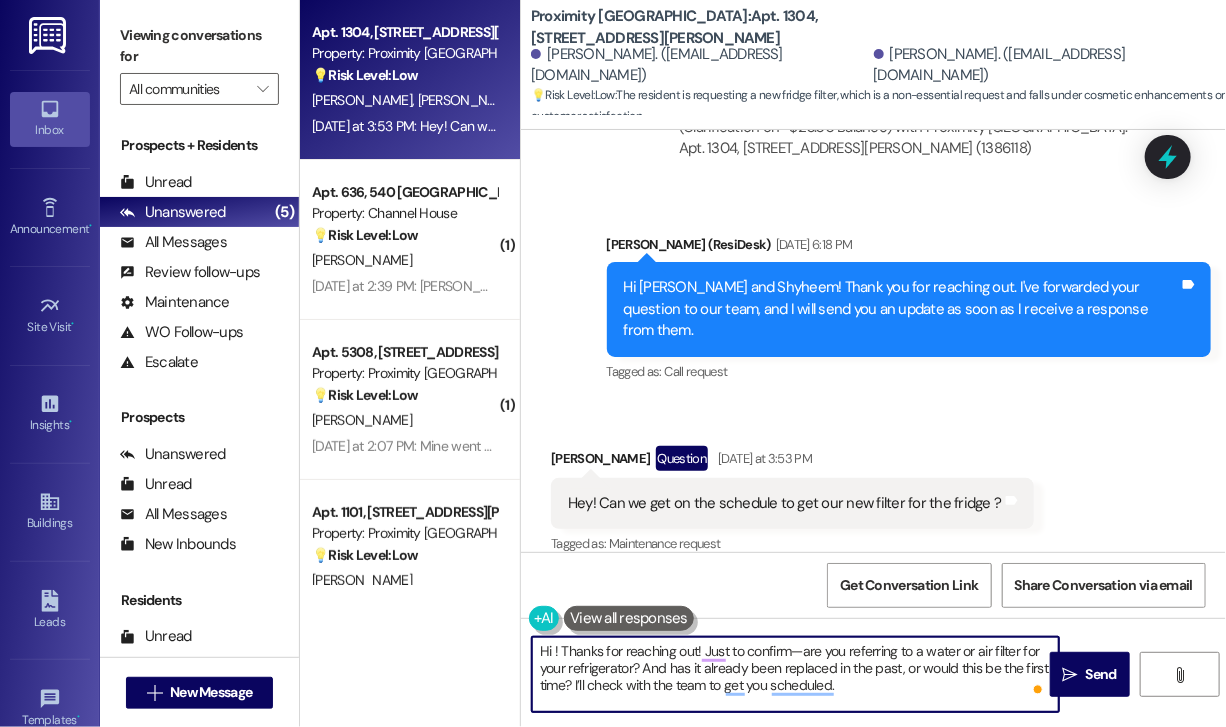 paste on "Nyshyel" 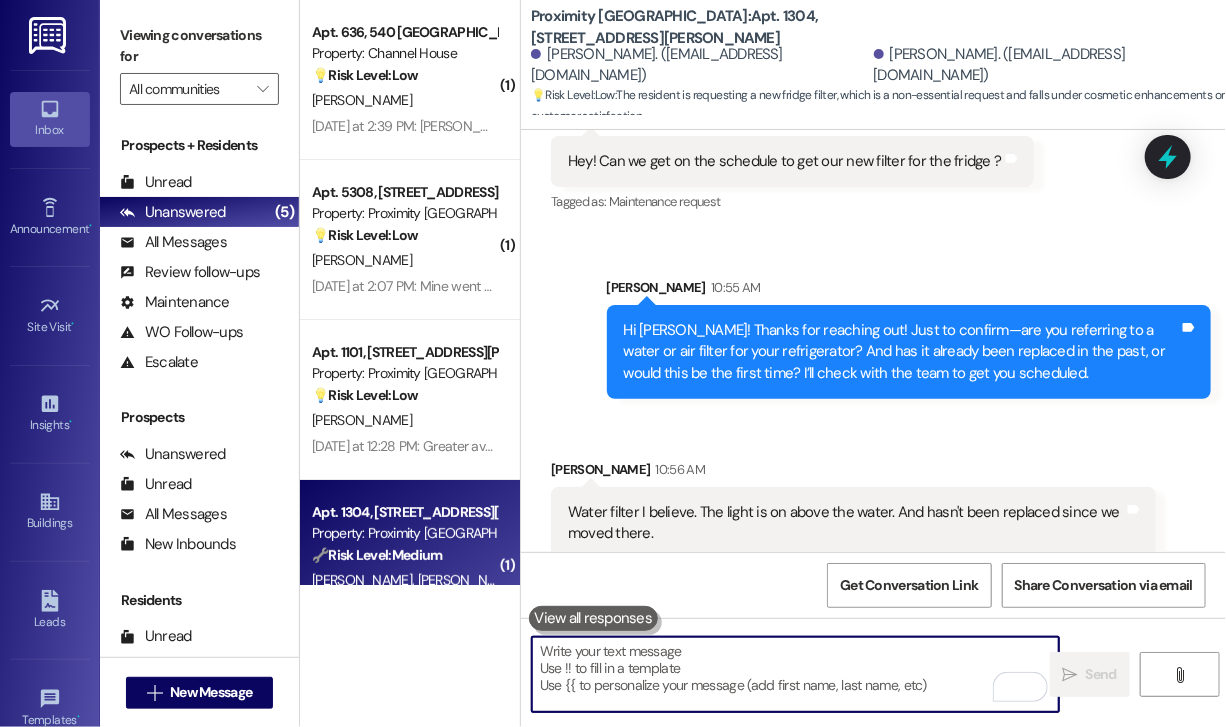 scroll, scrollTop: 4999, scrollLeft: 0, axis: vertical 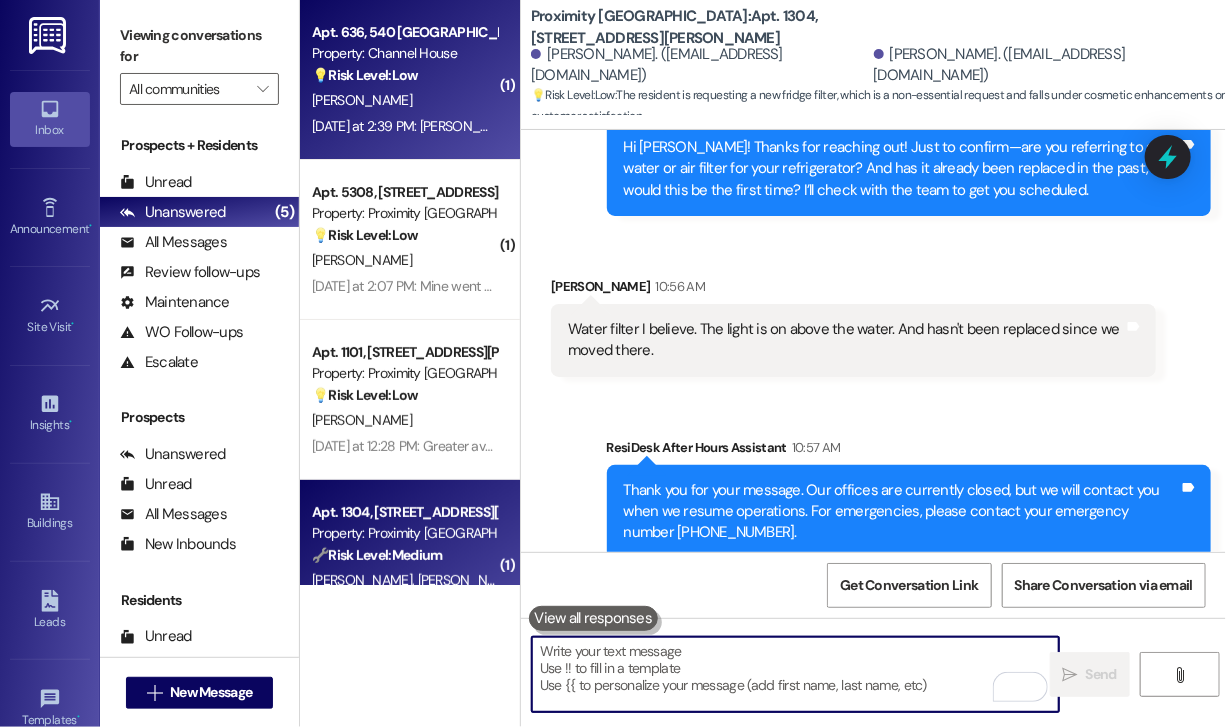 type 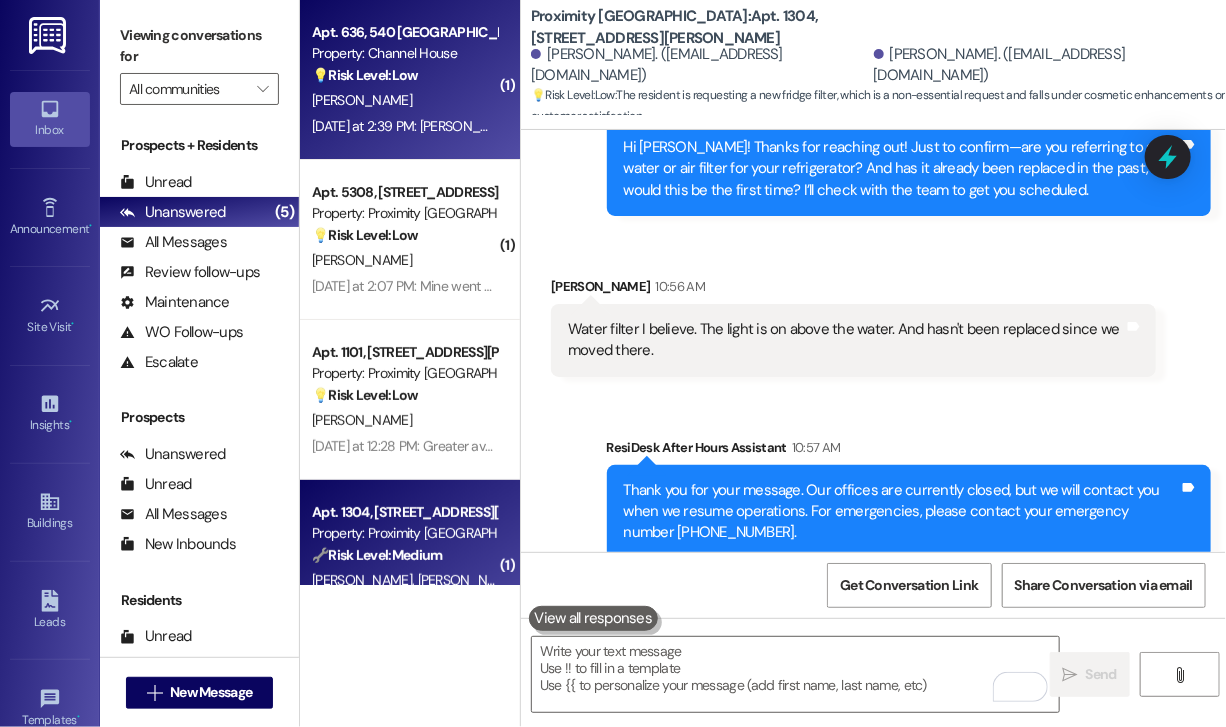 click on "[PERSON_NAME]" at bounding box center [404, 100] 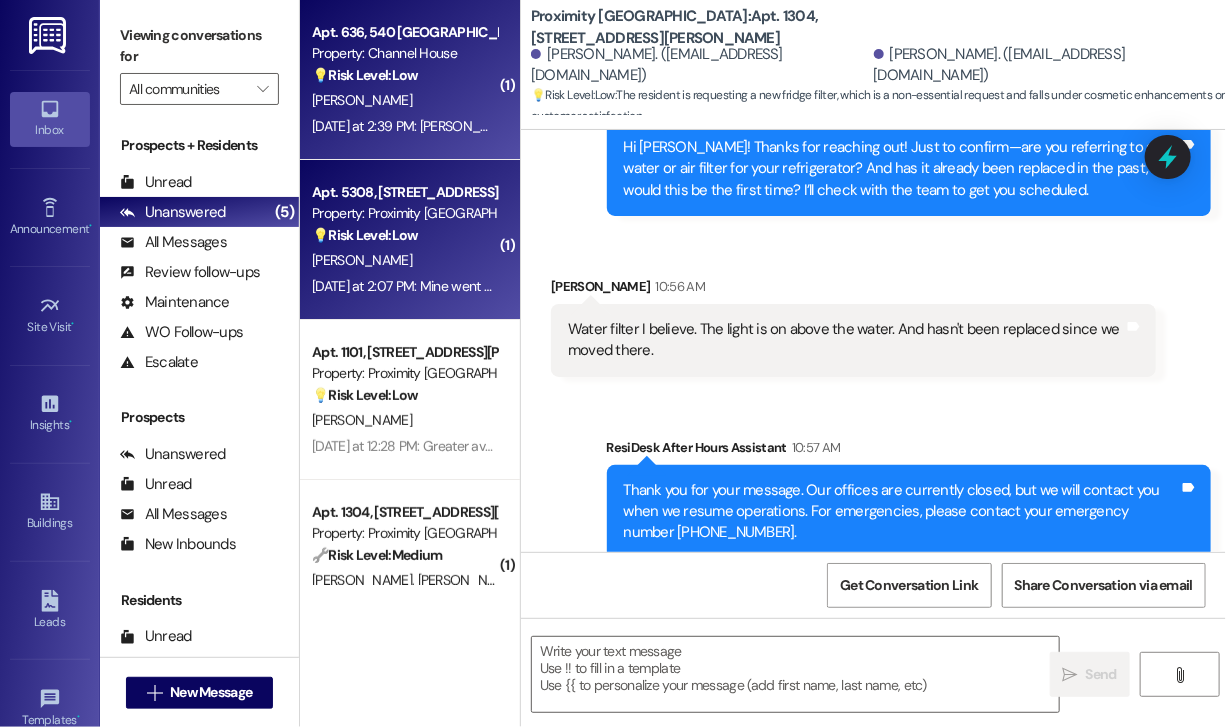 type on "Fetching suggested responses. Please feel free to read through the conversation in the meantime." 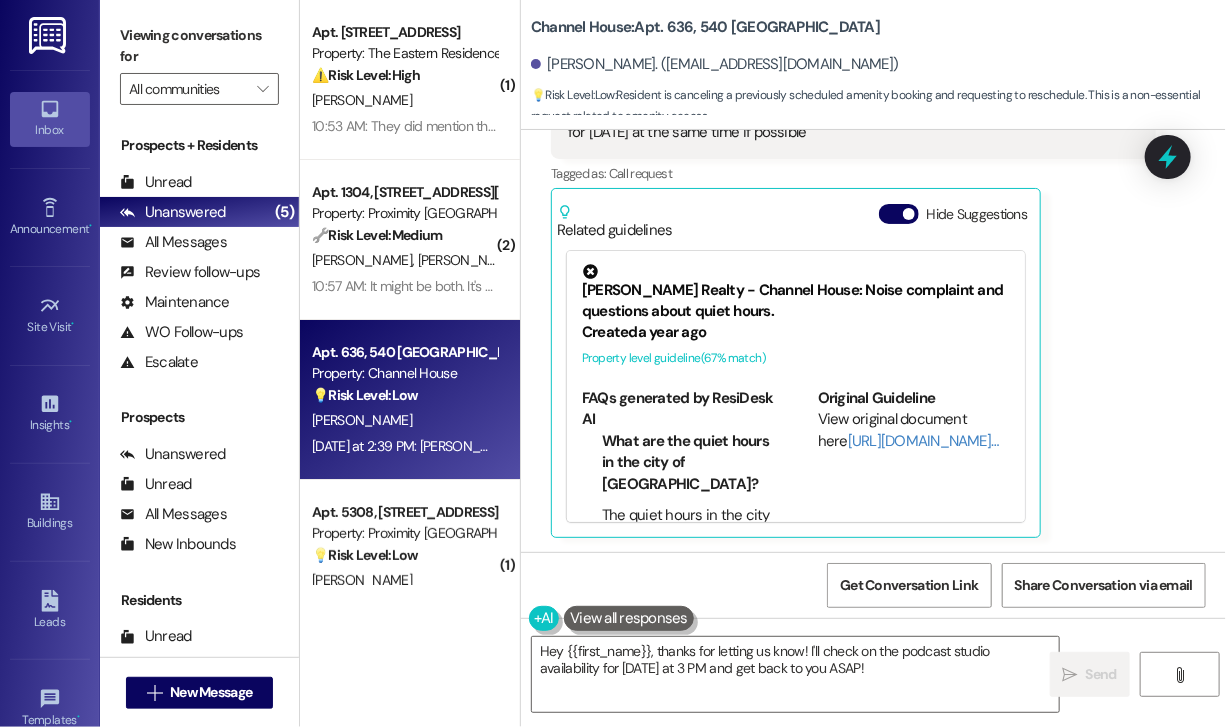 scroll, scrollTop: 2859, scrollLeft: 0, axis: vertical 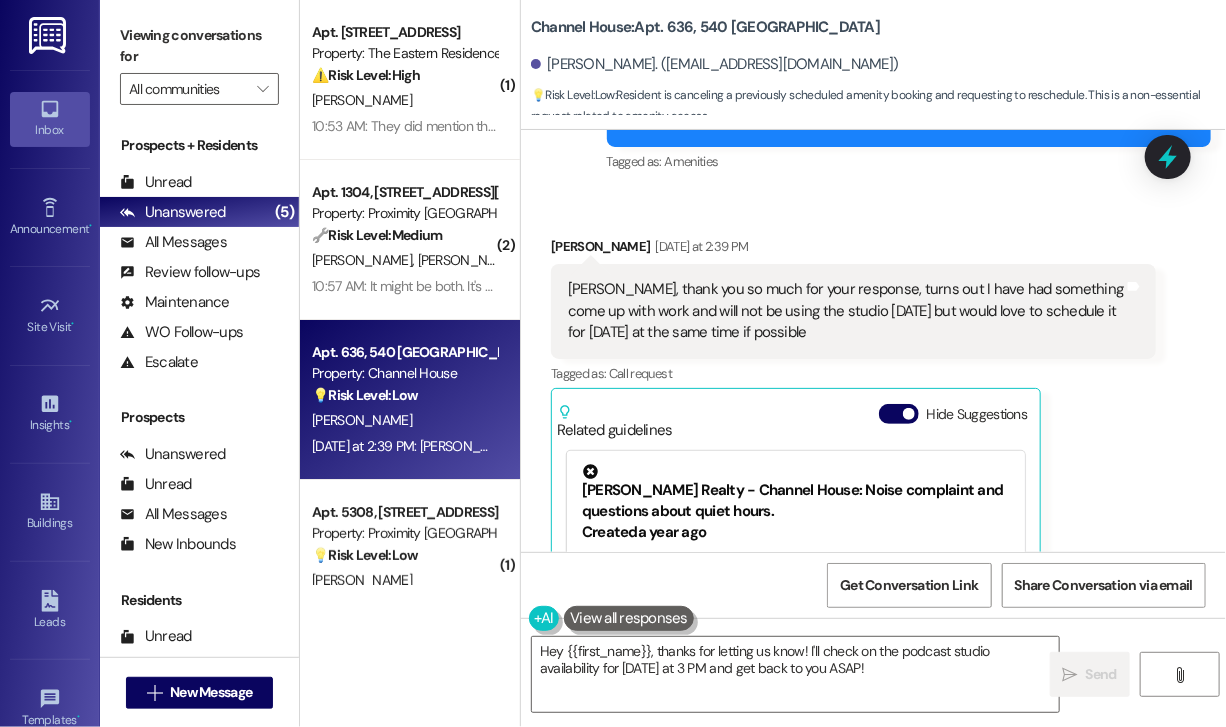 click on "Received via SMS [PERSON_NAME] [DATE] at 2:39 PM [PERSON_NAME], thank you so much for your response, turns out I have had something come up with work and will not be using the studio [DATE] but would love to schedule it for [DATE] at the same time if possible Tags and notes Tagged as:   Call request Click to highlight conversations about Call request  Related guidelines Hide Suggestions [PERSON_NAME] Realty - Channel House: Noise complaint and questions about quiet hours. Created  a year ago Property level guideline  ( 67 % match) FAQs generated by ResiDesk AI What are the quiet hours in the city of [GEOGRAPHIC_DATA]? The quiet hours in the city of [GEOGRAPHIC_DATA] are observed from 7AM to 11PM. Can you address a specific resident if I have a complaint? Yes, we can address a specific resident if you provide us with the details. Original Guideline View original document here  [URL][DOMAIN_NAME]… Created  a year ago Property level guideline  ( 67 % match) FAQs generated by ResiDesk AI Original Guideline View original document here  Created   (" at bounding box center [853, 487] 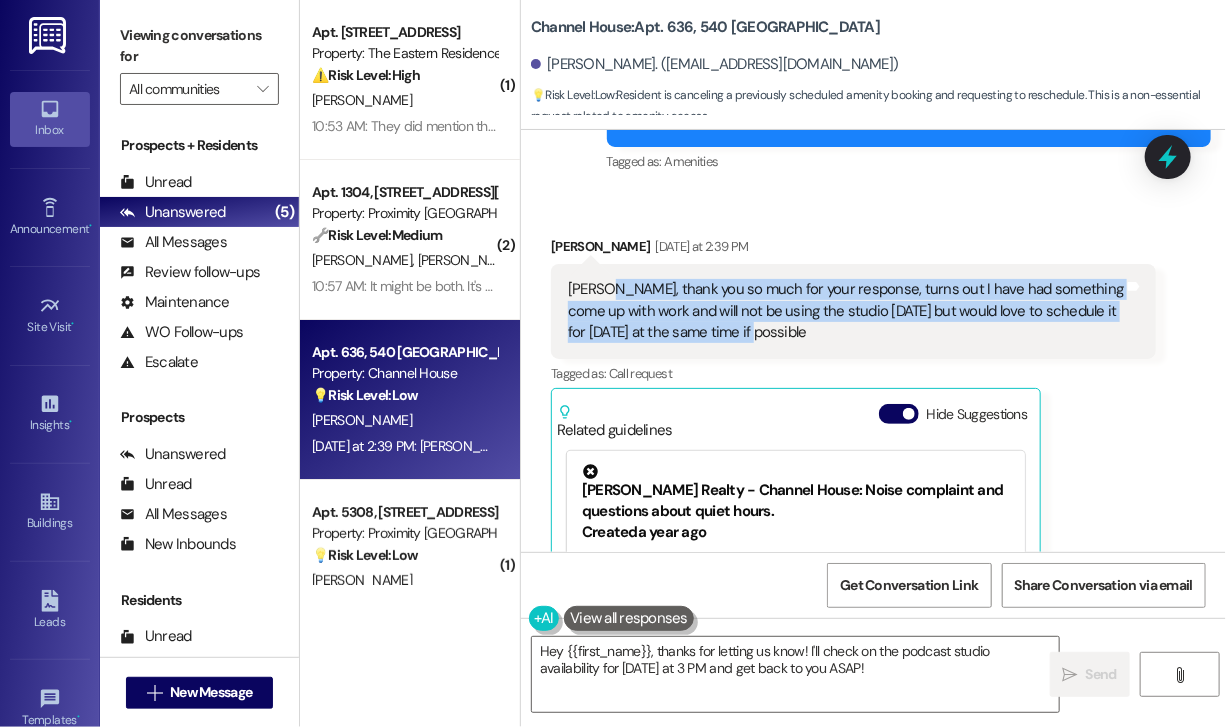 drag, startPoint x: 885, startPoint y: 330, endPoint x: 601, endPoint y: 290, distance: 286.80307 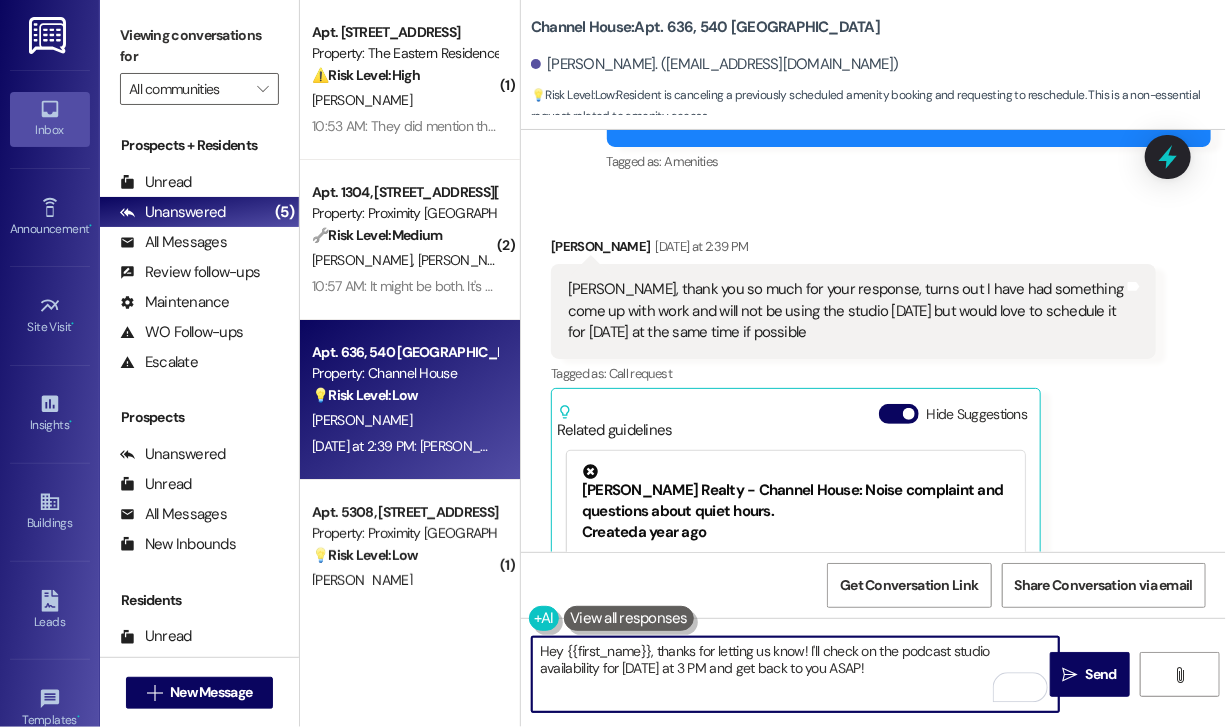 drag, startPoint x: 824, startPoint y: 666, endPoint x: 649, endPoint y: 654, distance: 175.41095 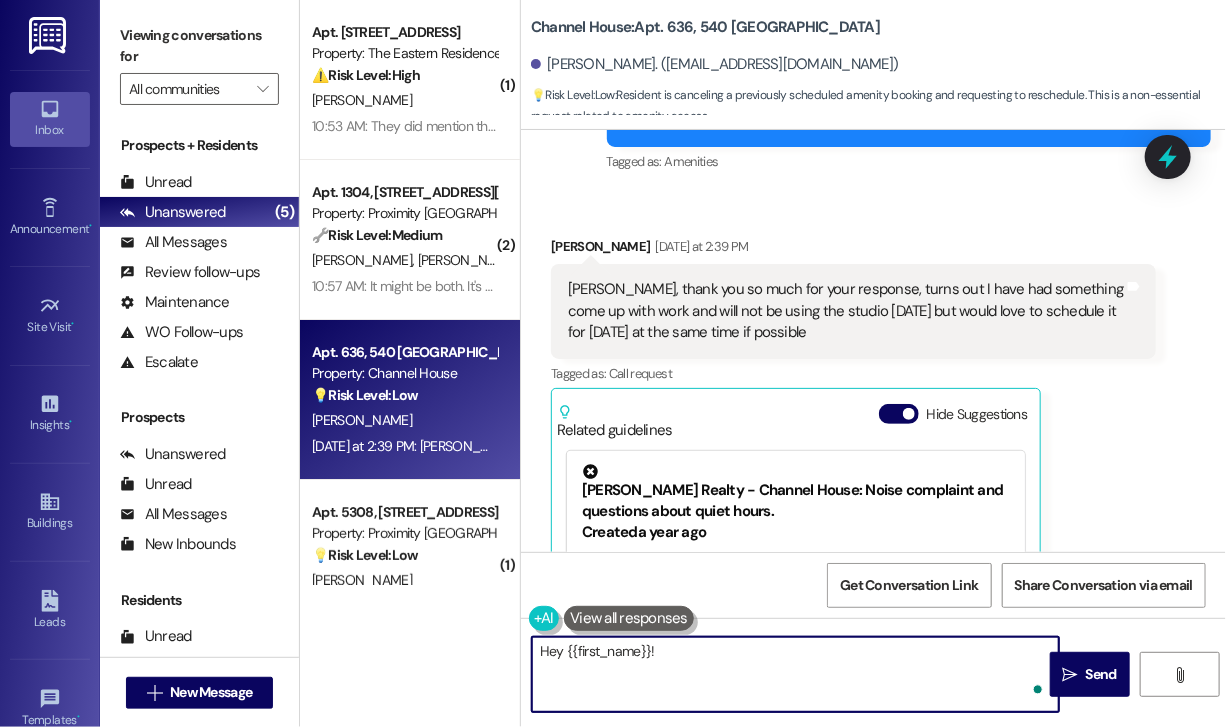 paste on "Thanks for the update! What time would you like to use the studio [DATE] so I can check availability and get it scheduled for you?" 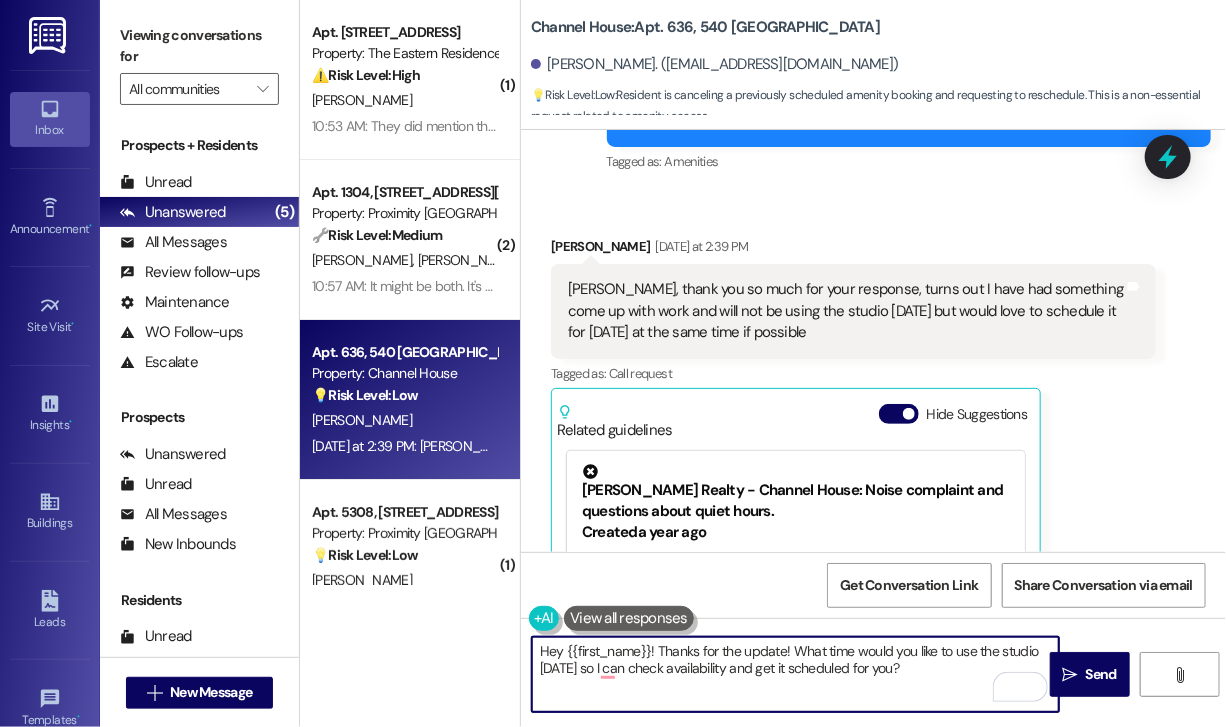 click on "Hey {{first_name}}! Thanks for the update! What time would you like to use the studio [DATE] so I can check availability and get it scheduled for you?" at bounding box center (795, 674) 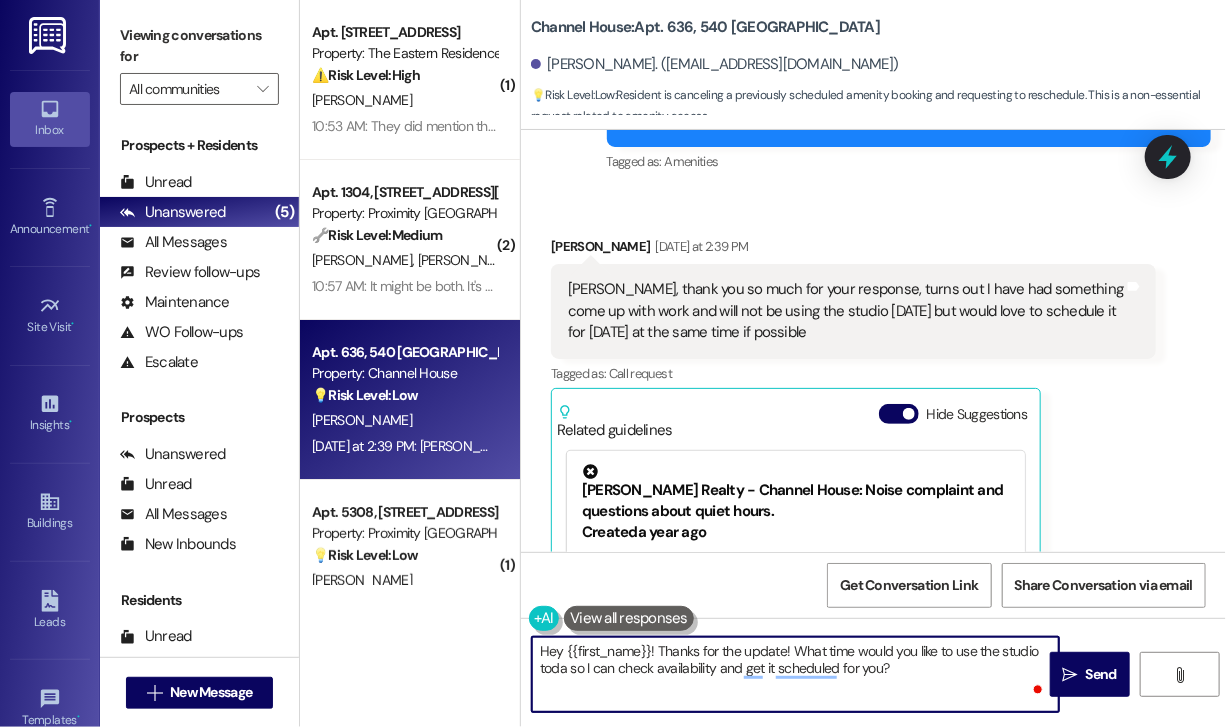type on "Hey {{first_name}}! Thanks for the update! What time would you like to use the studio [DATE] so I can check availability and get it scheduled for you?" 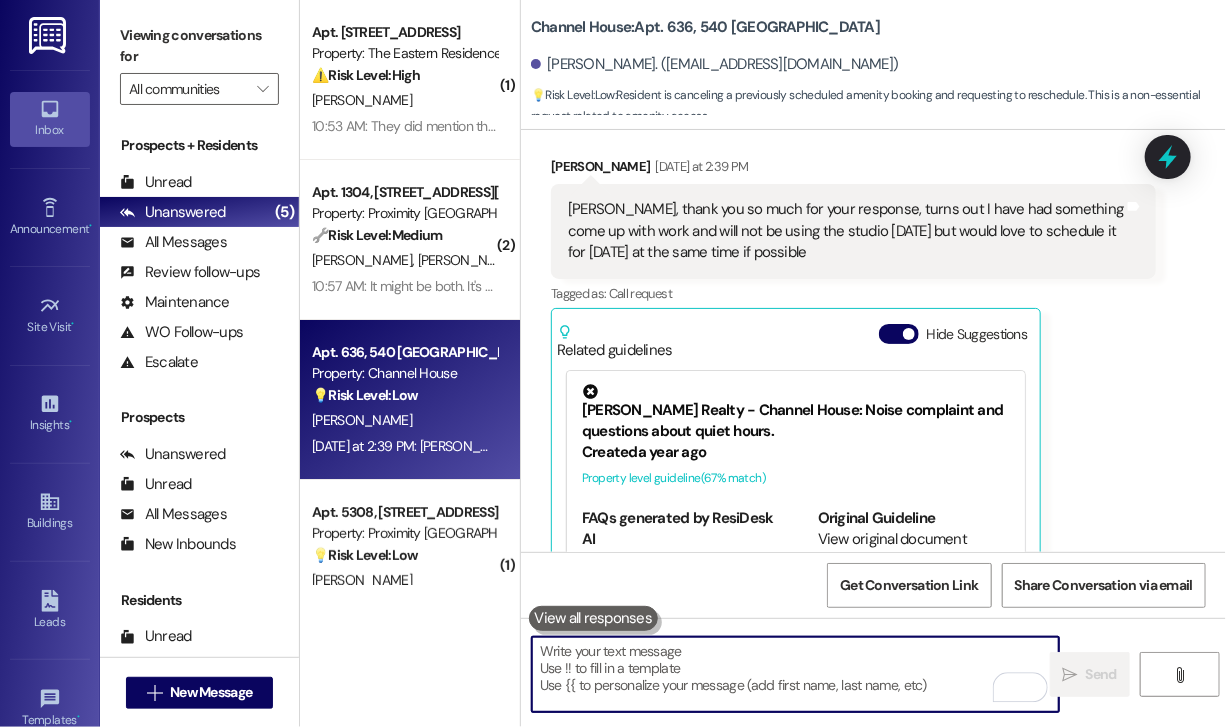scroll, scrollTop: 3058, scrollLeft: 0, axis: vertical 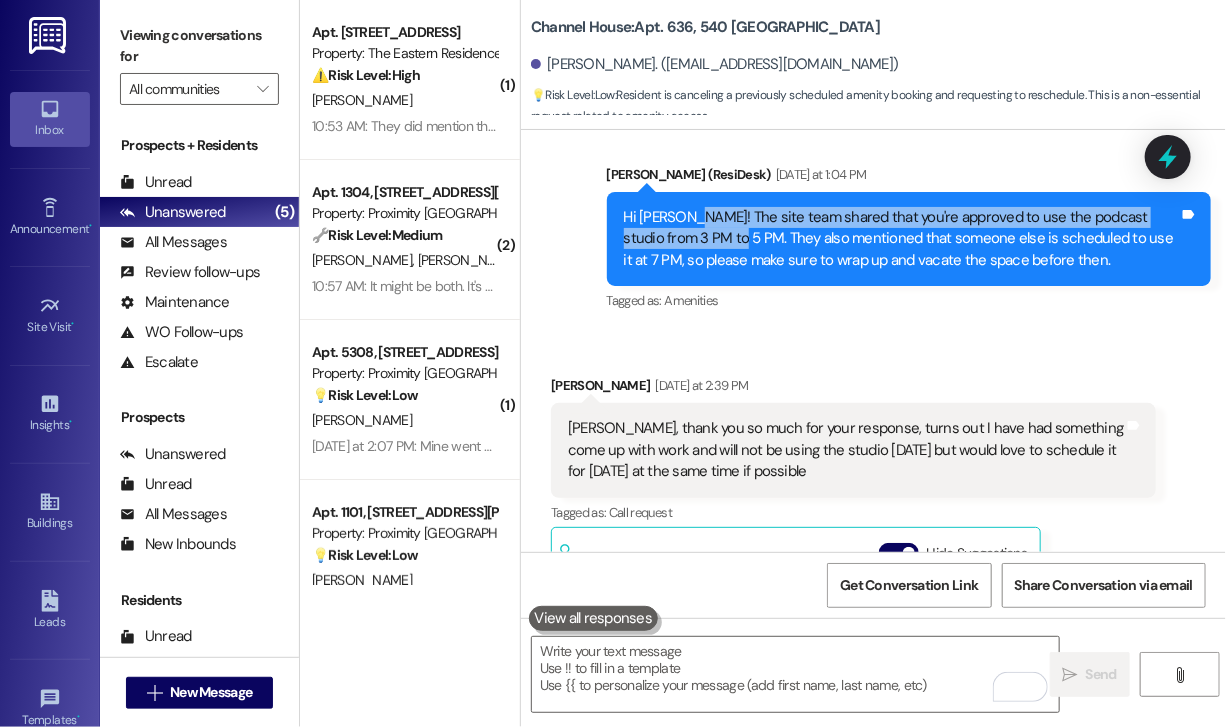 drag, startPoint x: 675, startPoint y: 239, endPoint x: 676, endPoint y: 222, distance: 17.029387 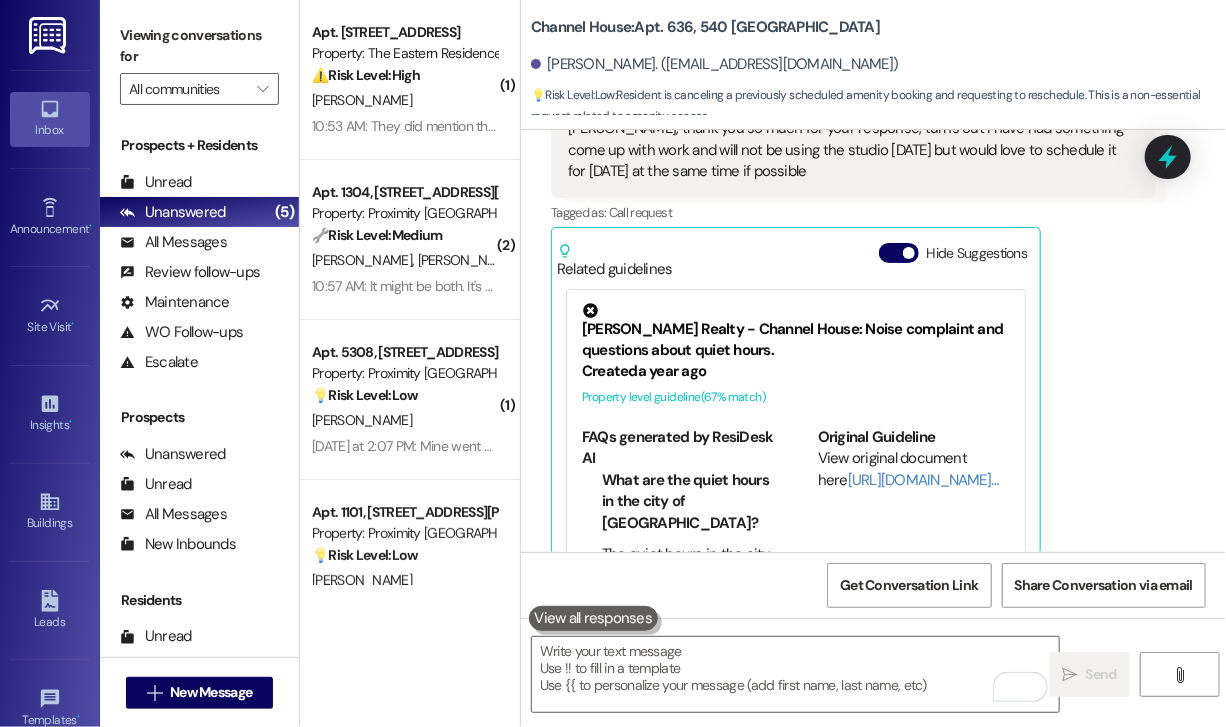 scroll, scrollTop: 3220, scrollLeft: 0, axis: vertical 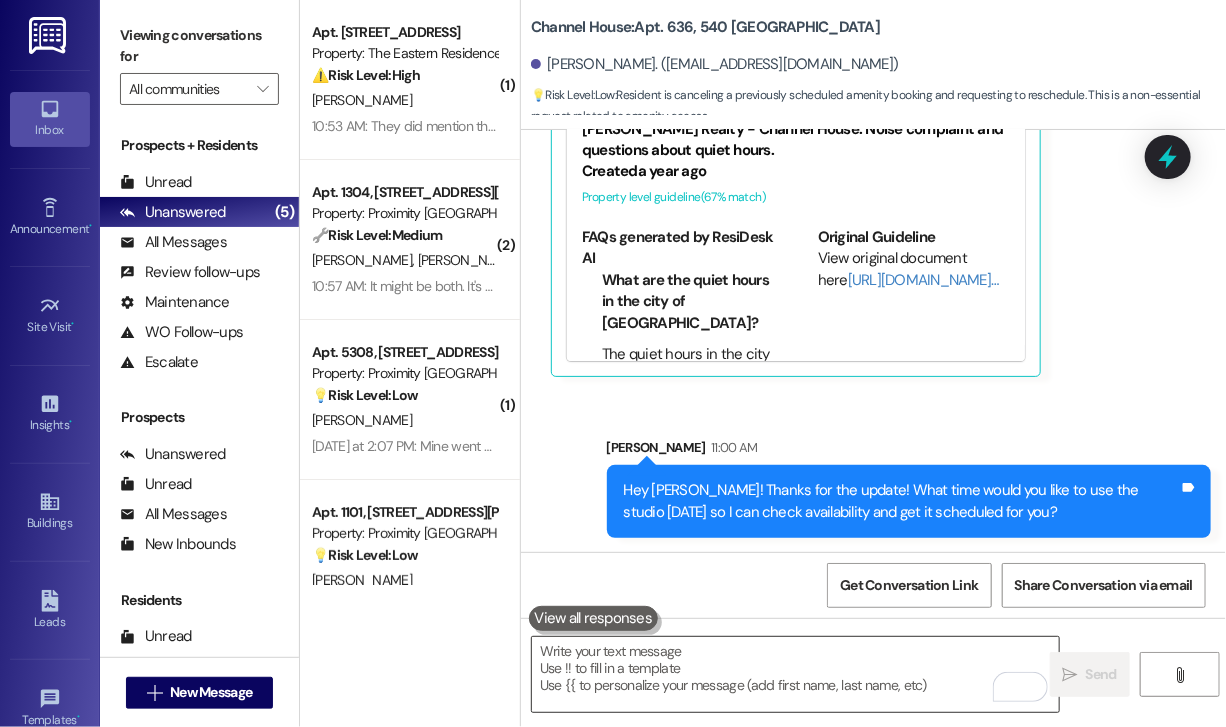 click at bounding box center (795, 674) 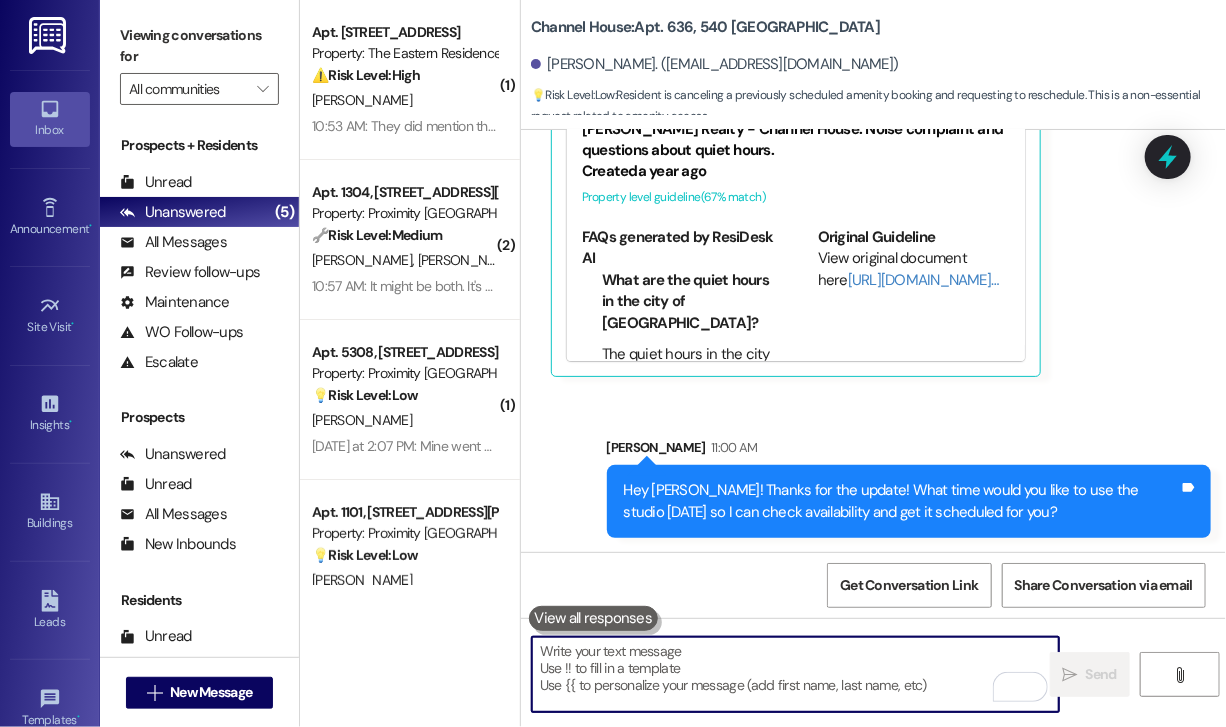 paste on "Just to confirm, are you still looking to use the studio from 3 PM to 5 PM [DATE]?" 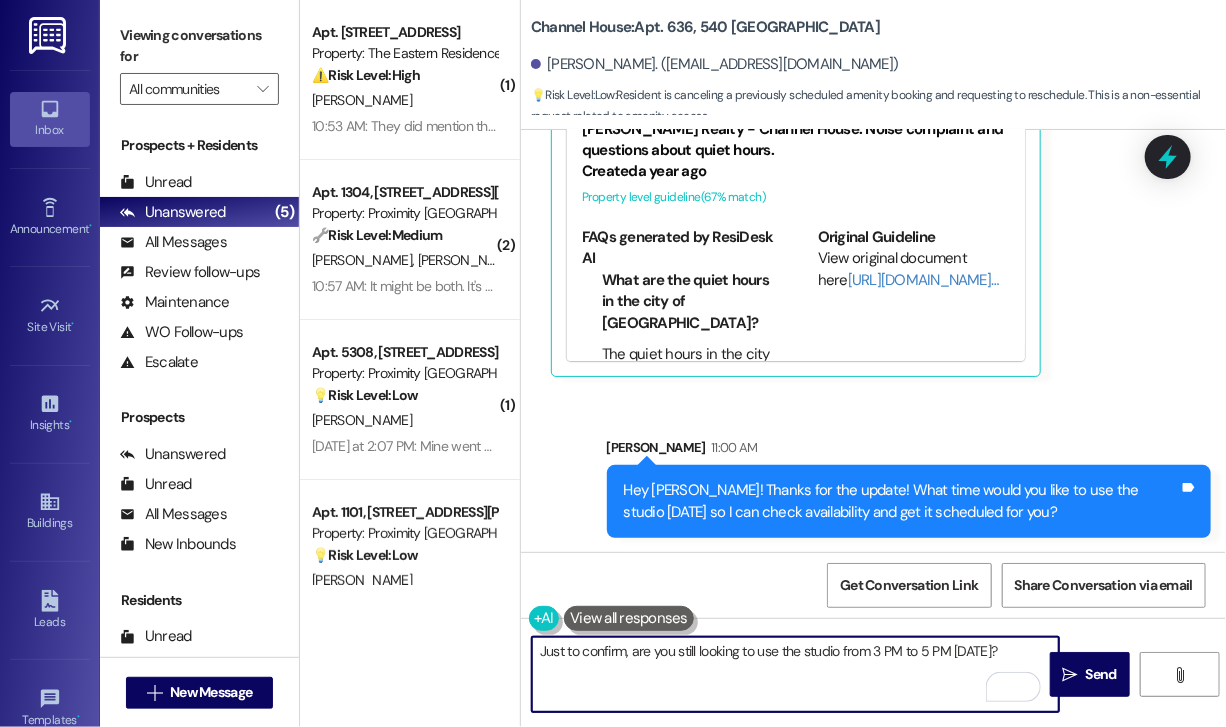 scroll, scrollTop: 118, scrollLeft: 0, axis: vertical 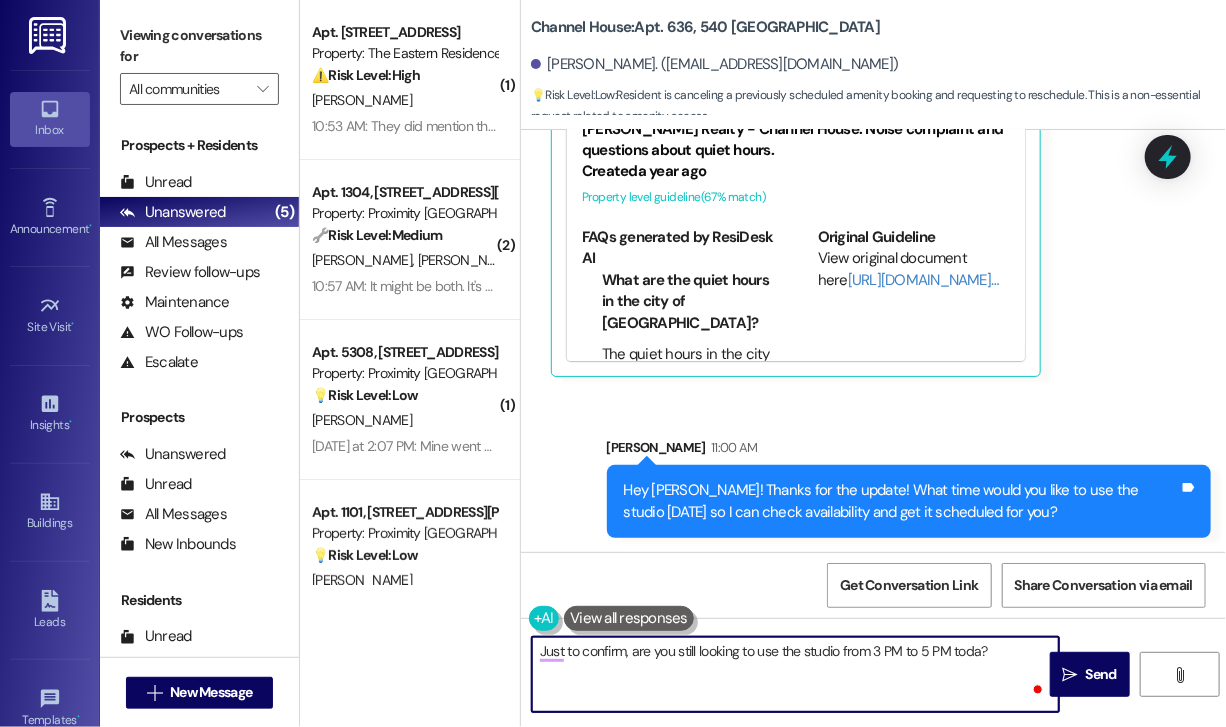 type on "Just to confirm, are you still looking to use the studio from 3 PM to 5 PM [DATE]?" 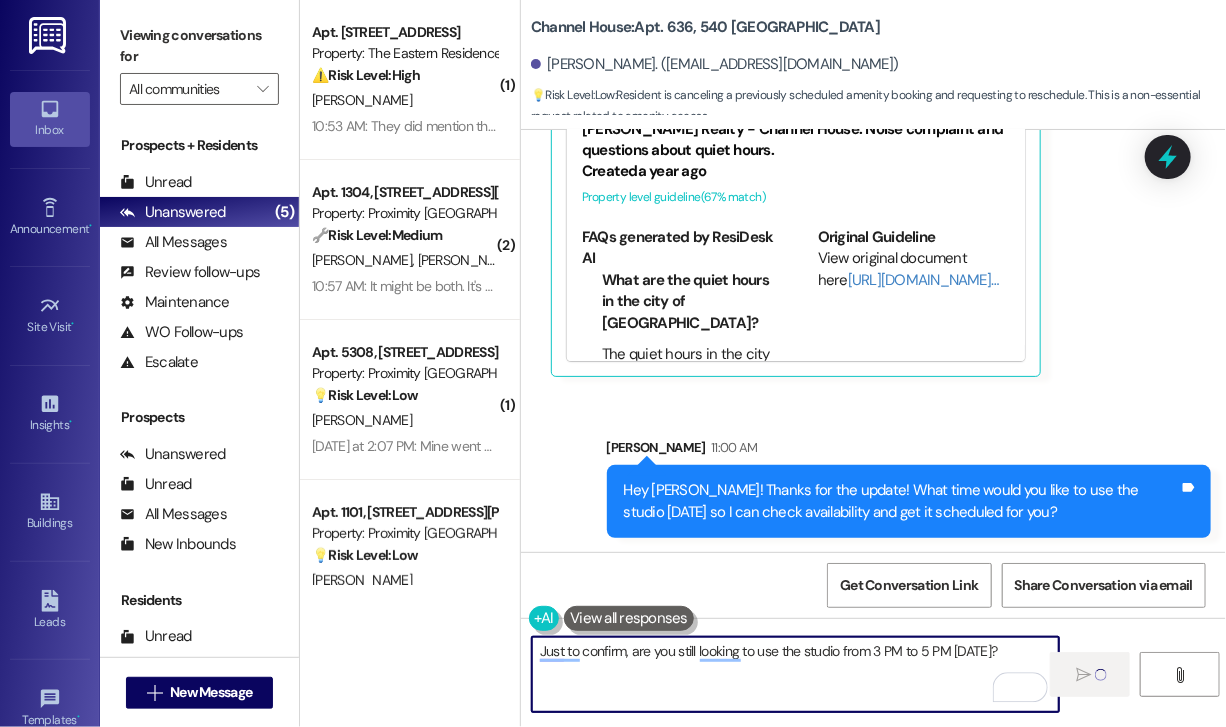 type 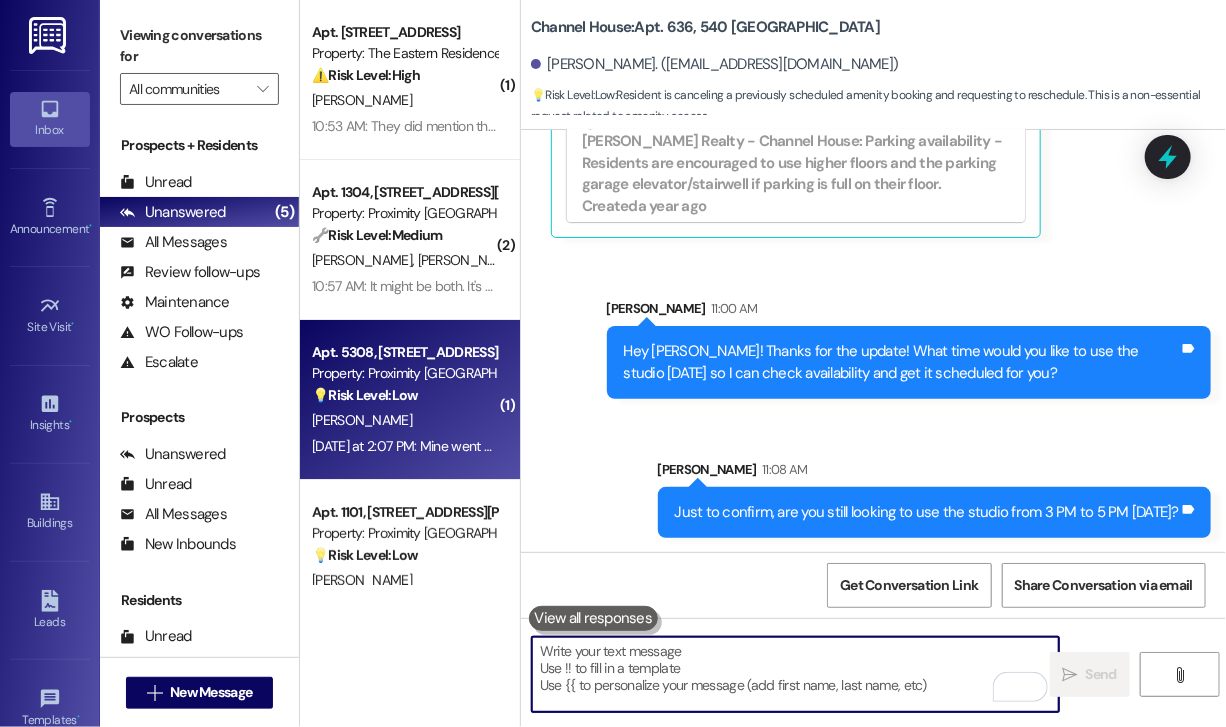 click on "[PERSON_NAME]" at bounding box center (404, 420) 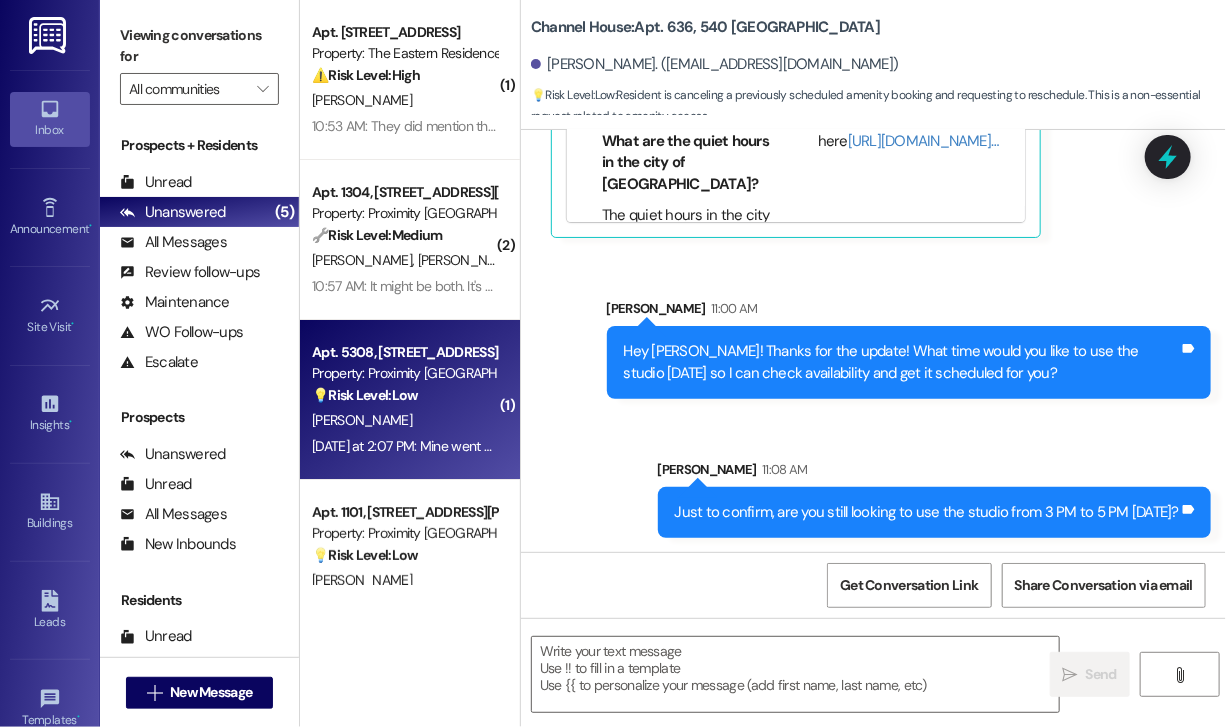 type on "Fetching suggested responses. Please feel free to read through the conversation in the meantime." 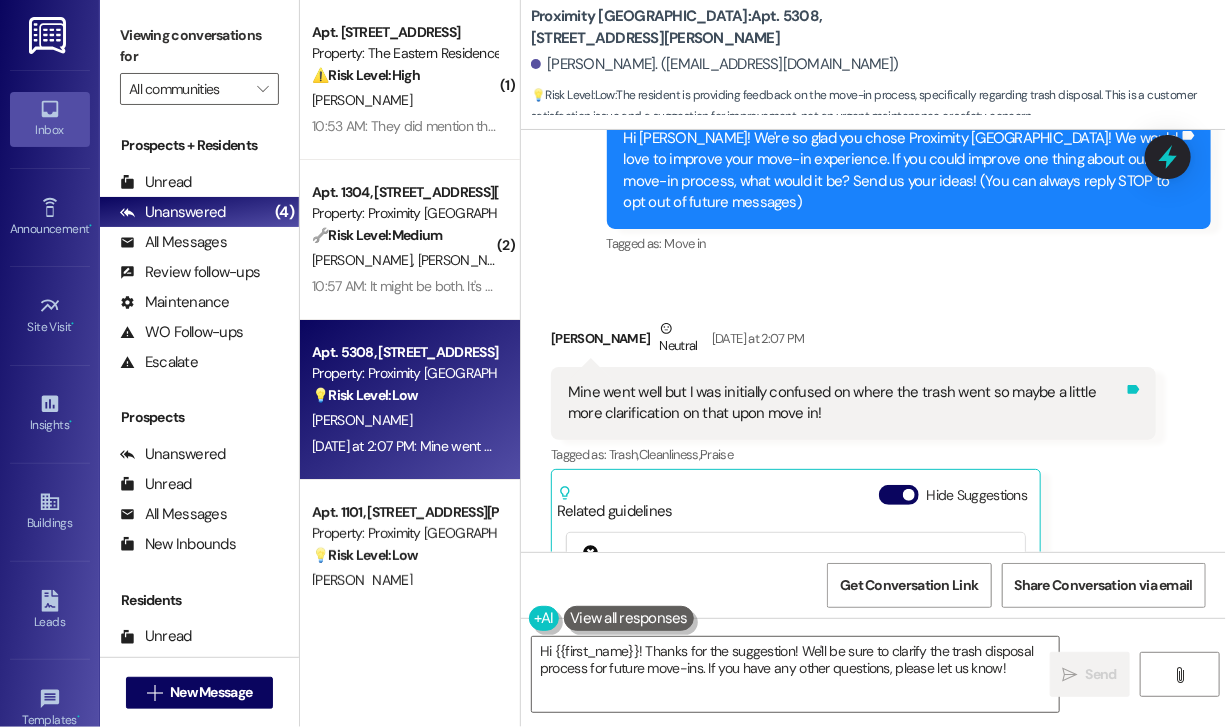 scroll, scrollTop: 206, scrollLeft: 0, axis: vertical 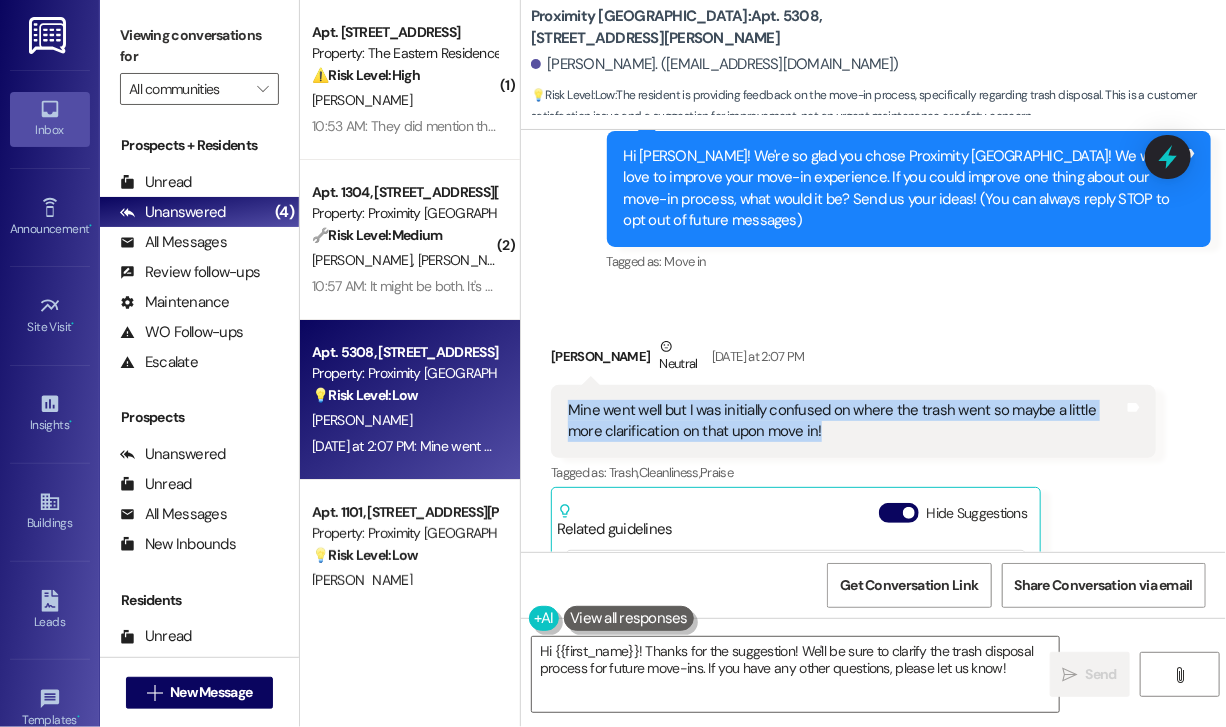 drag, startPoint x: 830, startPoint y: 434, endPoint x: 568, endPoint y: 410, distance: 263.09695 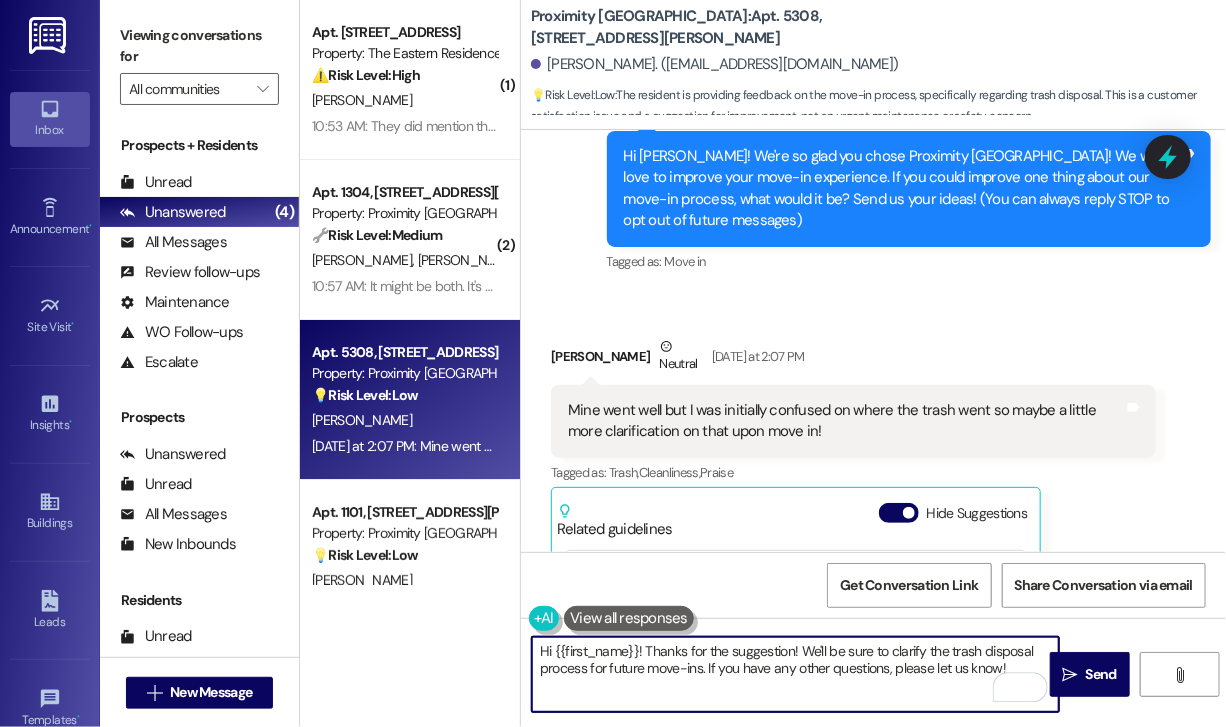 drag, startPoint x: 644, startPoint y: 644, endPoint x: 1009, endPoint y: 669, distance: 365.85516 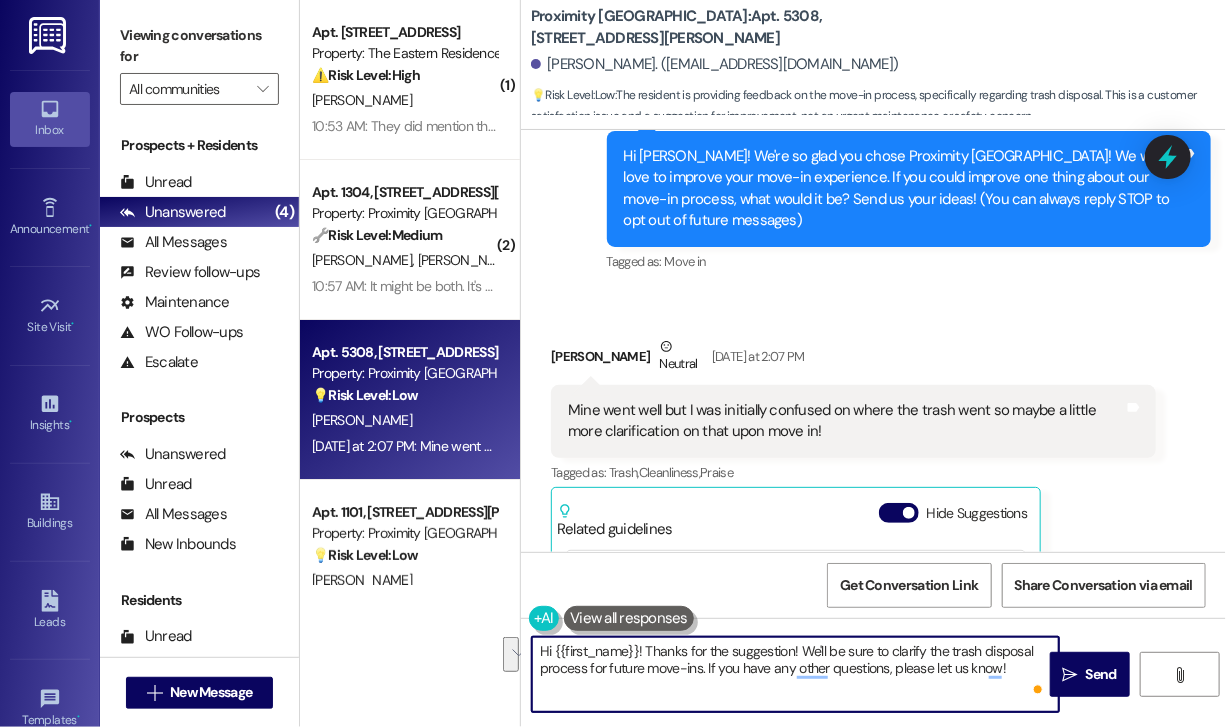 paste on "feedback! Glad to hear everything went well overall. Just to help us improve—was it unclear where the trash bins were located, or were there no instructions provided during move-in? Your input really helps us make things smoother for future residents." 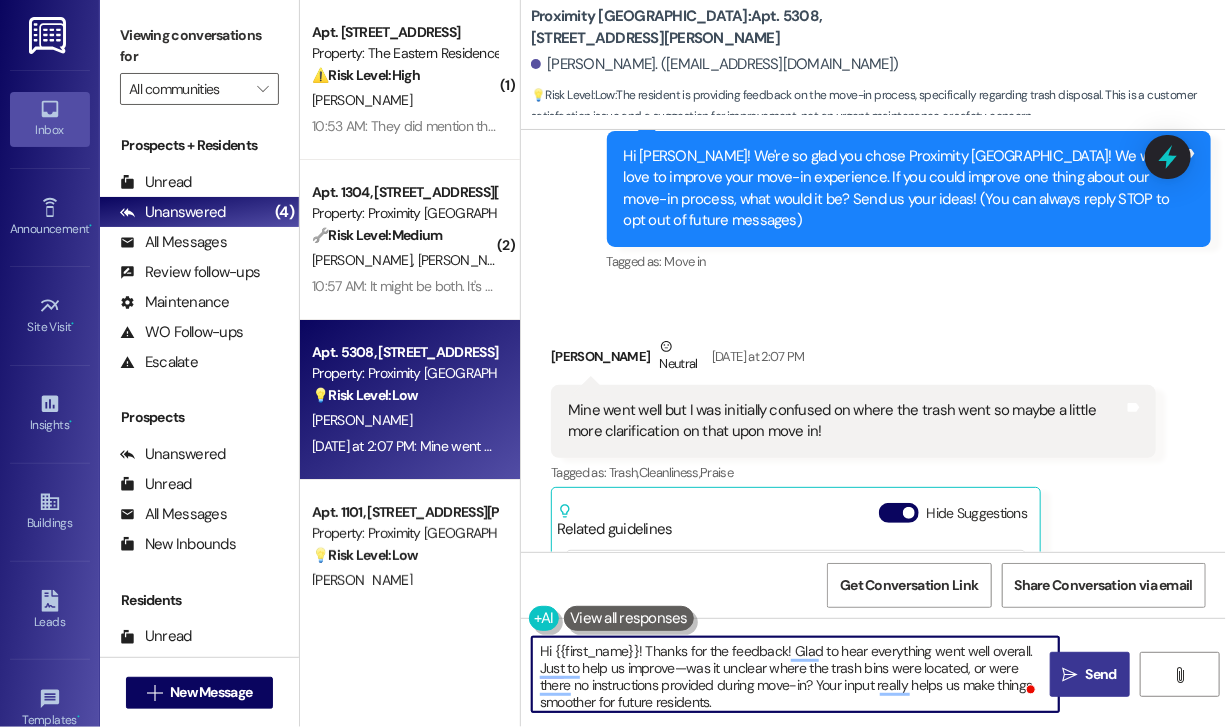 type on "Hi {{first_name}}! Thanks for the feedback! Glad to hear everything went well overall. Just to help us improve—was it unclear where the trash bins were located, or were there no instructions provided during move-in? Your input really helps us make things smoother for future residents." 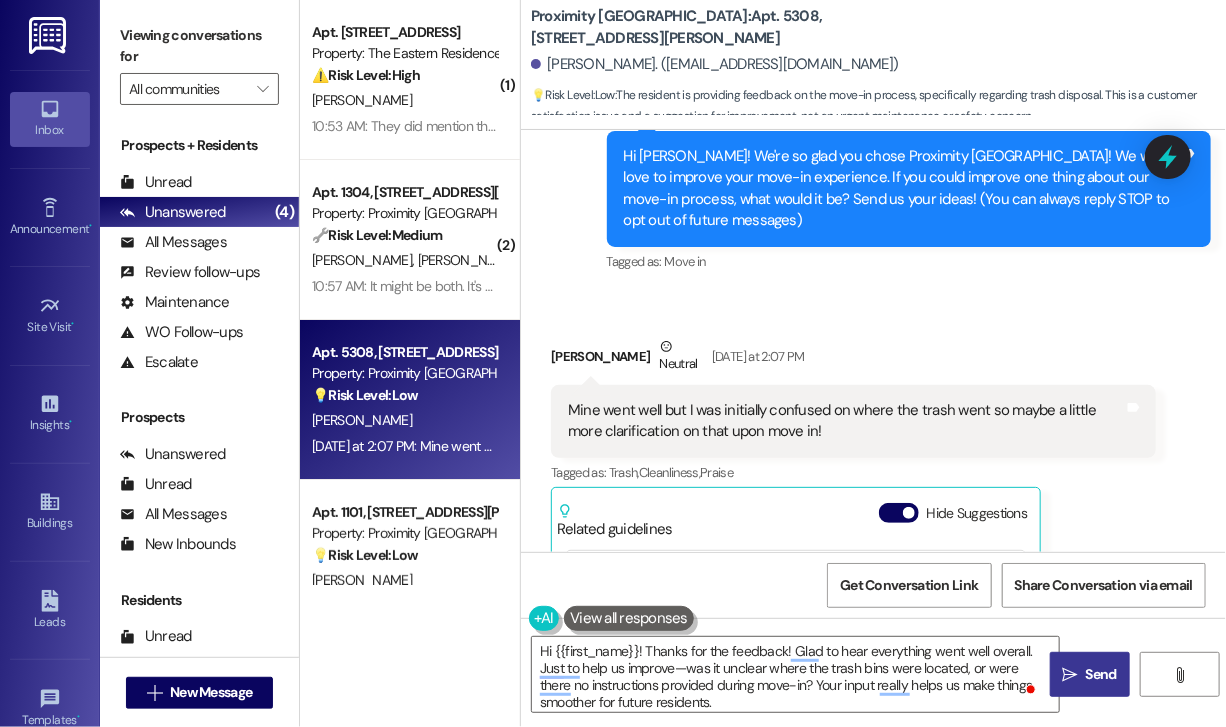 click on "" at bounding box center (1070, 675) 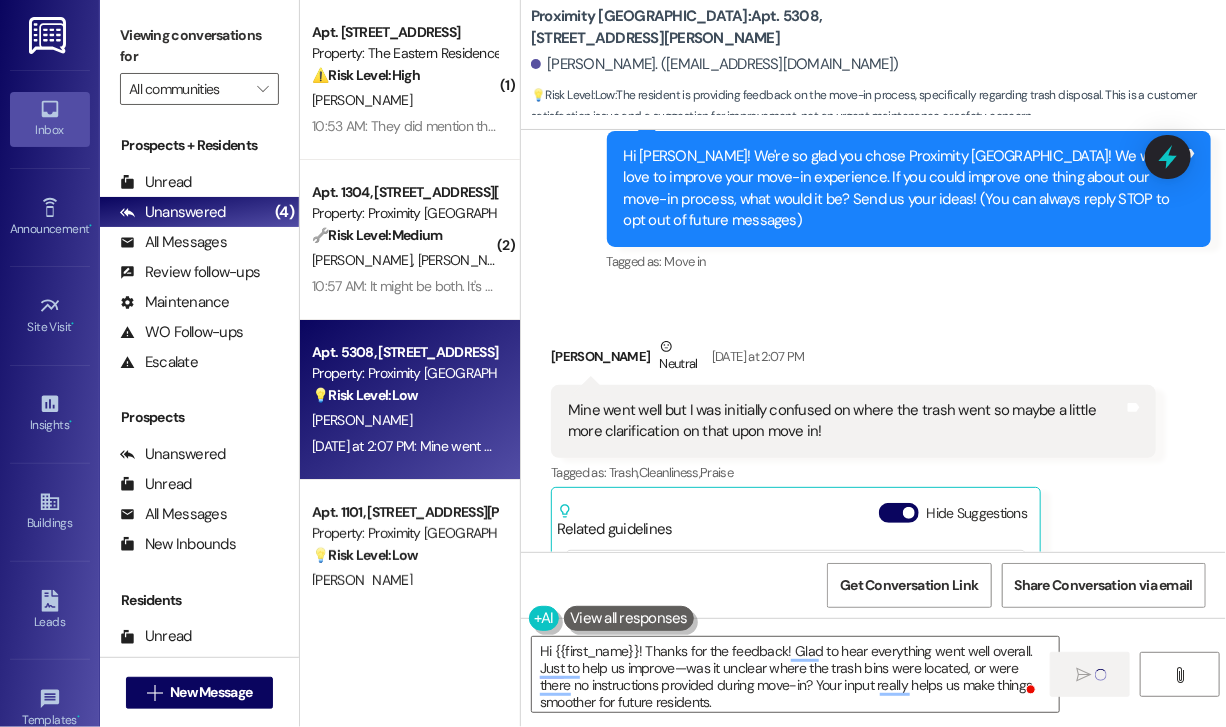scroll, scrollTop: 55, scrollLeft: 0, axis: vertical 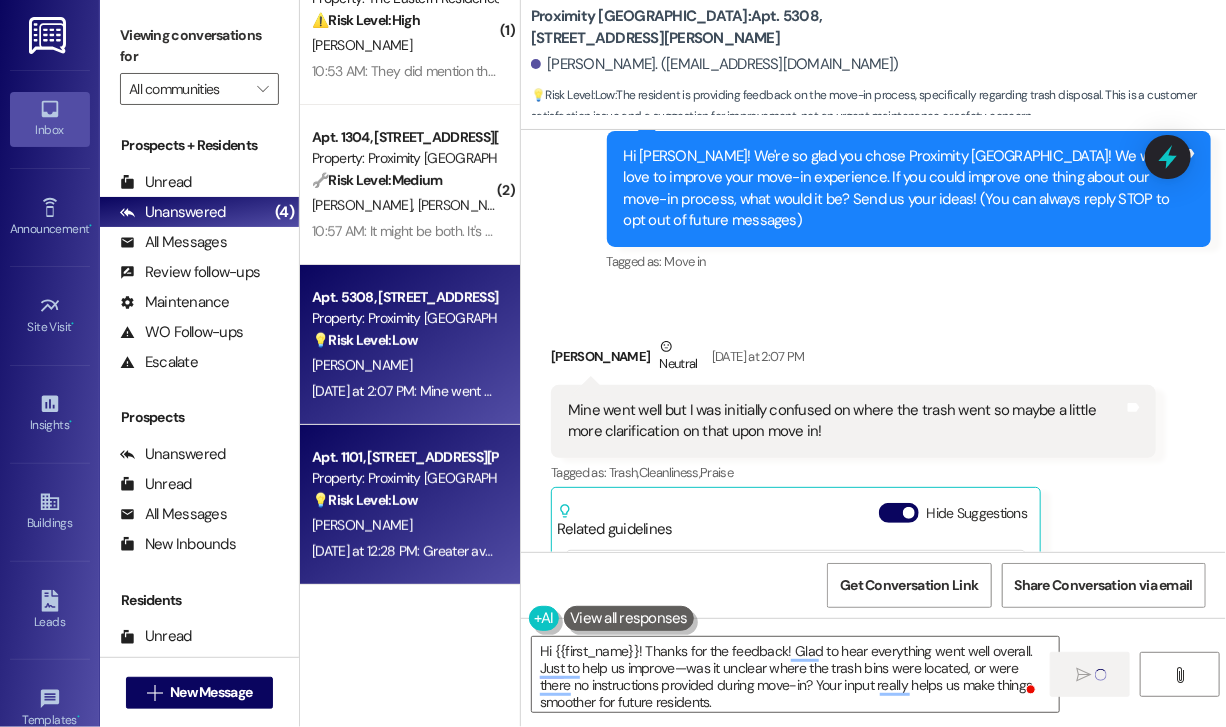 type 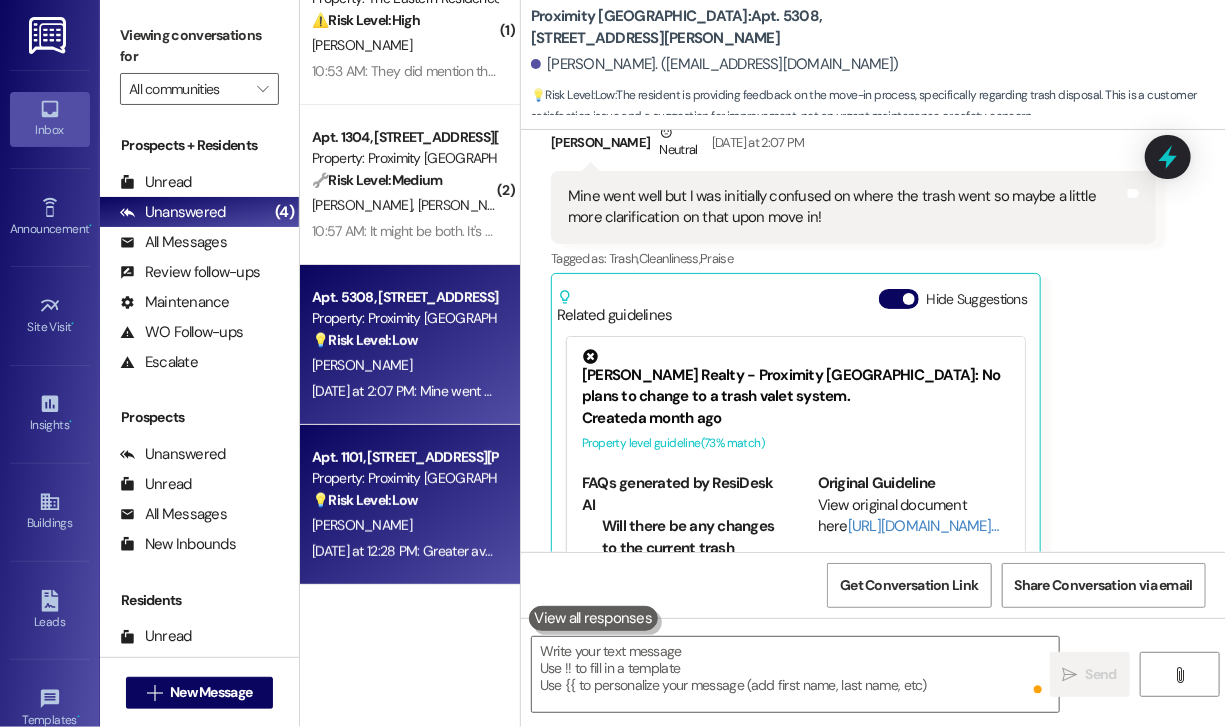 click on "Property: Proximity [GEOGRAPHIC_DATA]" at bounding box center [404, 478] 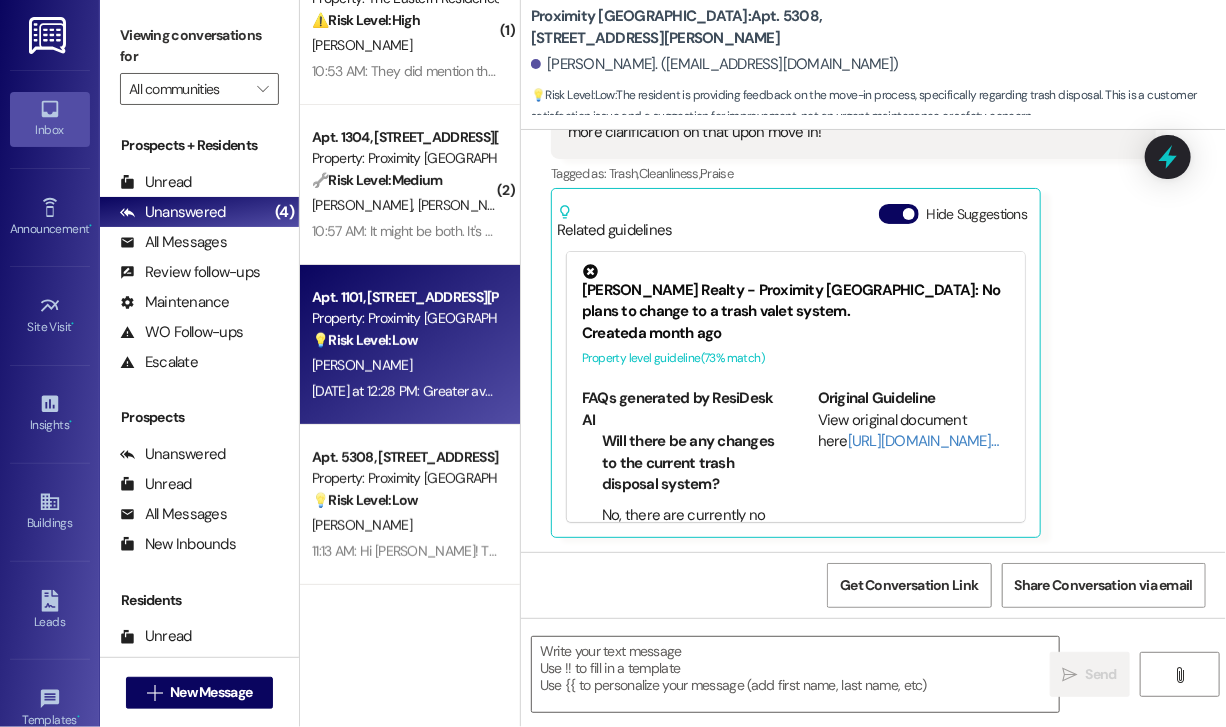 type on "Fetching suggested responses. Please feel free to read through the conversation in the meantime." 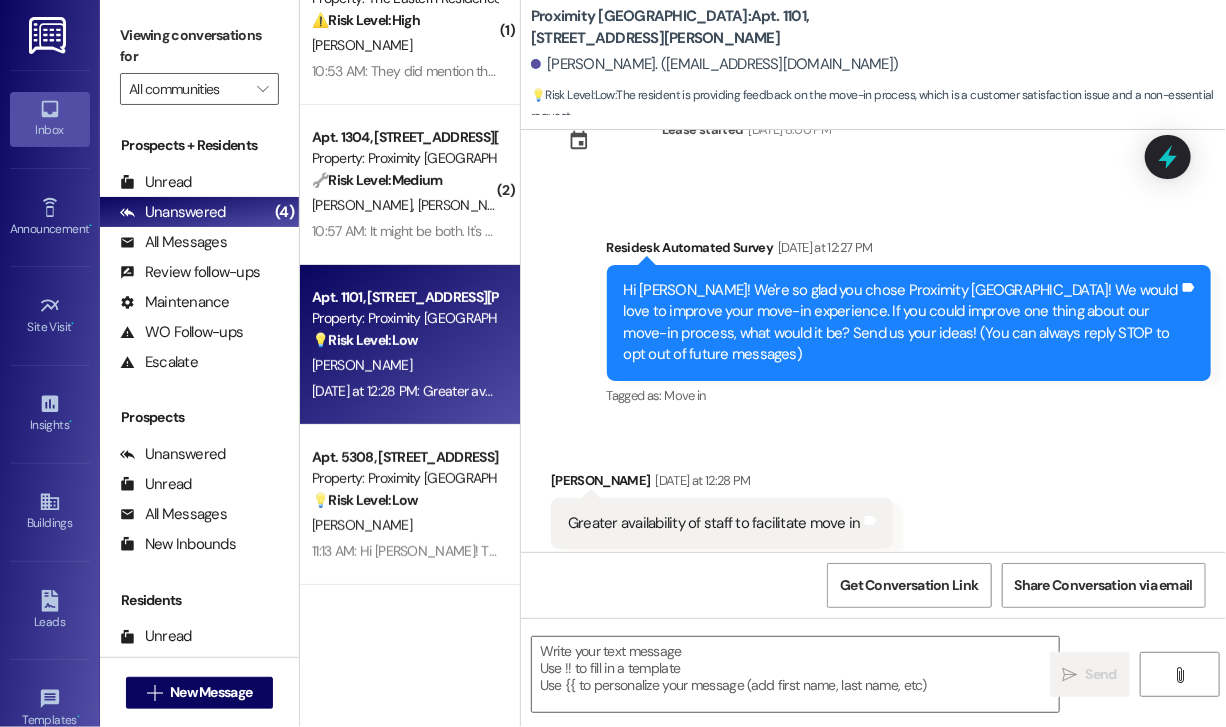 scroll, scrollTop: 113, scrollLeft: 0, axis: vertical 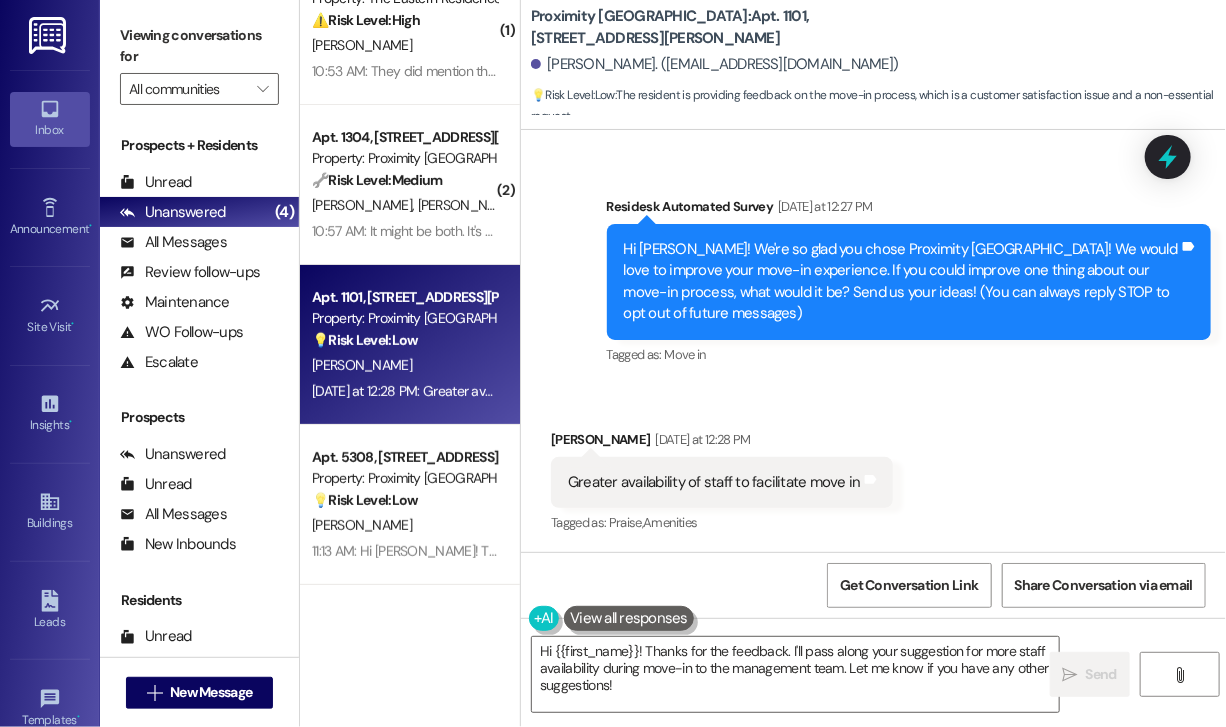 click on "Greater availability of staff to facilitate move in" at bounding box center [714, 482] 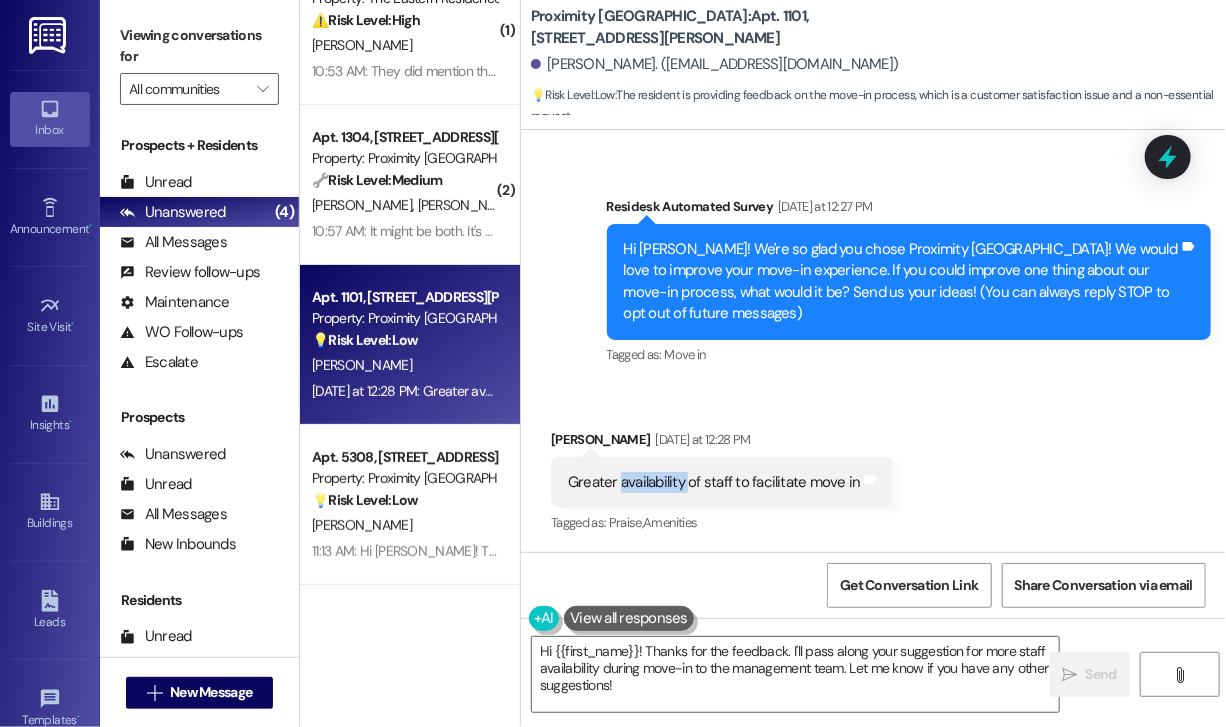click on "Greater availability of staff to facilitate move in" at bounding box center (714, 482) 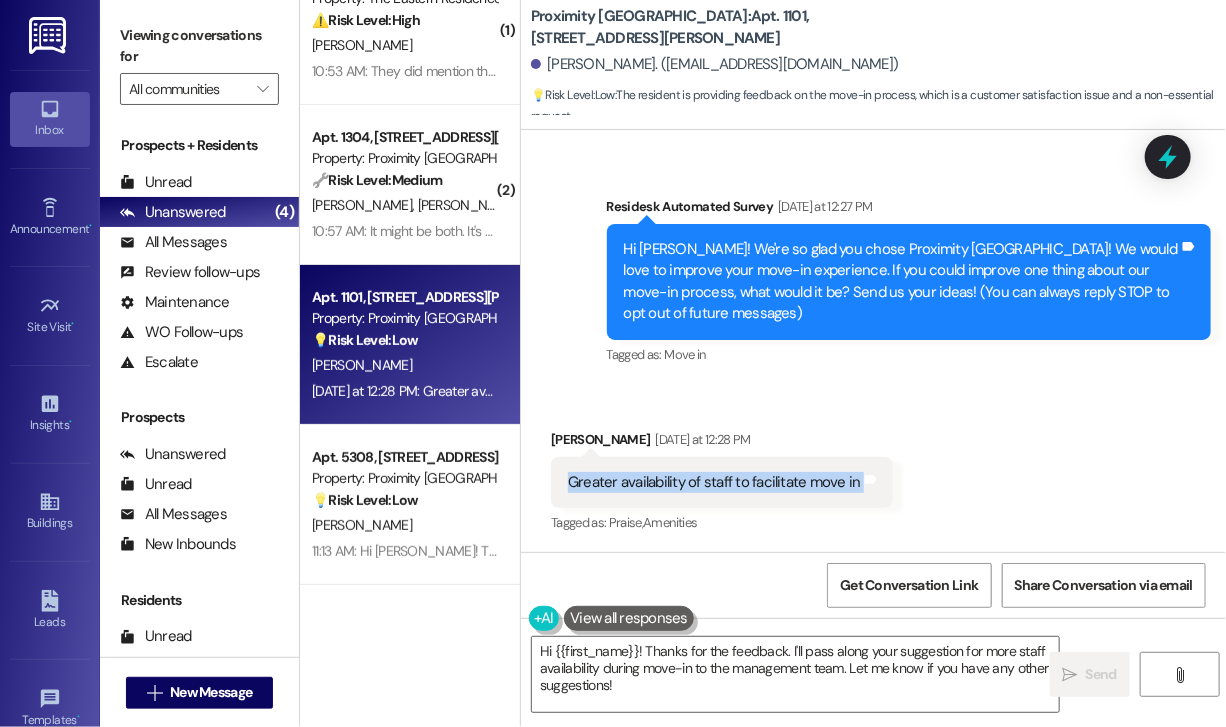 click on "Greater availability of staff to facilitate move in" at bounding box center [714, 482] 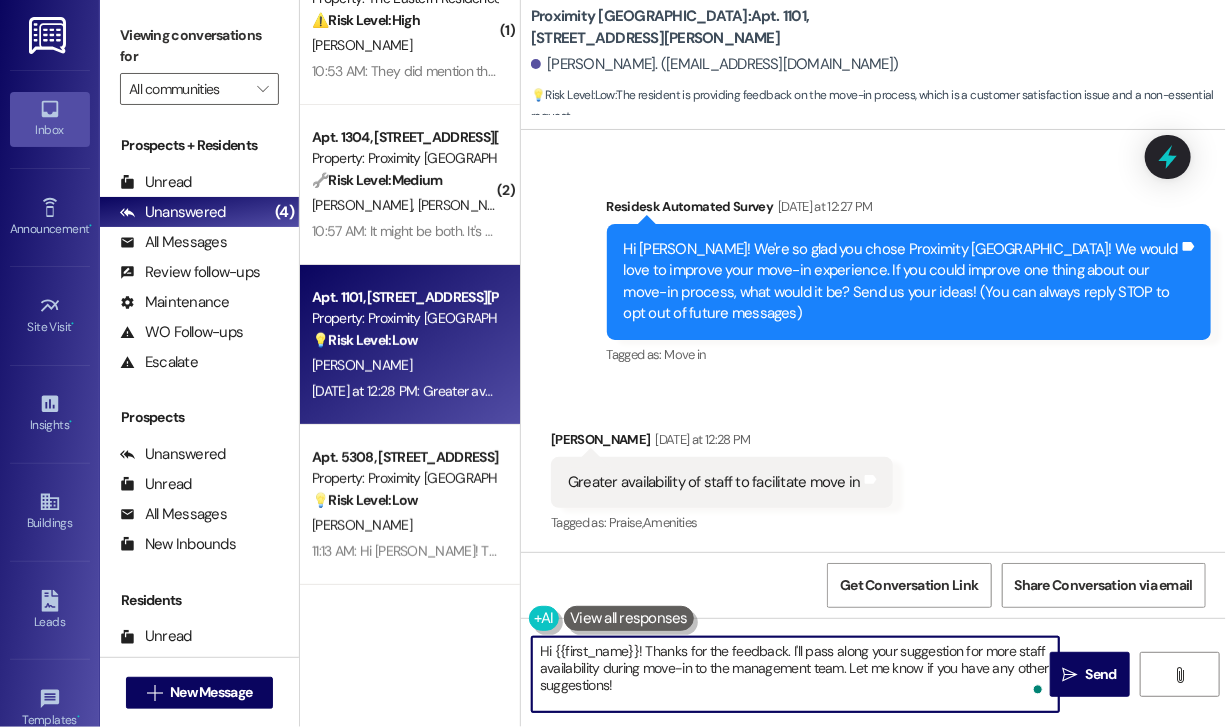 drag, startPoint x: 788, startPoint y: 696, endPoint x: 644, endPoint y: 651, distance: 150.8675 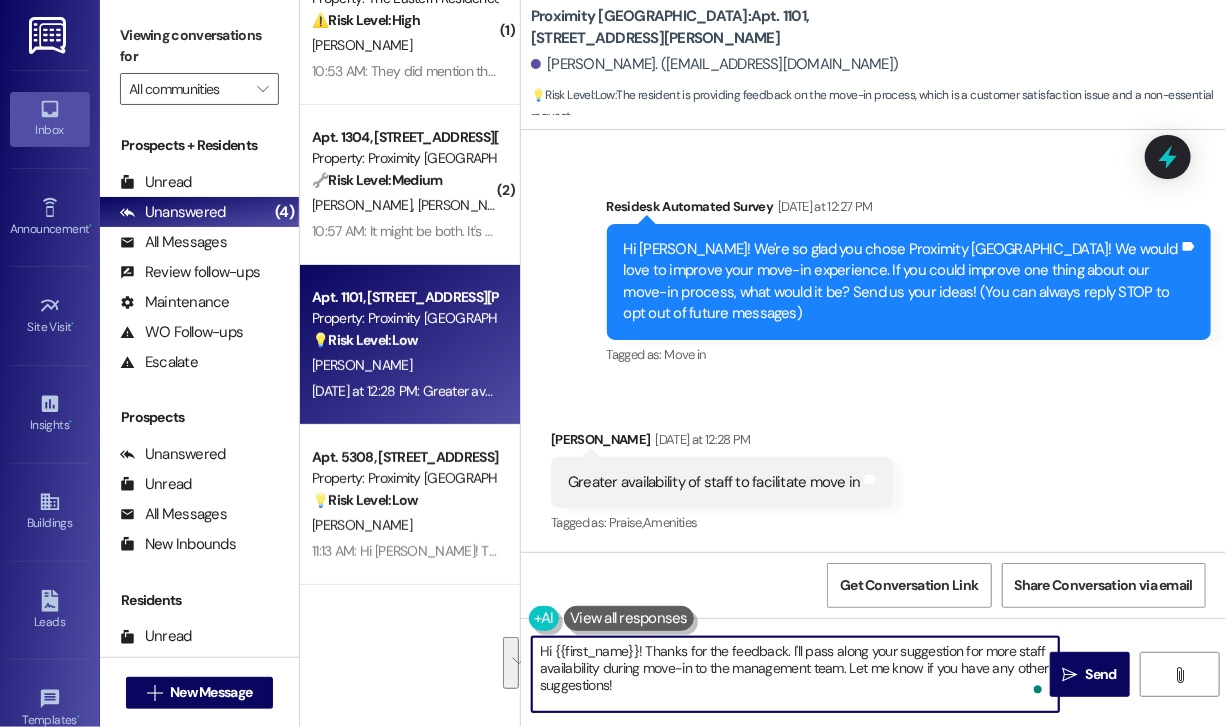 paste on "! Just to understand better—were there specific times during your move-in when you needed assistance but couldn’t find staff available? Knowing more about what was missing can help us improve the experience going forward." 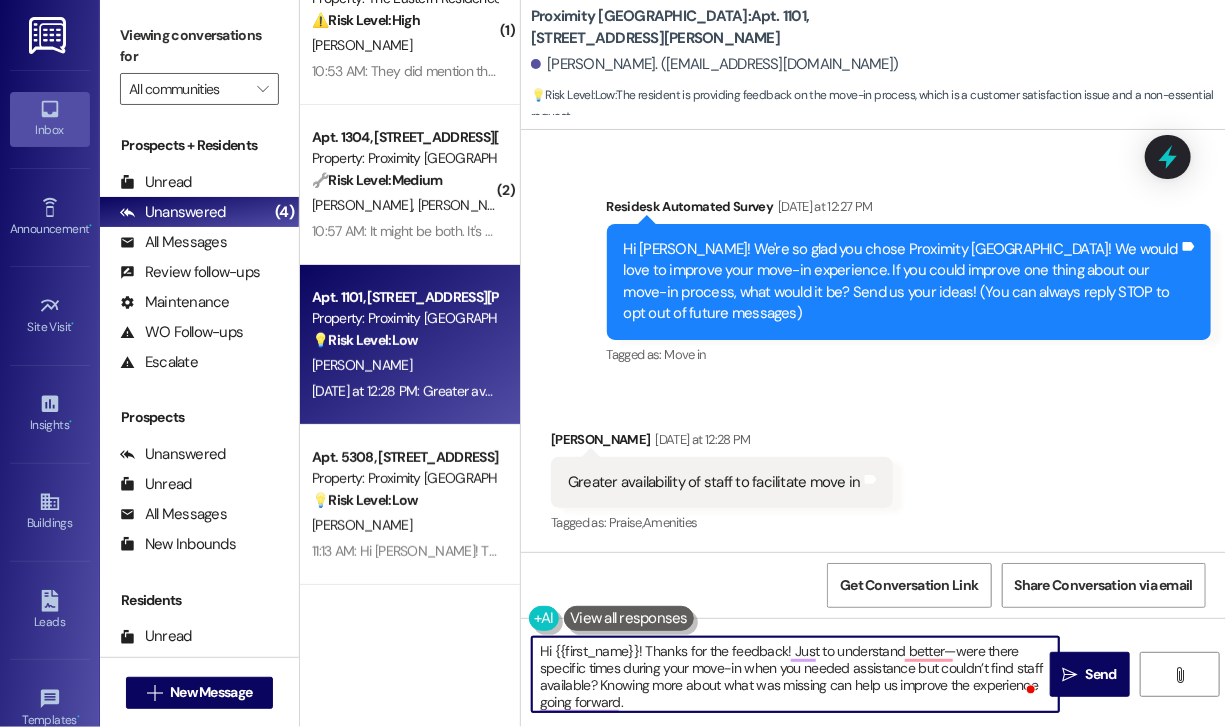 scroll, scrollTop: 114, scrollLeft: 0, axis: vertical 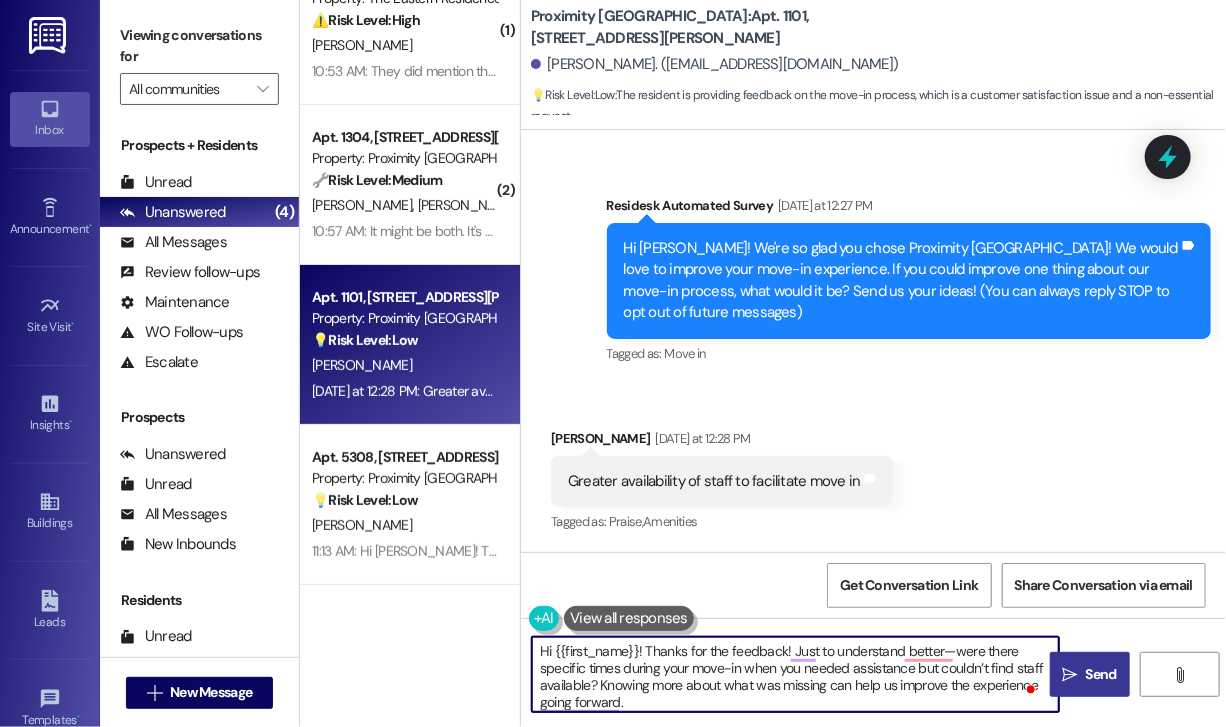 type on "Hi {{first_name}}! Thanks for the feedback! Just to understand better—were there specific times during your move-in when you needed assistance but couldn’t find staff available? Knowing more about what was missing can help us improve the experience going forward." 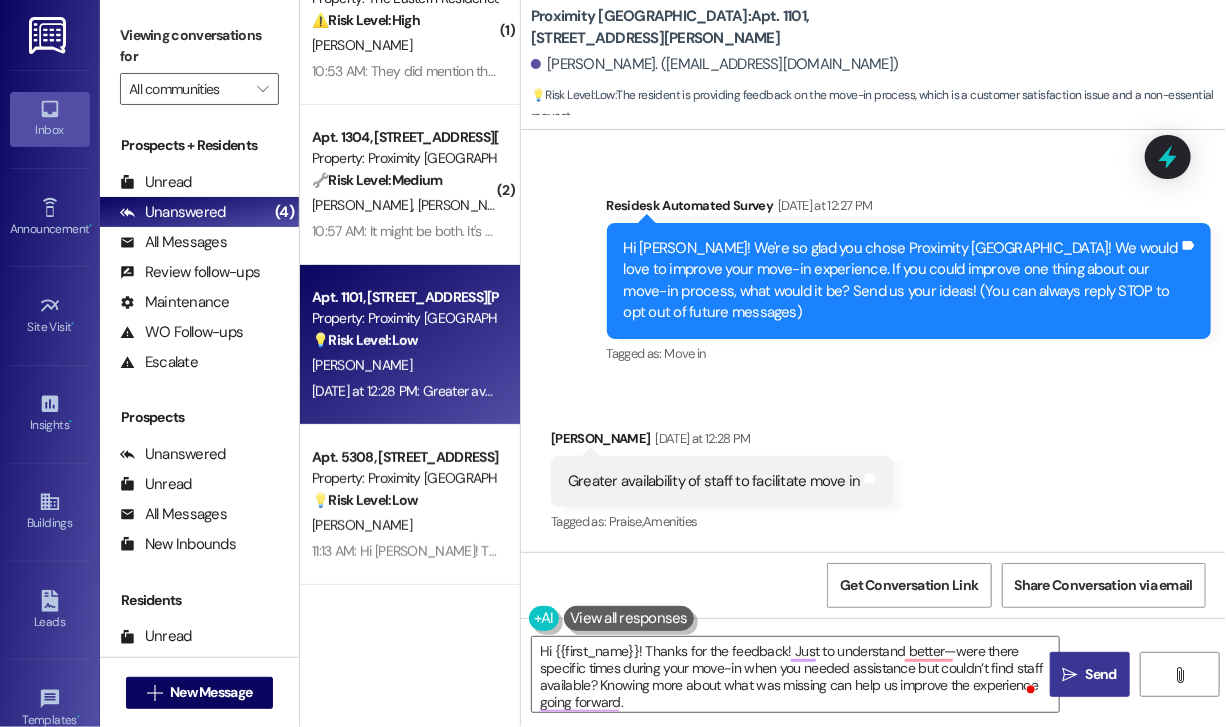 click on "Send" at bounding box center (1101, 674) 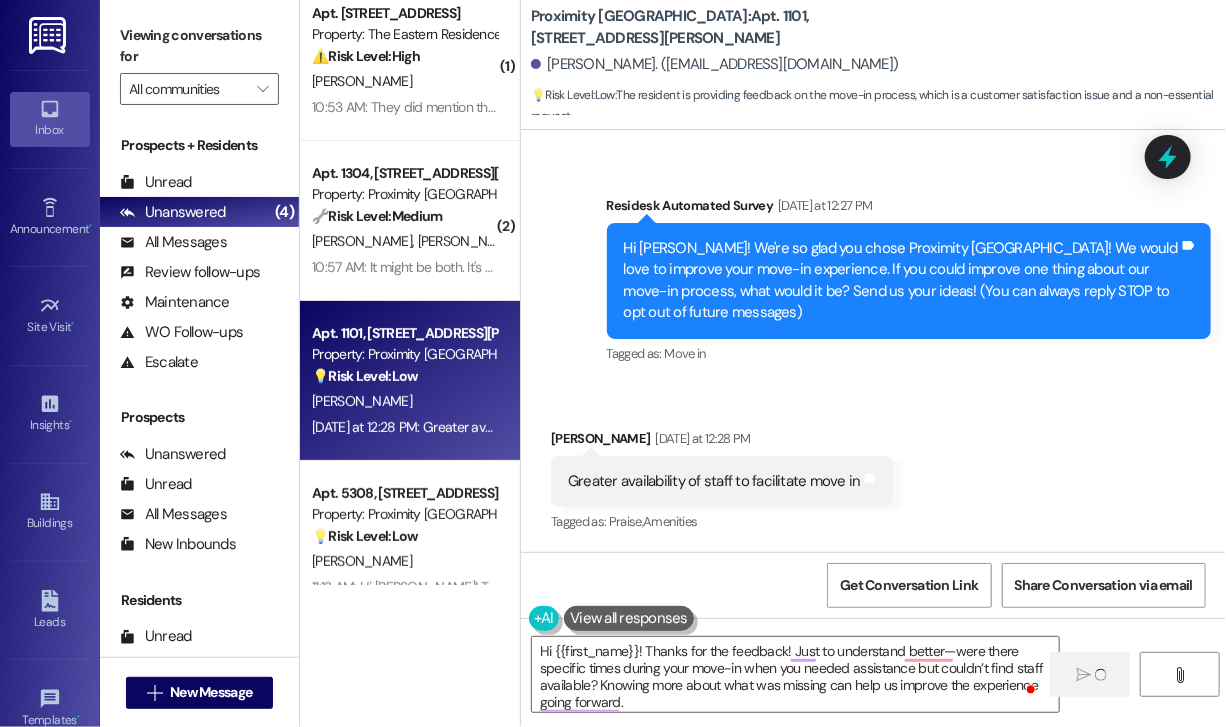 scroll, scrollTop: 0, scrollLeft: 0, axis: both 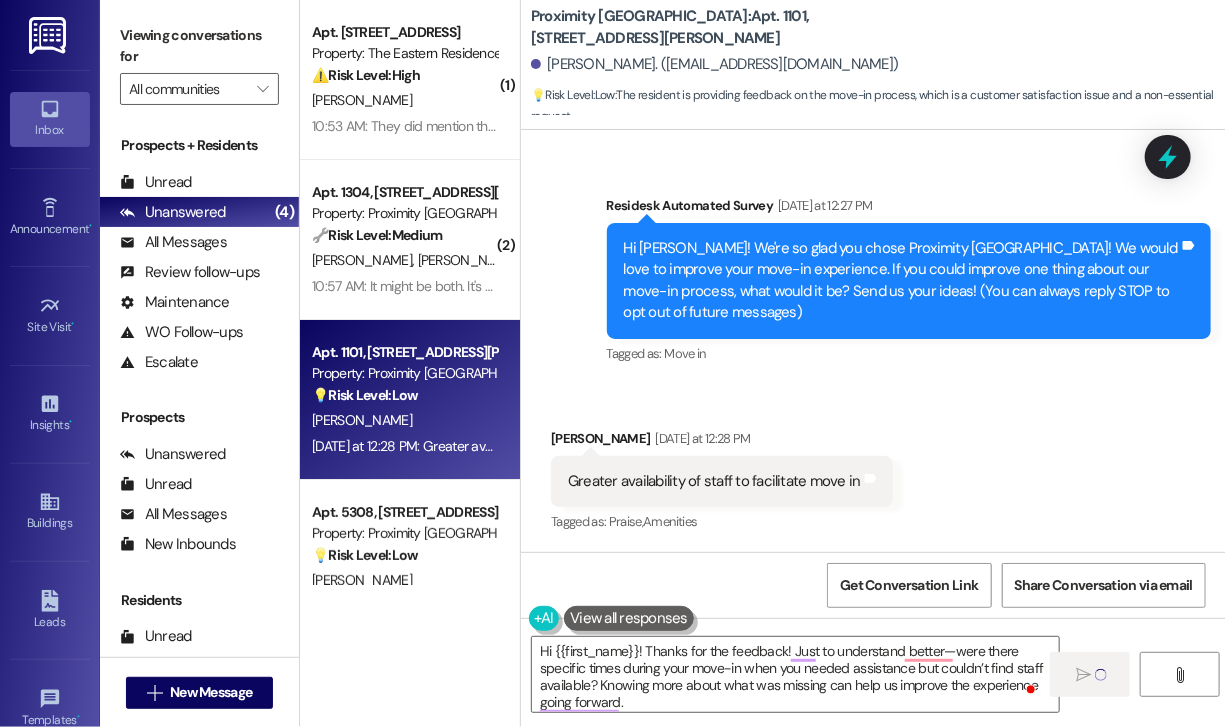 type 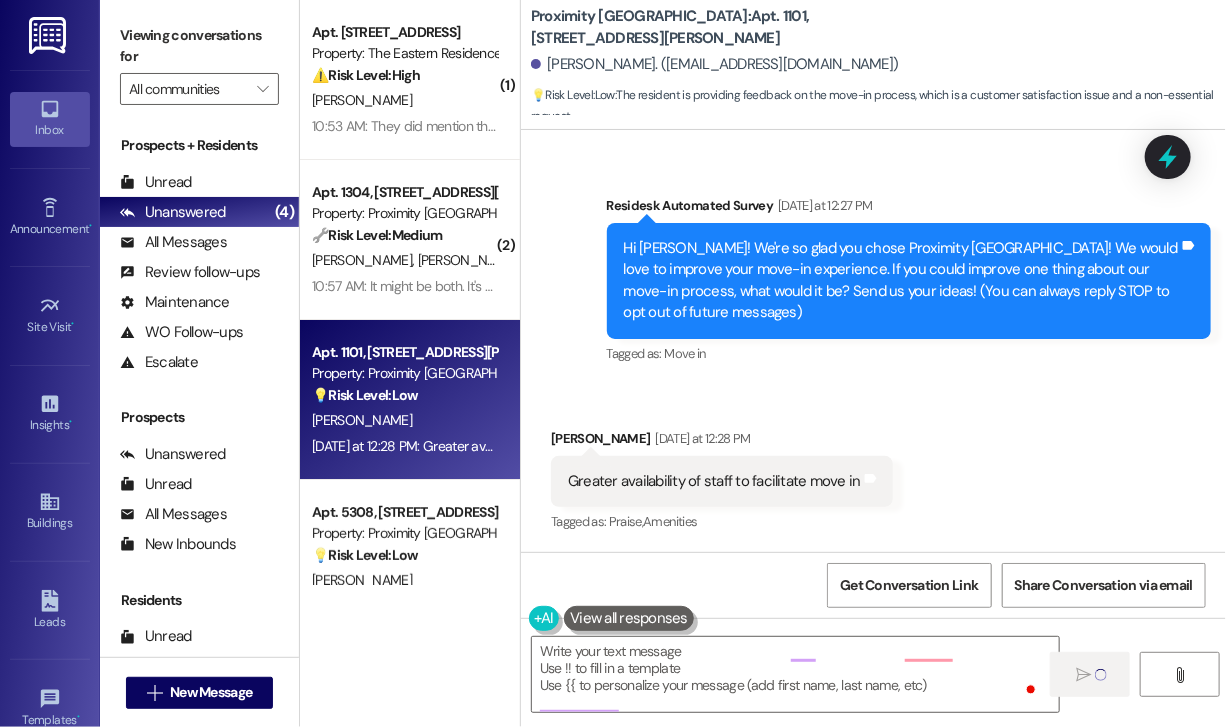 scroll, scrollTop: 113, scrollLeft: 0, axis: vertical 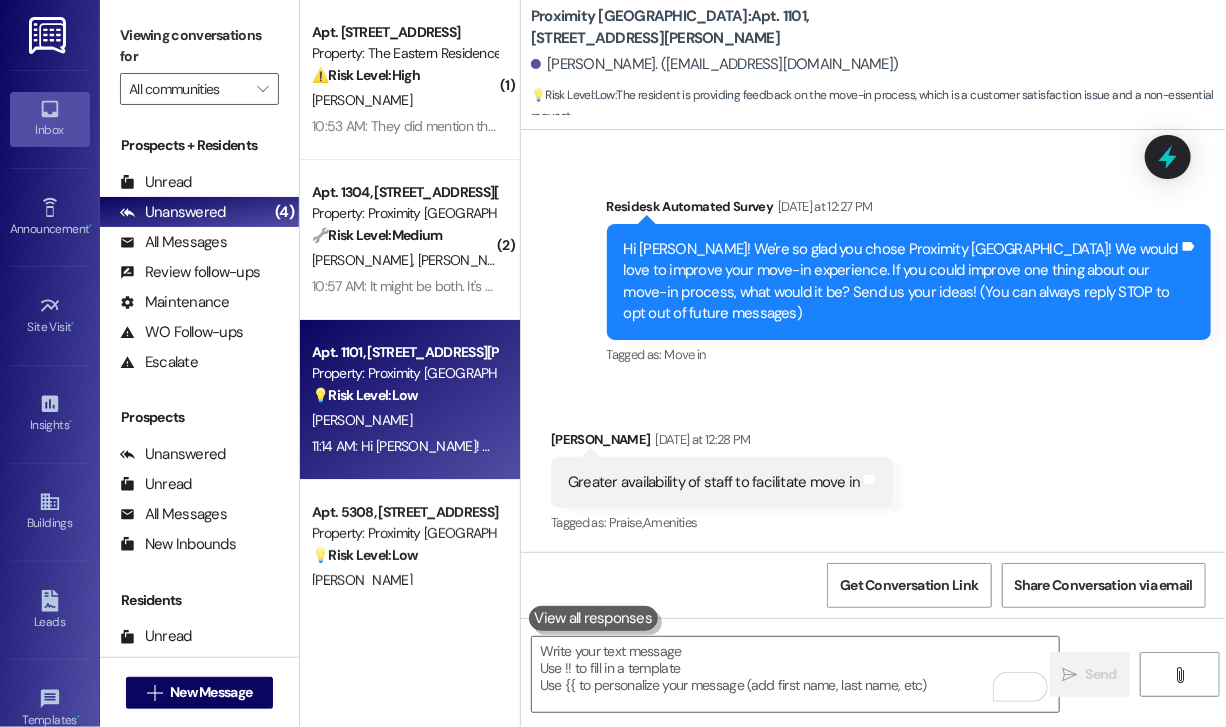 click on "10:53 AM: They did mention the sensor and that they would keep checking on it. It seemed like they weren't sure how to proceed -- whether it should be replaced or further diagnostics, etc  10:53 AM: They did mention the sensor and that they would keep checking on it. It seemed like they weren't sure how to proceed -- whether it should be replaced or further diagnostics, etc" at bounding box center (857, 126) 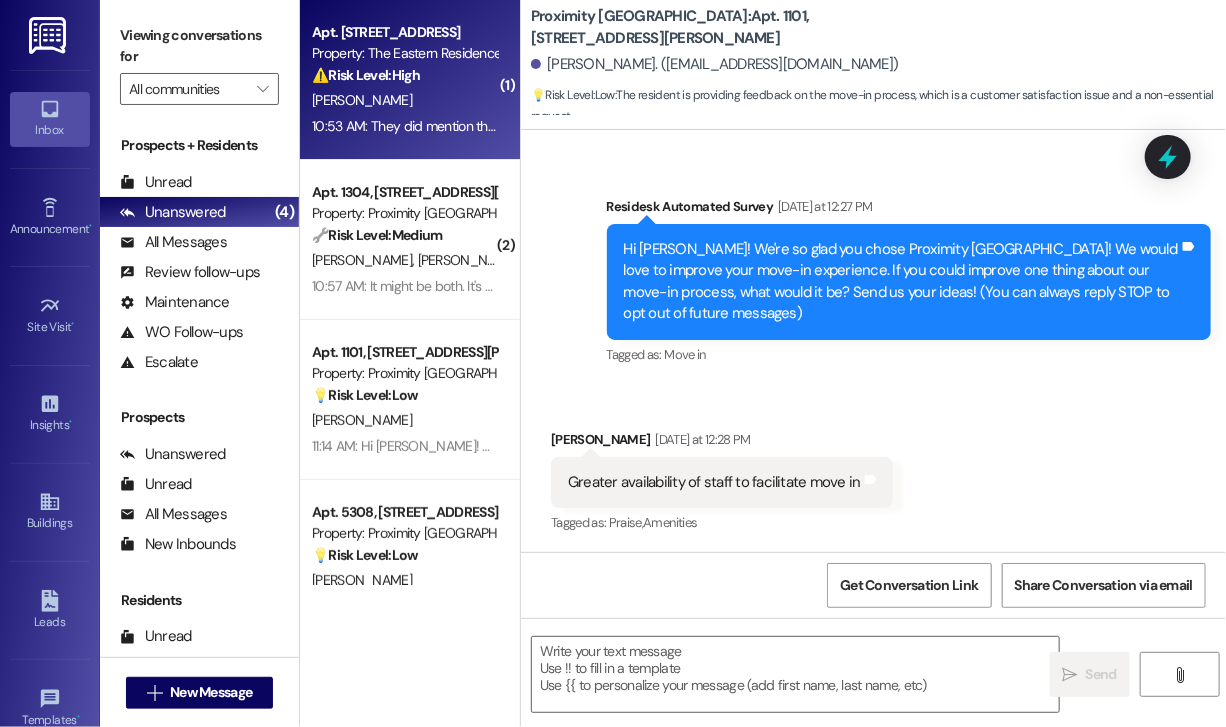 type on "Fetching suggested responses. Please feel free to read through the conversation in the meantime." 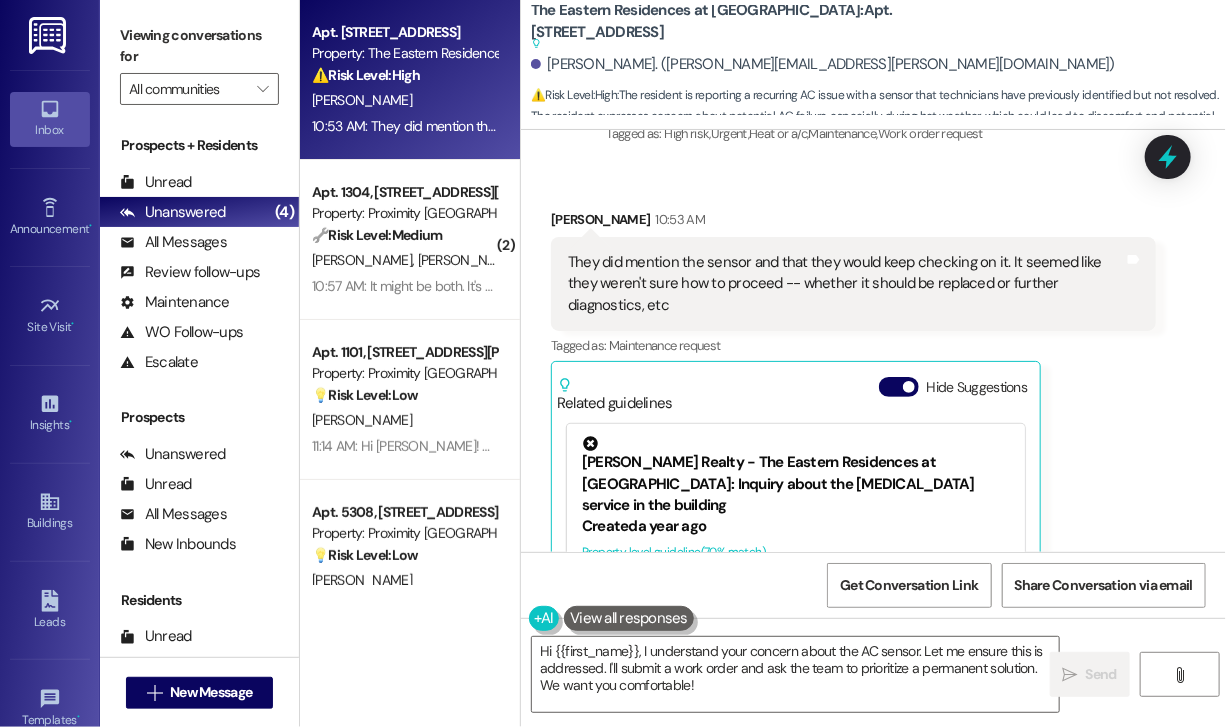 scroll, scrollTop: 2582, scrollLeft: 0, axis: vertical 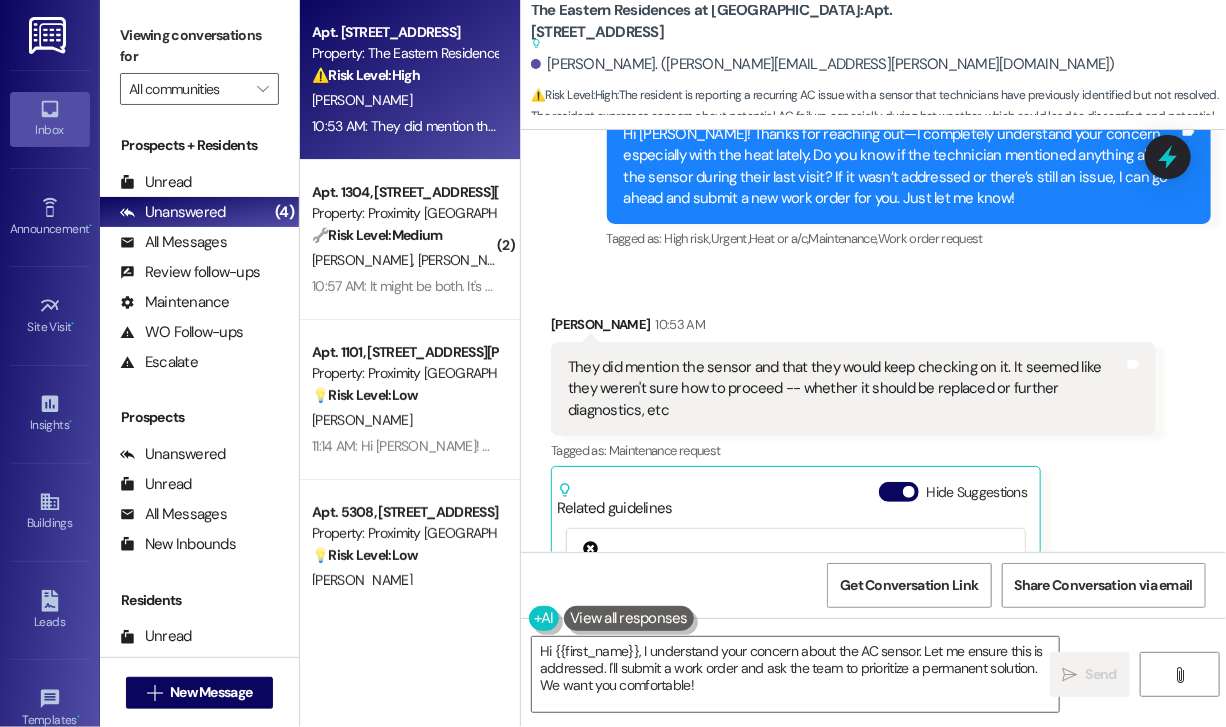 click on "Received via SMS [PERSON_NAME] 10:53 AM They did mention the sensor and that they would keep checking on it. It seemed like they weren't sure how to proceed -- whether it should be replaced or further diagnostics, etc  Tags and notes Tagged as:   Maintenance request Click to highlight conversations about Maintenance request  Related guidelines Hide Suggestions [PERSON_NAME] Realty - The Eastern Residences at [GEOGRAPHIC_DATA]: Inquiry about the [MEDICAL_DATA] service in the building Created  a year ago Property level guideline  ( 70 % match) FAQs generated by ResiDesk AI How can I participate in the [MEDICAL_DATA] service? If you would like to participate in the [MEDICAL_DATA] service, please see the concierge and they will provide you with a [MEDICAL_DATA] bag and instructions on what to do next. Original Guideline View original document here  [URL][DOMAIN_NAME]… [PERSON_NAME] Realty - The Eastern Residences at [GEOGRAPHIC_DATA]: Residents can submit work orders.
Created  [DATE] Property level guideline  ( 69 % match) Original Guideline  (" at bounding box center [873, 550] 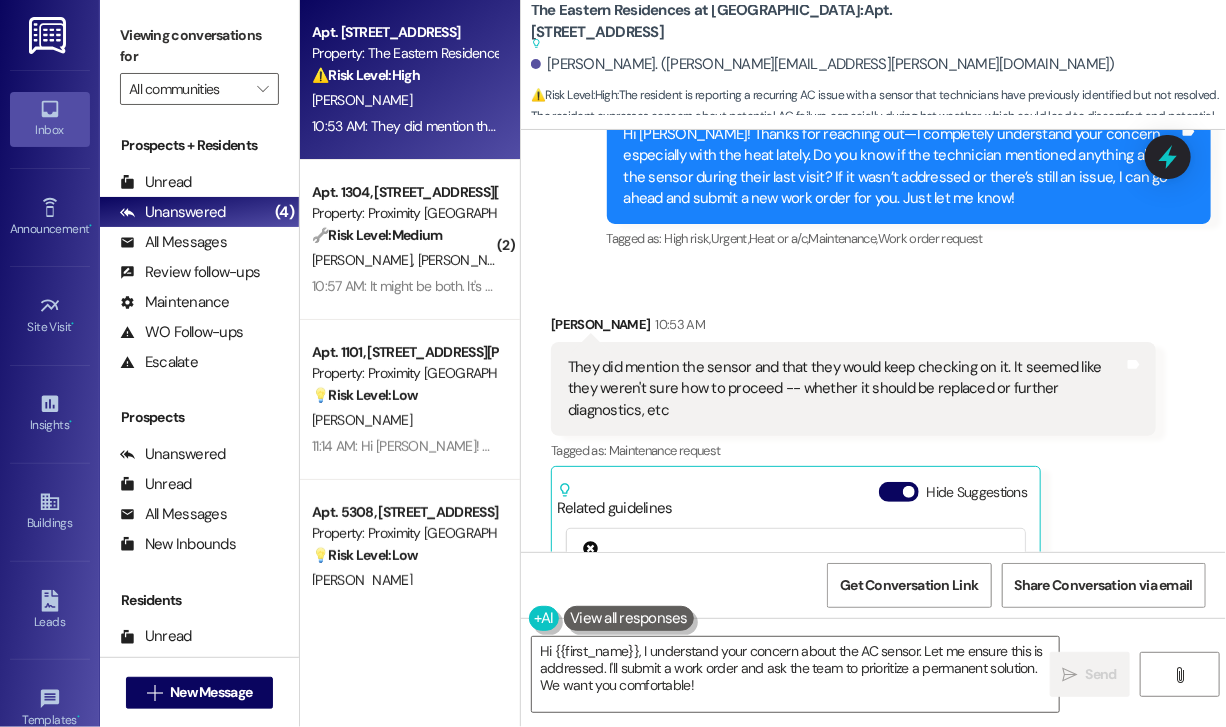 click on "Received via SMS [PERSON_NAME] 10:53 AM They did mention the sensor and that they would keep checking on it. It seemed like they weren't sure how to proceed -- whether it should be replaced or further diagnostics, etc  Tags and notes Tagged as:   Maintenance request Click to highlight conversations about Maintenance request  Related guidelines Hide Suggestions [PERSON_NAME] Realty - The Eastern Residences at [GEOGRAPHIC_DATA]: Inquiry about the [MEDICAL_DATA] service in the building Created  a year ago Property level guideline  ( 70 % match) FAQs generated by ResiDesk AI How can I participate in the [MEDICAL_DATA] service? If you would like to participate in the [MEDICAL_DATA] service, please see the concierge and they will provide you with a [MEDICAL_DATA] bag and instructions on what to do next. Original Guideline View original document here  [URL][DOMAIN_NAME]… [PERSON_NAME] Realty - The Eastern Residences at [GEOGRAPHIC_DATA]: Residents can submit work orders.
Created  [DATE] Property level guideline  ( 69 % match) Original Guideline  (" at bounding box center (853, 565) 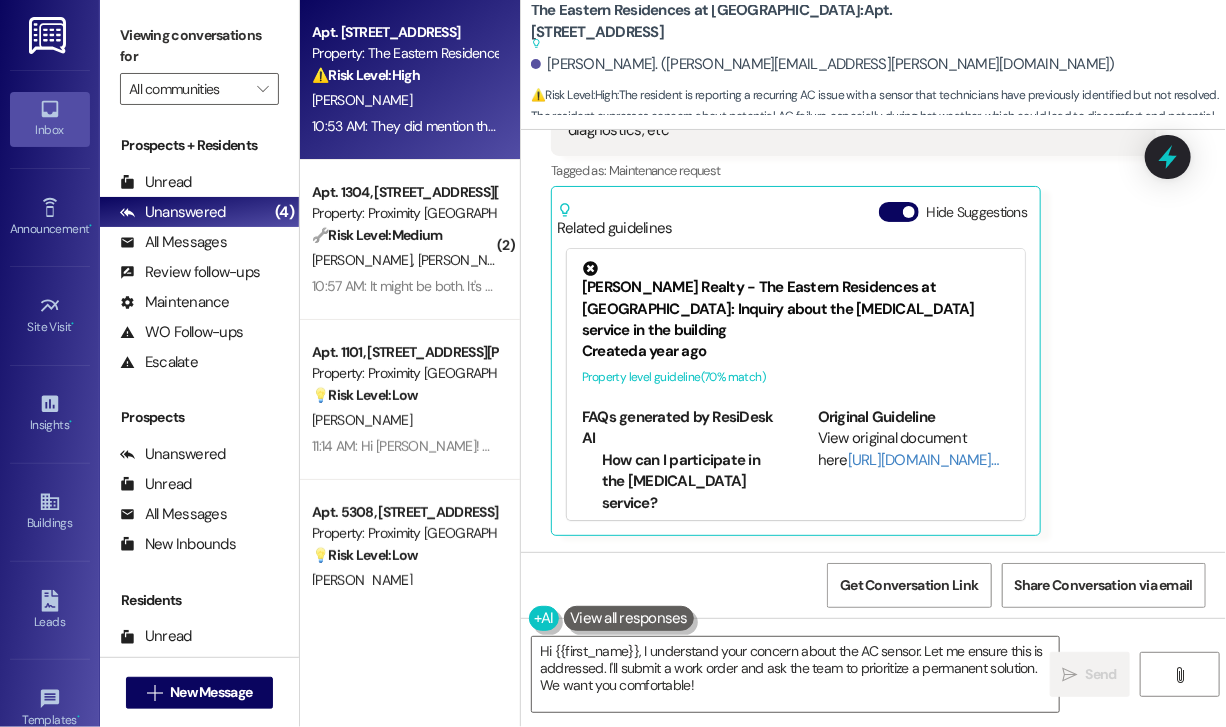scroll, scrollTop: 2682, scrollLeft: 0, axis: vertical 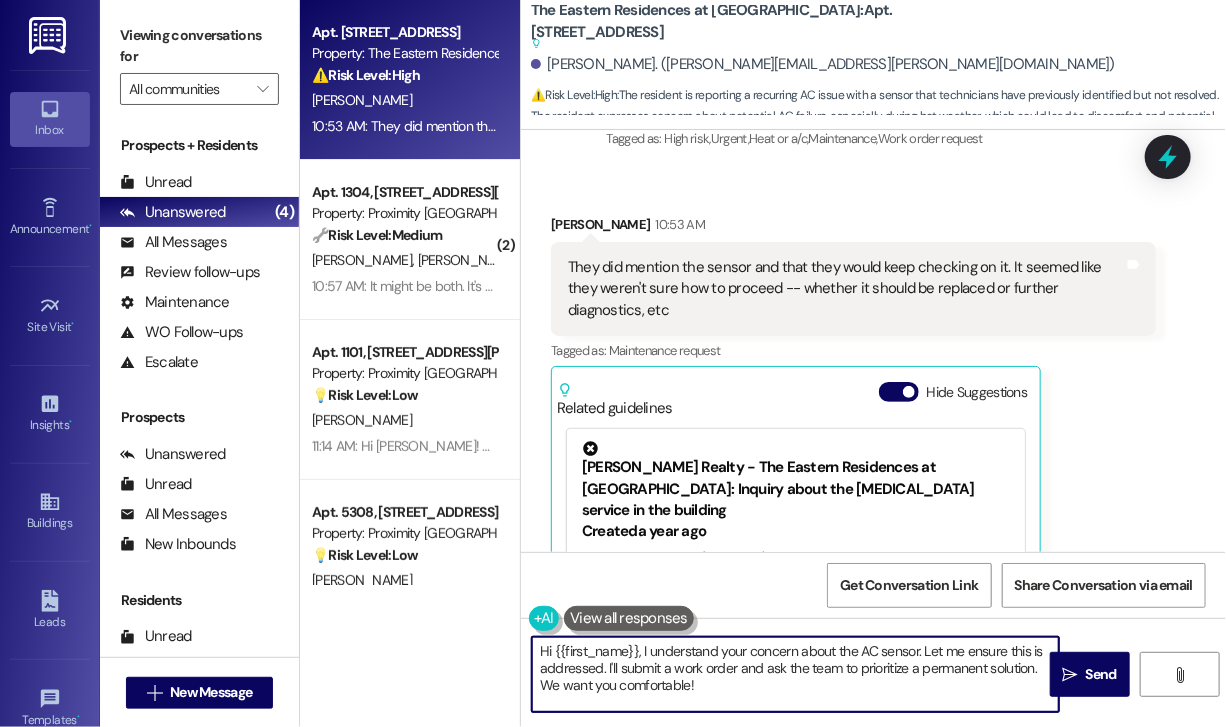 click on "Hi {{first_name}}, I understand your concern about the AC sensor. Let me ensure this is addressed. I'll submit a work order and ask the team to prioritize a permanent solution. We want you comfortable!" at bounding box center [795, 674] 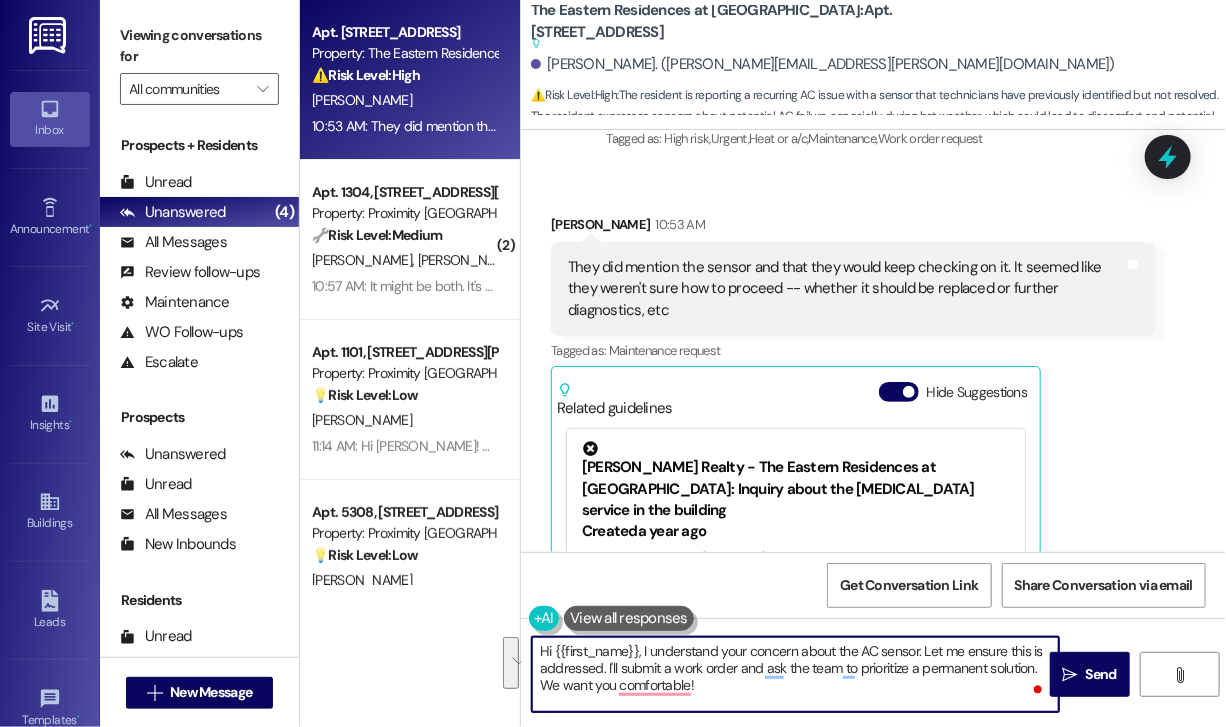 drag, startPoint x: 744, startPoint y: 686, endPoint x: 643, endPoint y: 655, distance: 105.65037 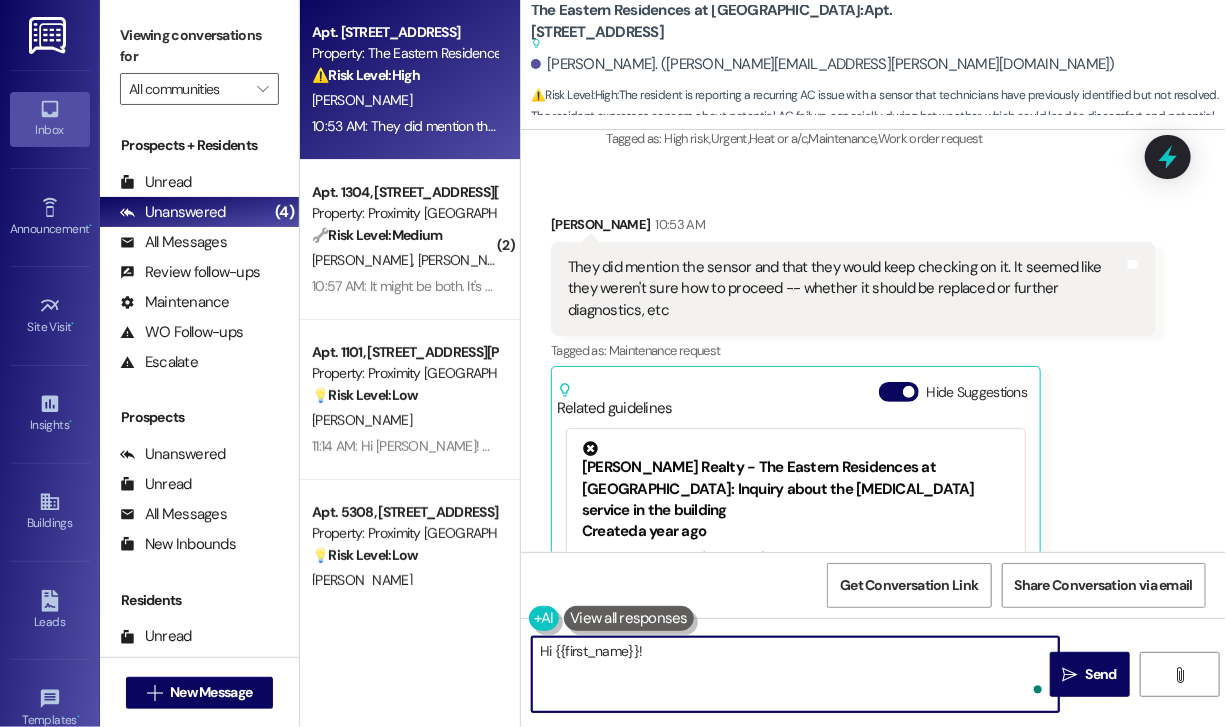 paste on "Do we have your permission to enter during your absence to address this issue? Additionally, please let us know if there are any pets our maintenance team should be aware of." 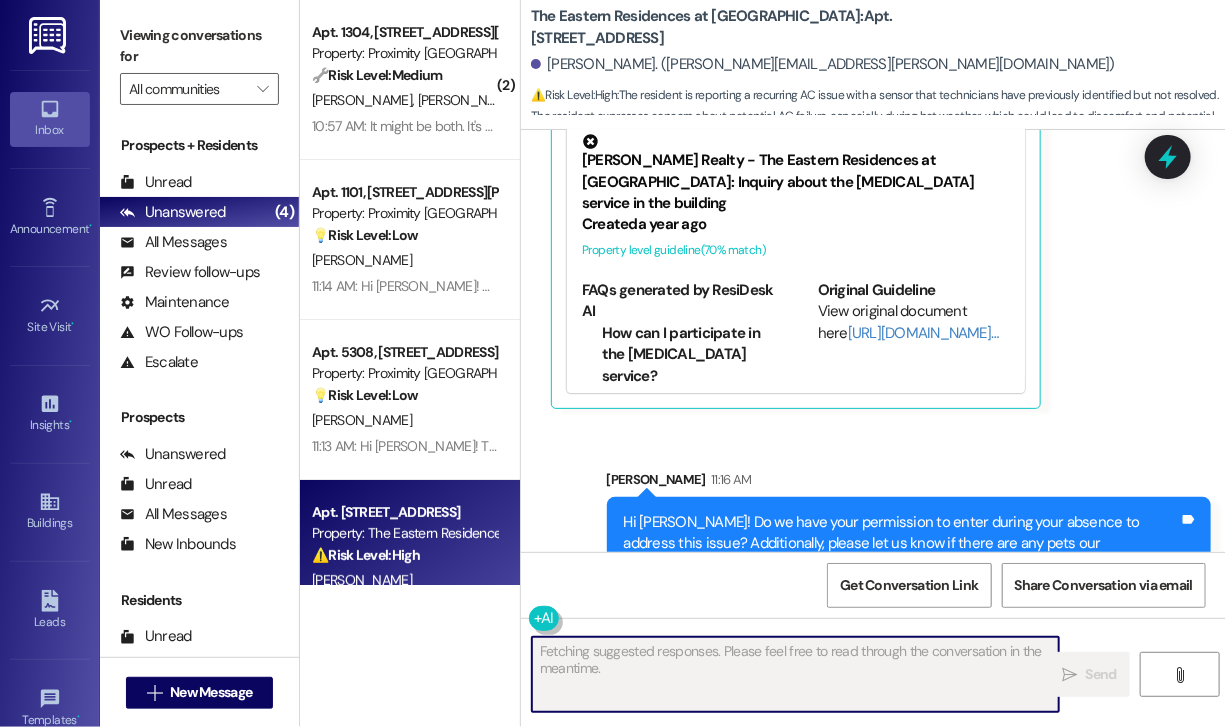 scroll, scrollTop: 3064, scrollLeft: 0, axis: vertical 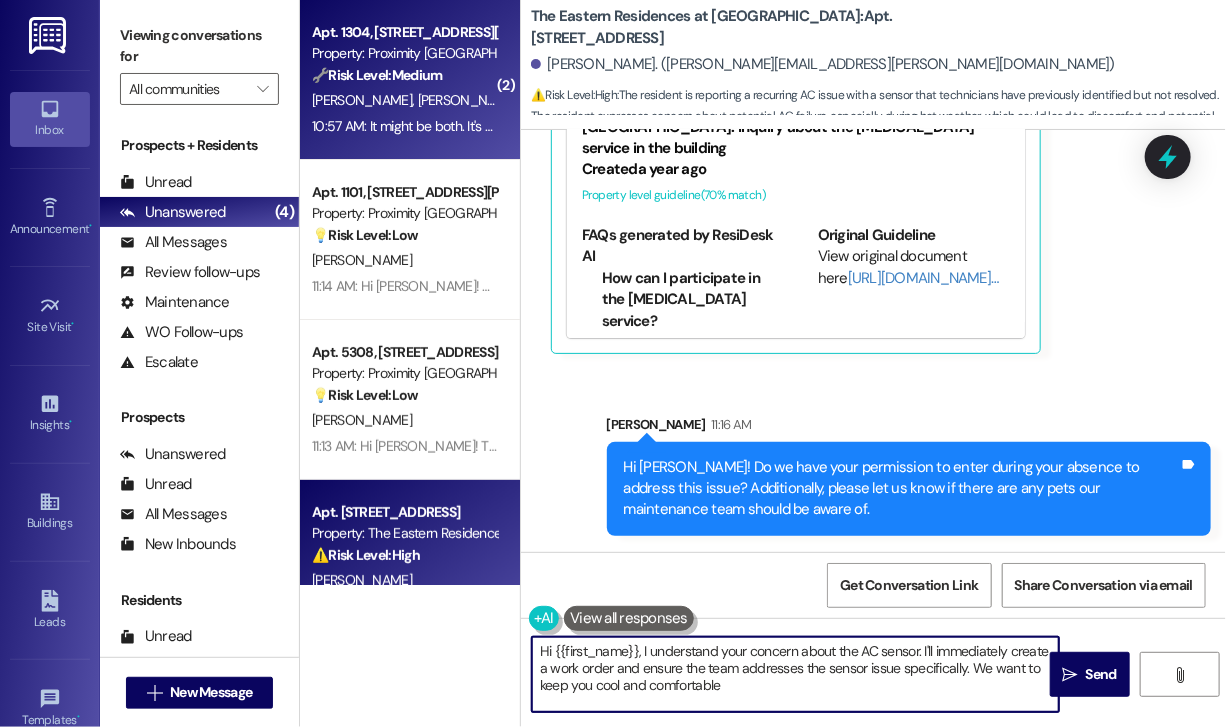 type on "Hi {{first_name}}, I understand your concern about the AC sensor. I'll immediately create a work order and ensure the team addresses the sensor issue specifically. We want to keep you cool and comfortable!" 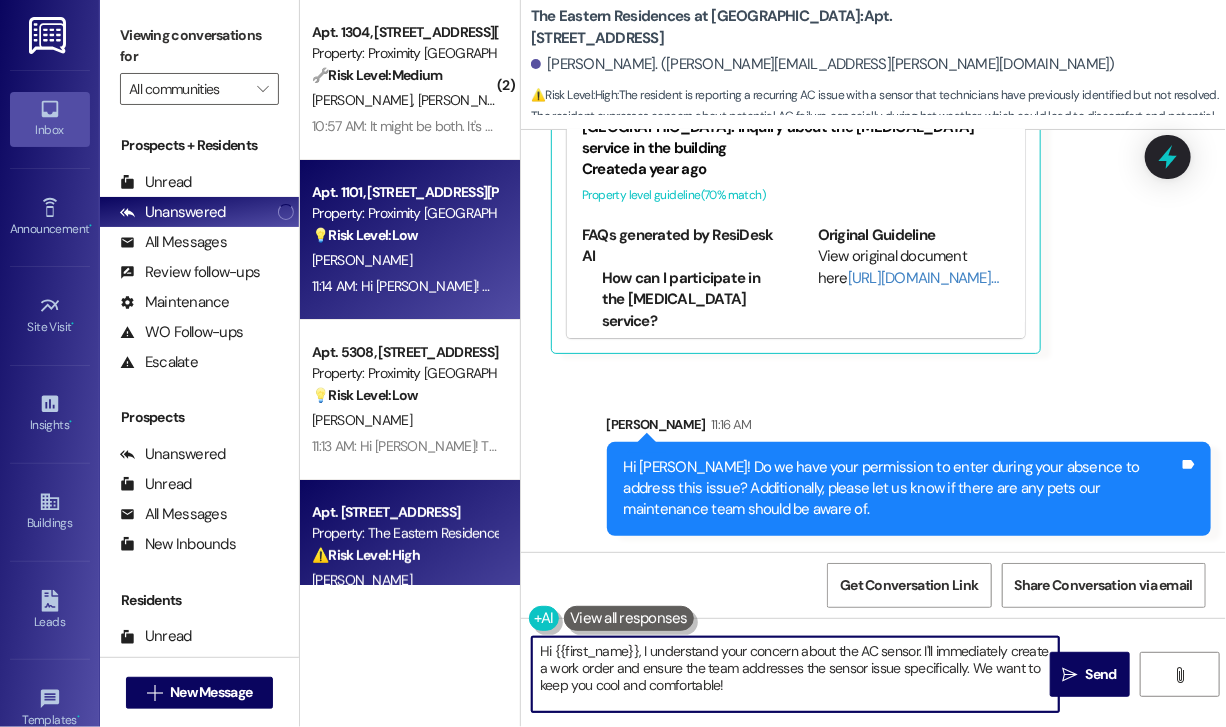 click on "Property: Proximity [GEOGRAPHIC_DATA]" at bounding box center [404, 213] 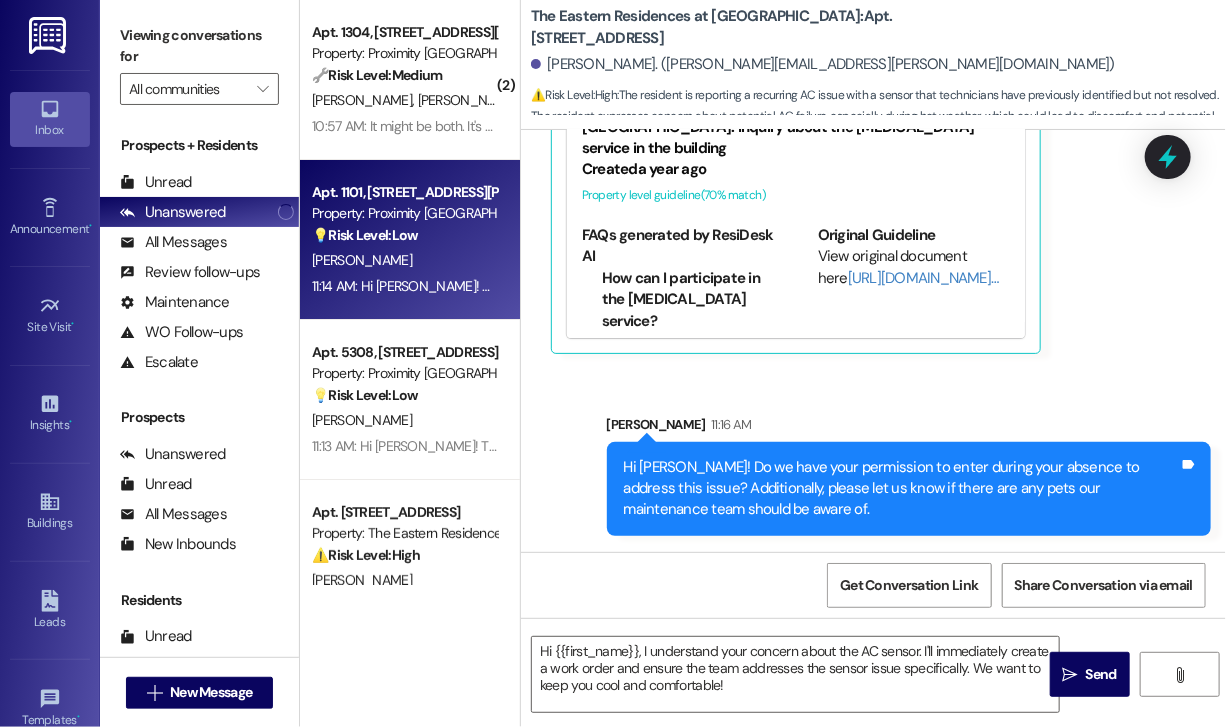 type on "Fetching suggested responses. Please feel free to read through the conversation in the meantime." 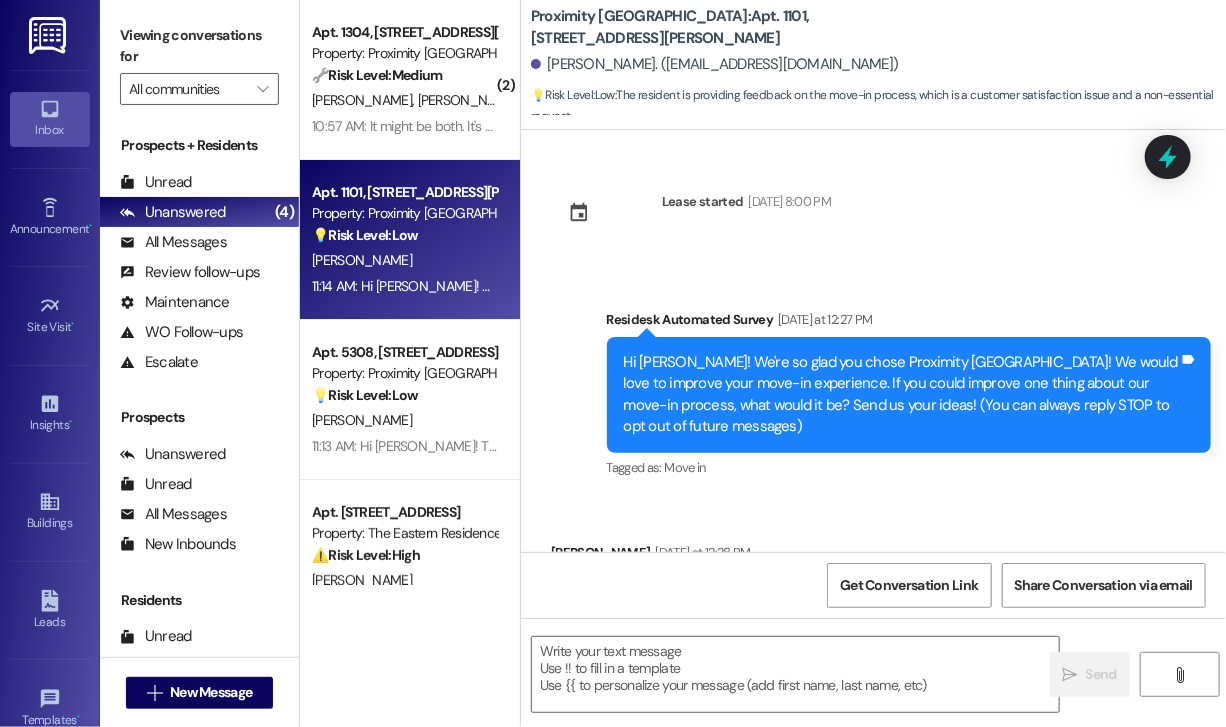 scroll, scrollTop: 113, scrollLeft: 0, axis: vertical 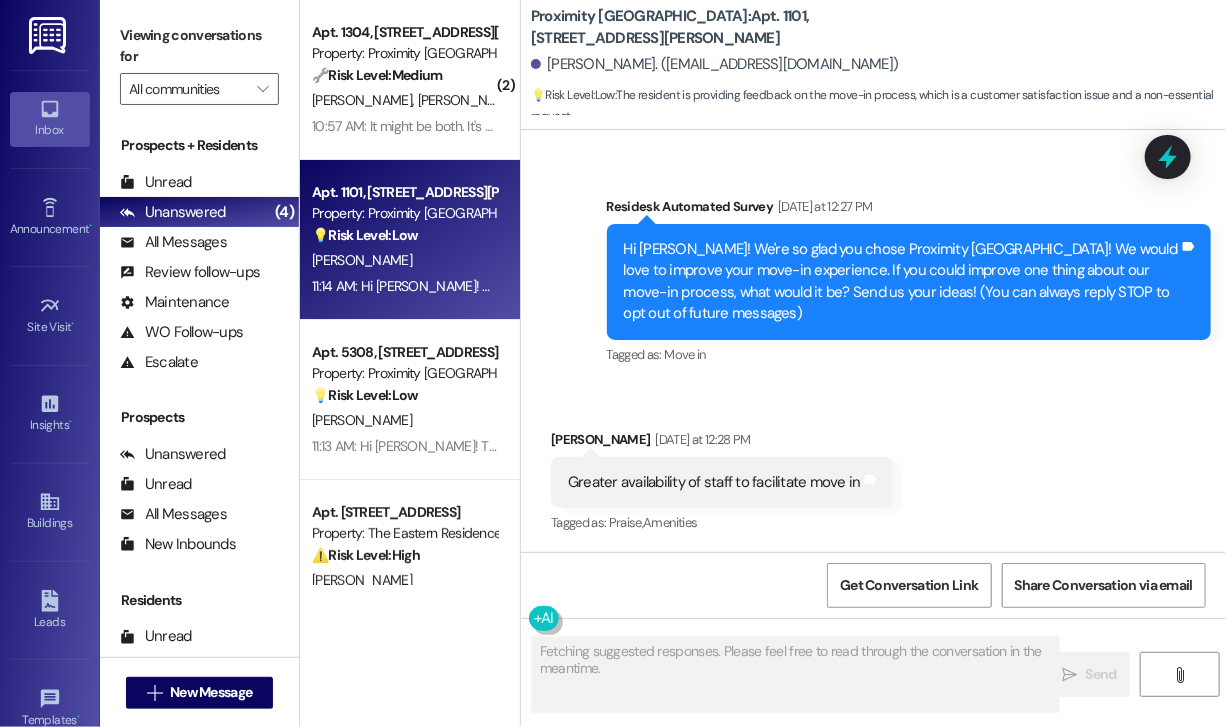 click on "Received via SMS [PERSON_NAME] [DATE] at 12:28 PM Greater availability of staff to facilitate move in Tags and notes Tagged as:   Praise ,  Click to highlight conversations about Praise Amenities Click to highlight conversations about Amenities" at bounding box center (873, 468) 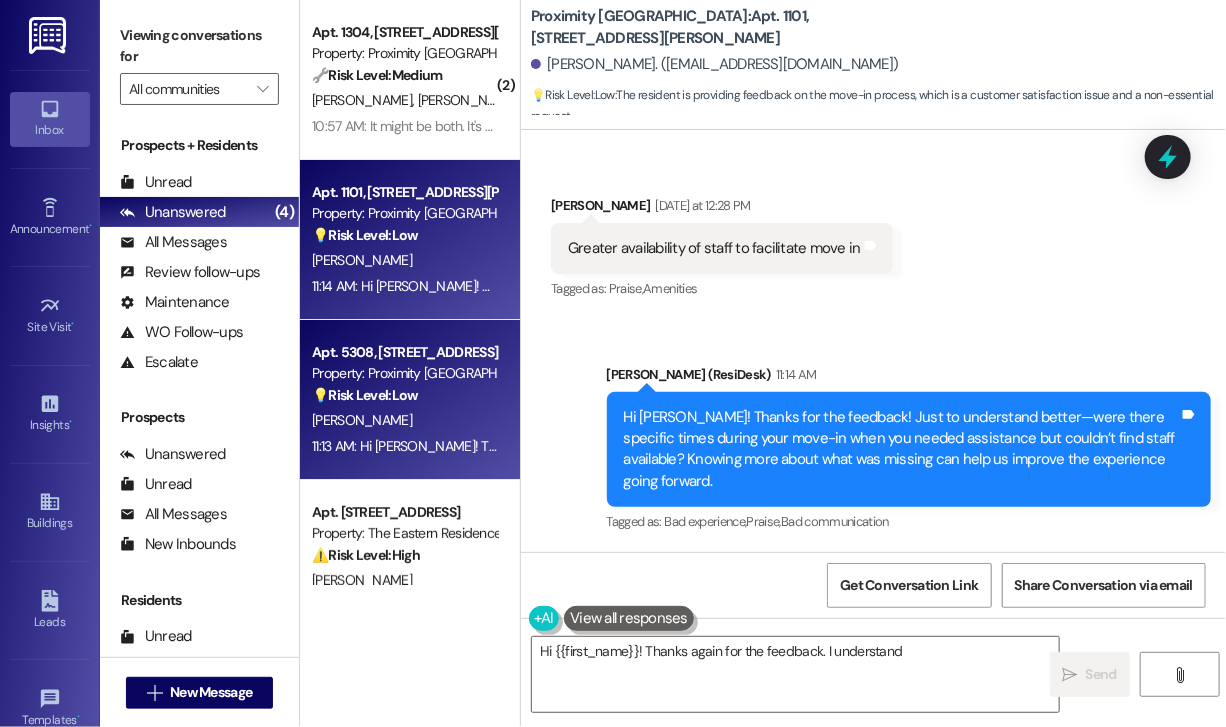 type on "Hi {{first_name}}! Thanks again for the feedback. I understand" 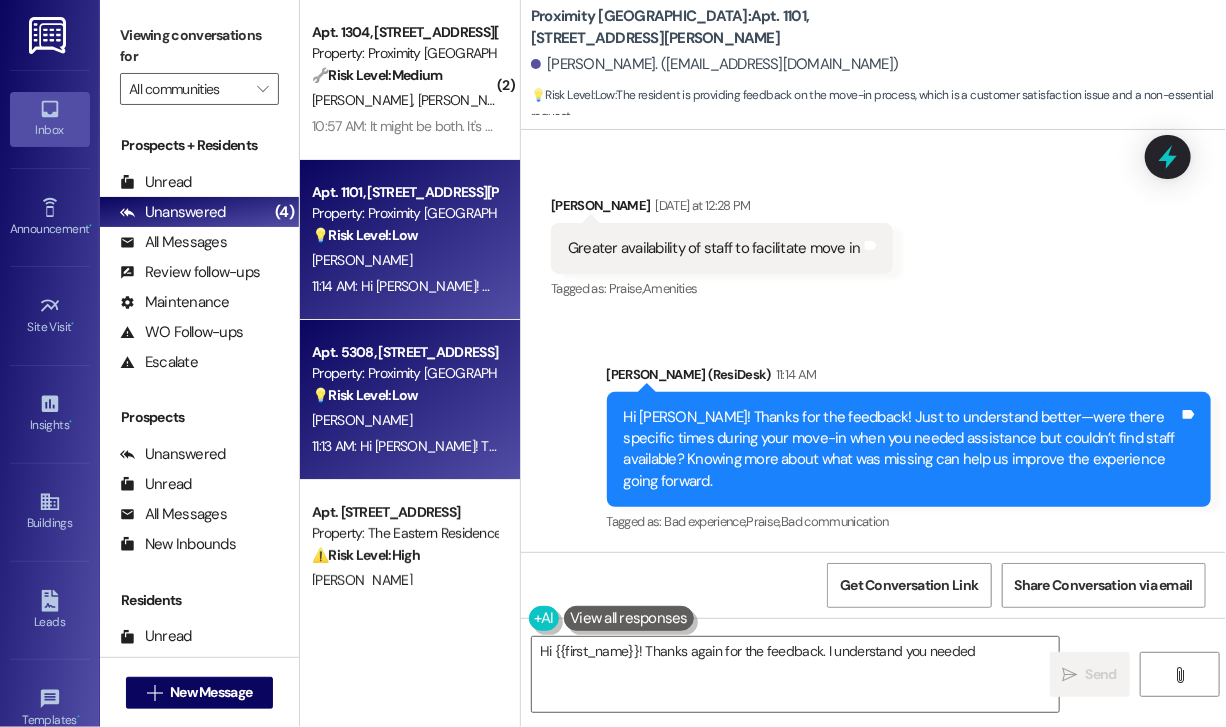 click on "Property: Proximity [GEOGRAPHIC_DATA]" at bounding box center (404, 373) 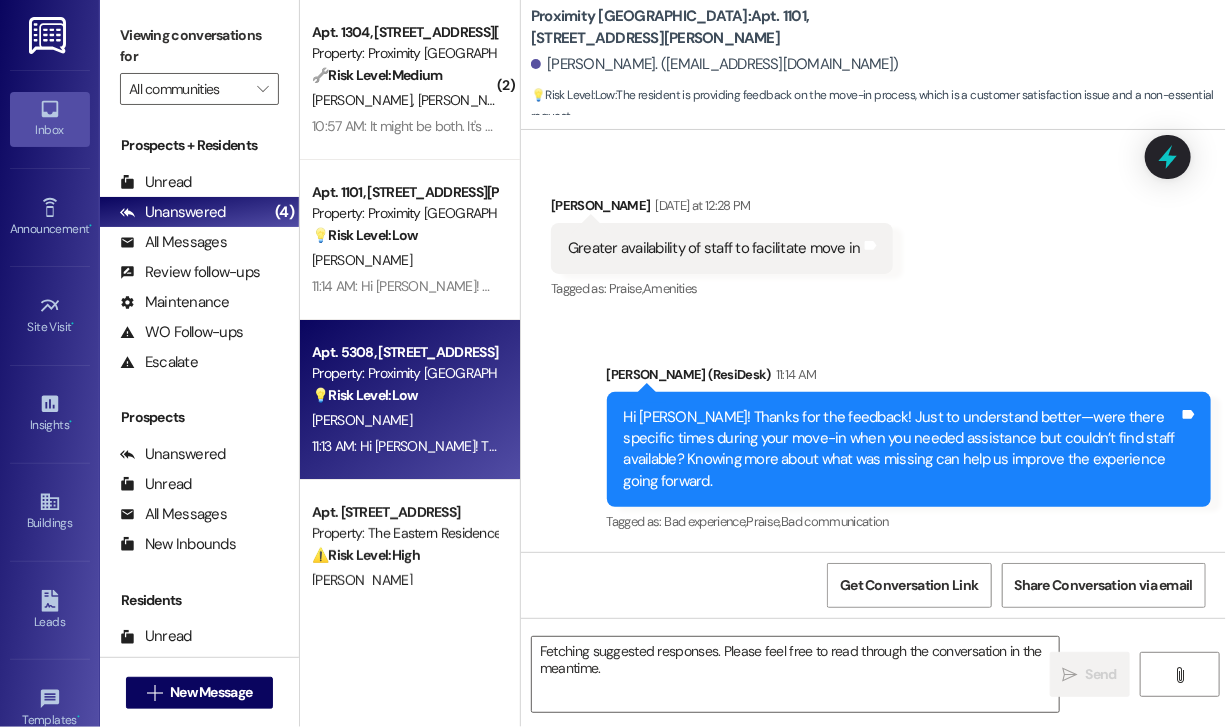 scroll, scrollTop: 340, scrollLeft: 0, axis: vertical 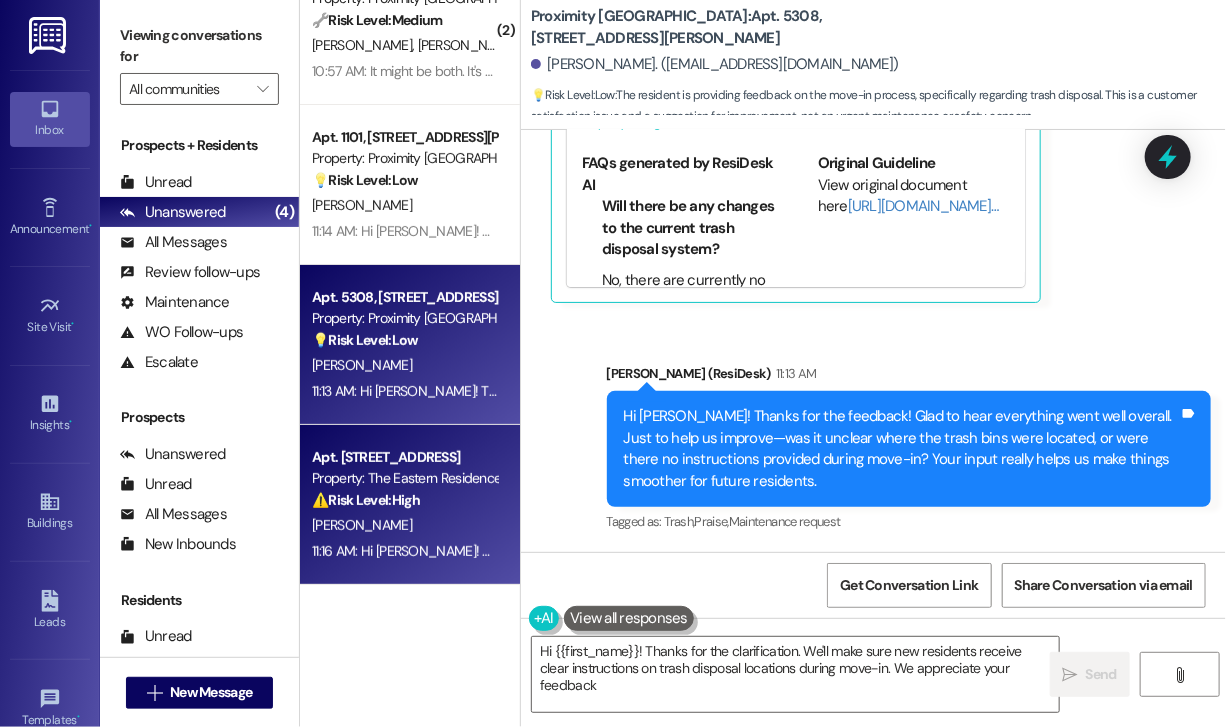 type on "Hi {{first_name}}! Thanks for the clarification. We'll make sure new residents receive clear instructions on trash disposal locations during move-in. We appreciate your feedback!" 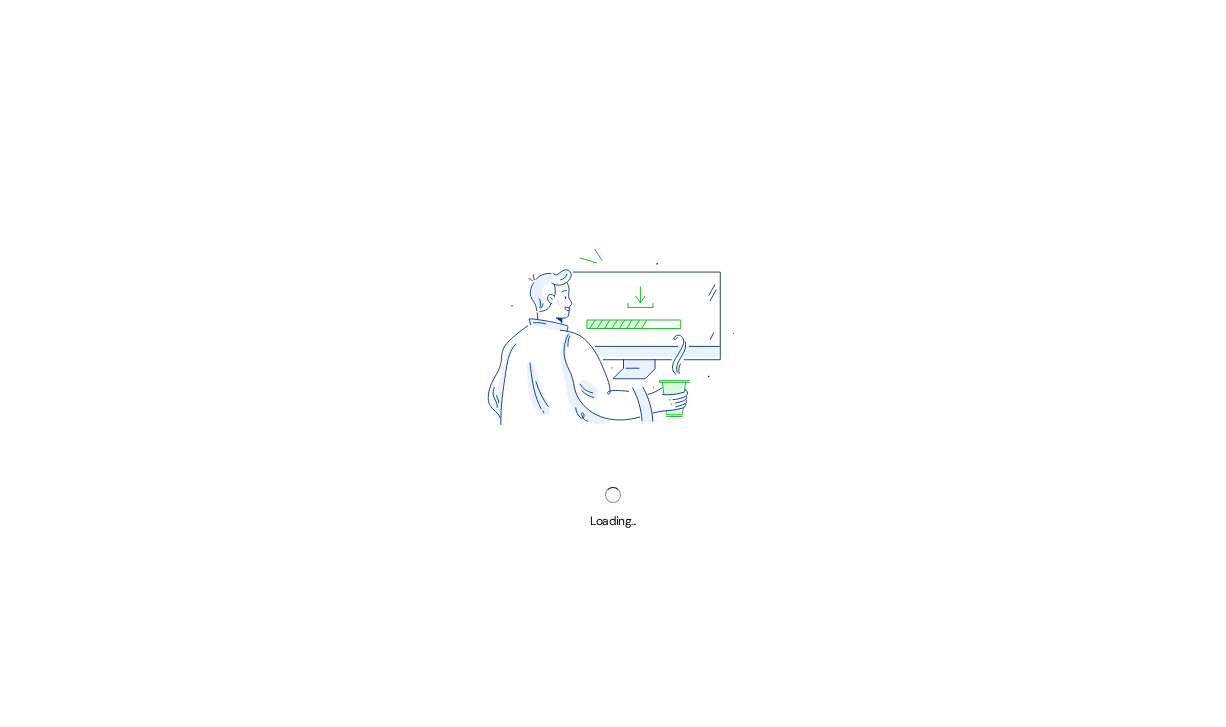 scroll, scrollTop: 0, scrollLeft: 0, axis: both 